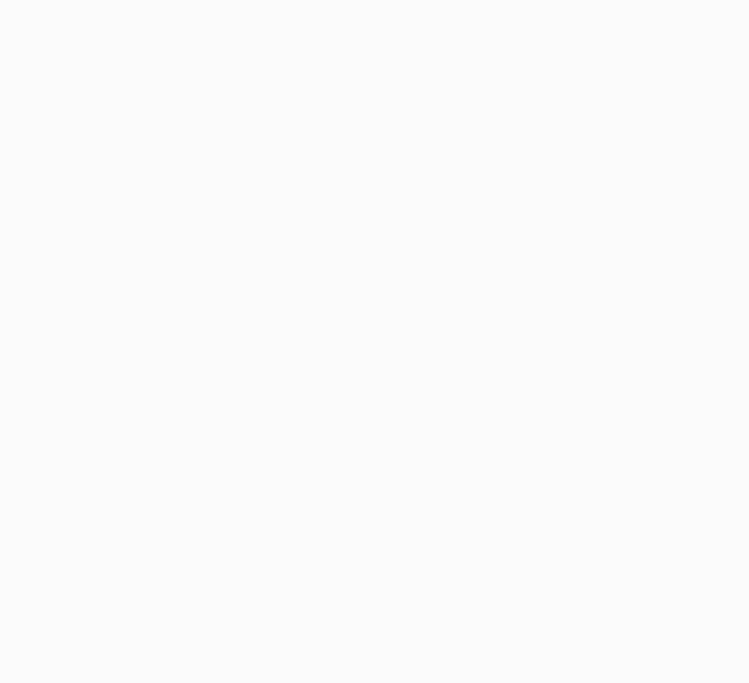 scroll, scrollTop: 0, scrollLeft: 0, axis: both 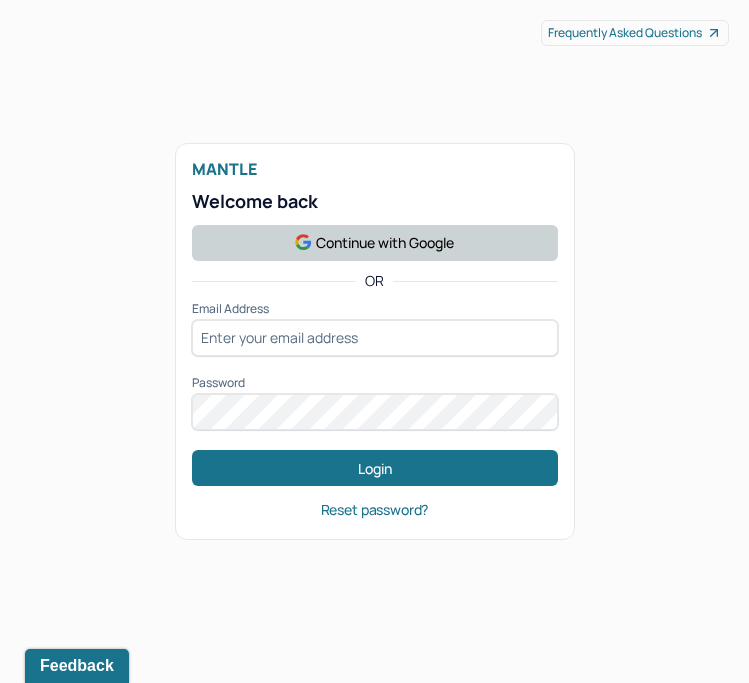 click on "Continue with Google" at bounding box center [375, 243] 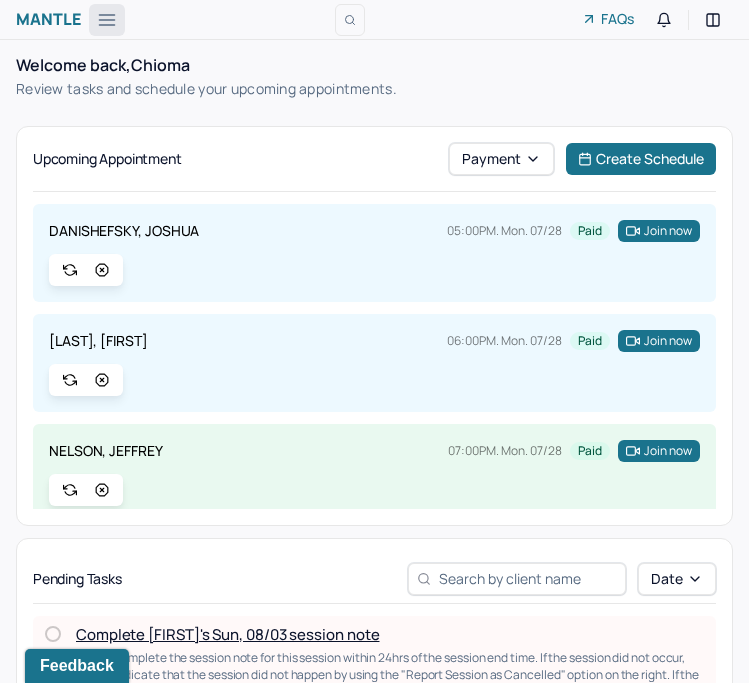 click 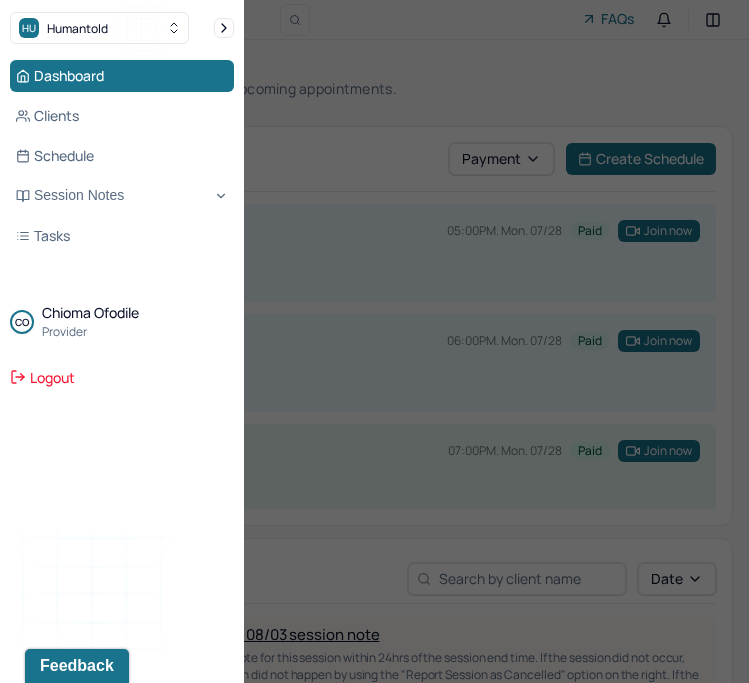 click at bounding box center [374, 341] 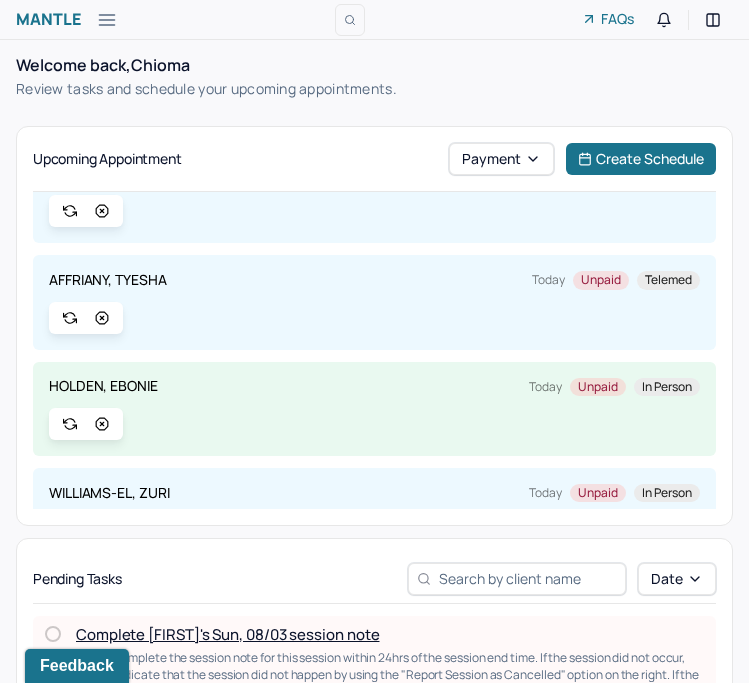 scroll, scrollTop: 663, scrollLeft: 0, axis: vertical 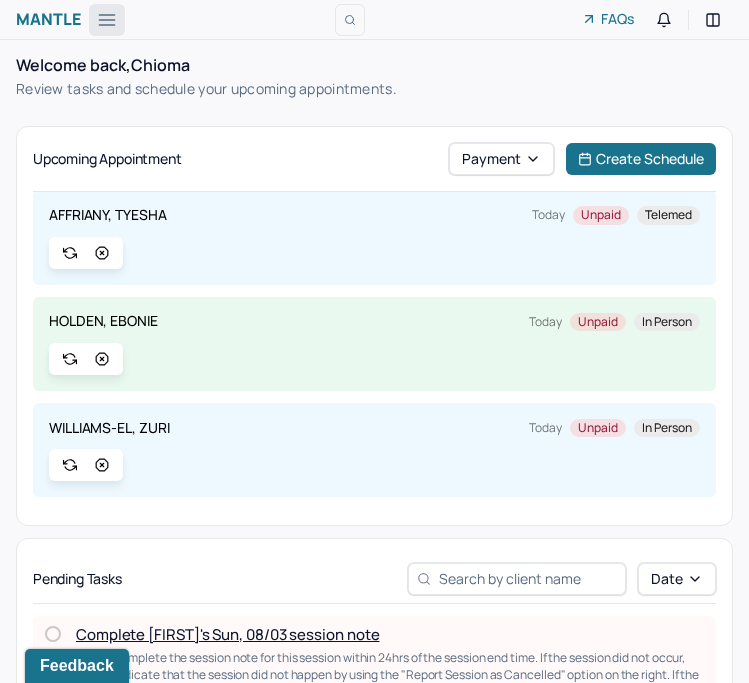 click 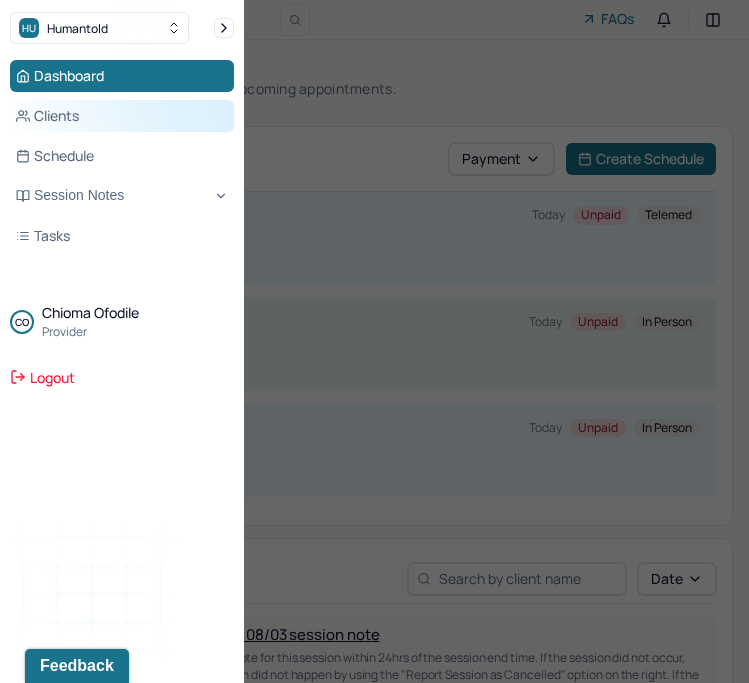 click on "Clients" at bounding box center [122, 116] 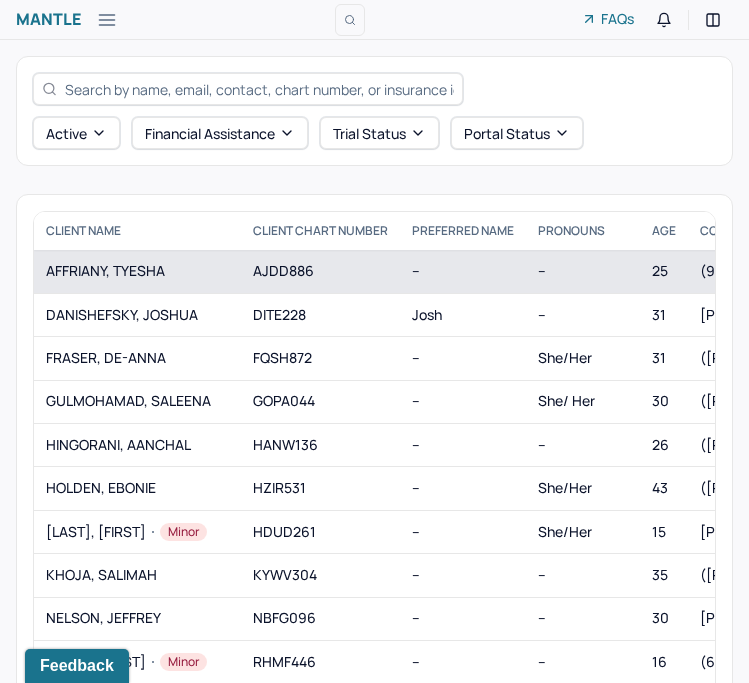 scroll, scrollTop: 58, scrollLeft: 0, axis: vertical 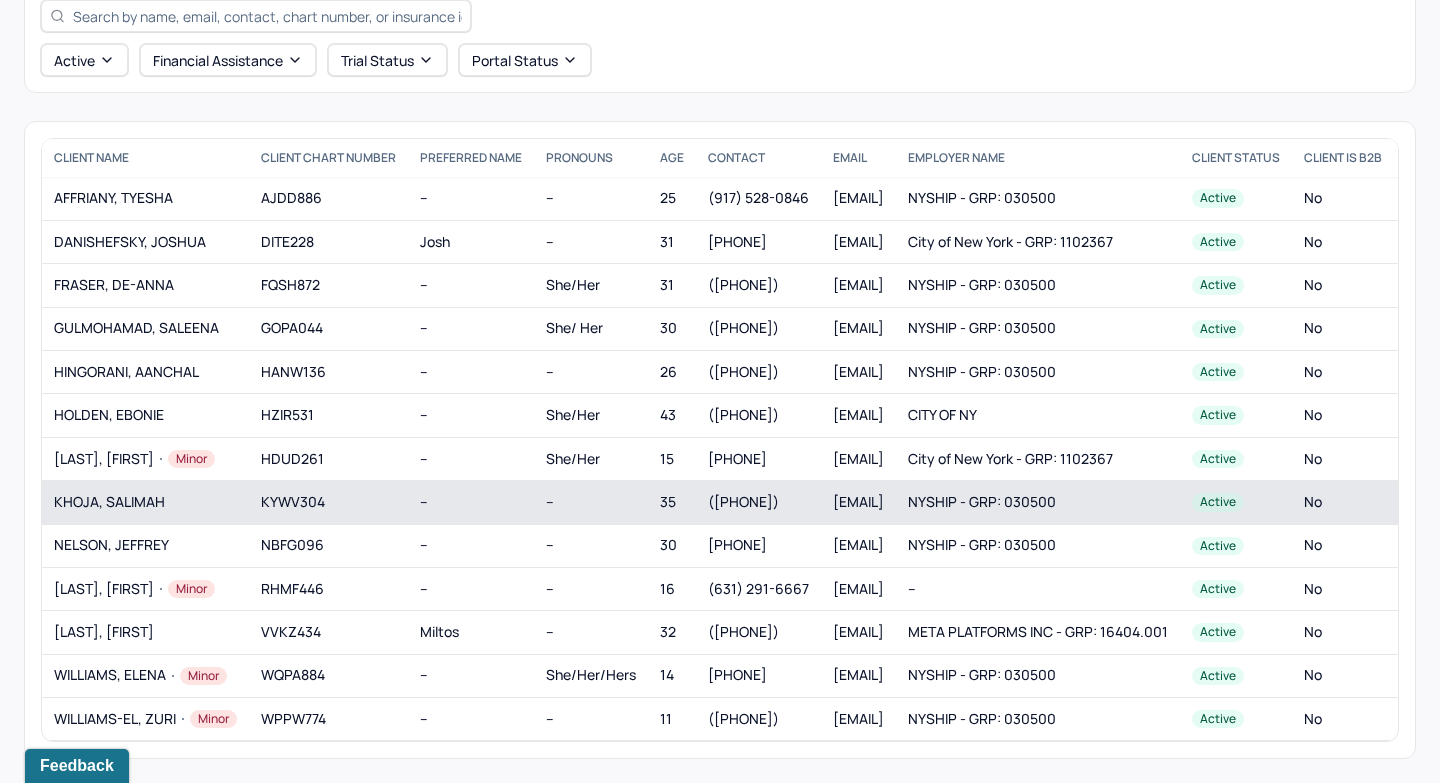 click on "KYWV304" at bounding box center (328, 502) 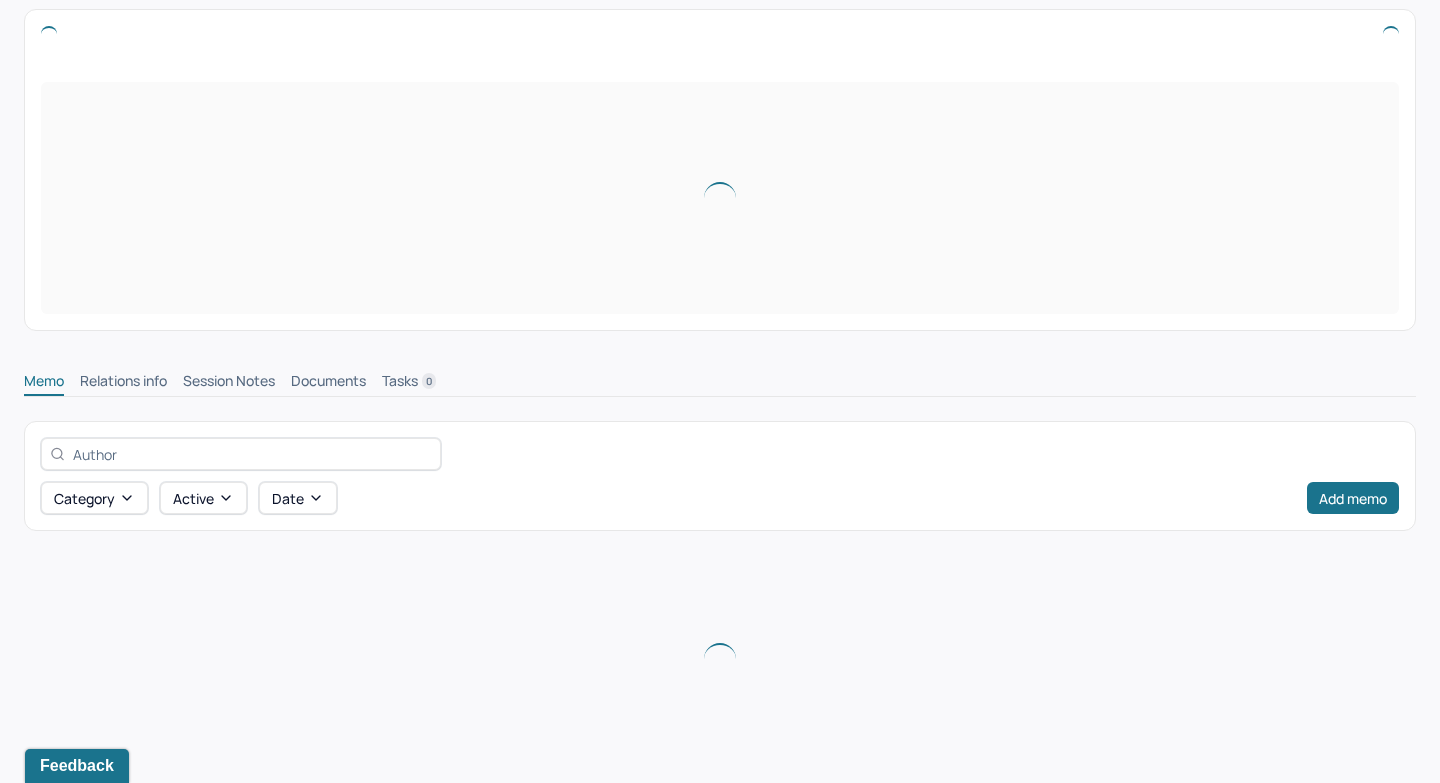 scroll, scrollTop: 0, scrollLeft: 0, axis: both 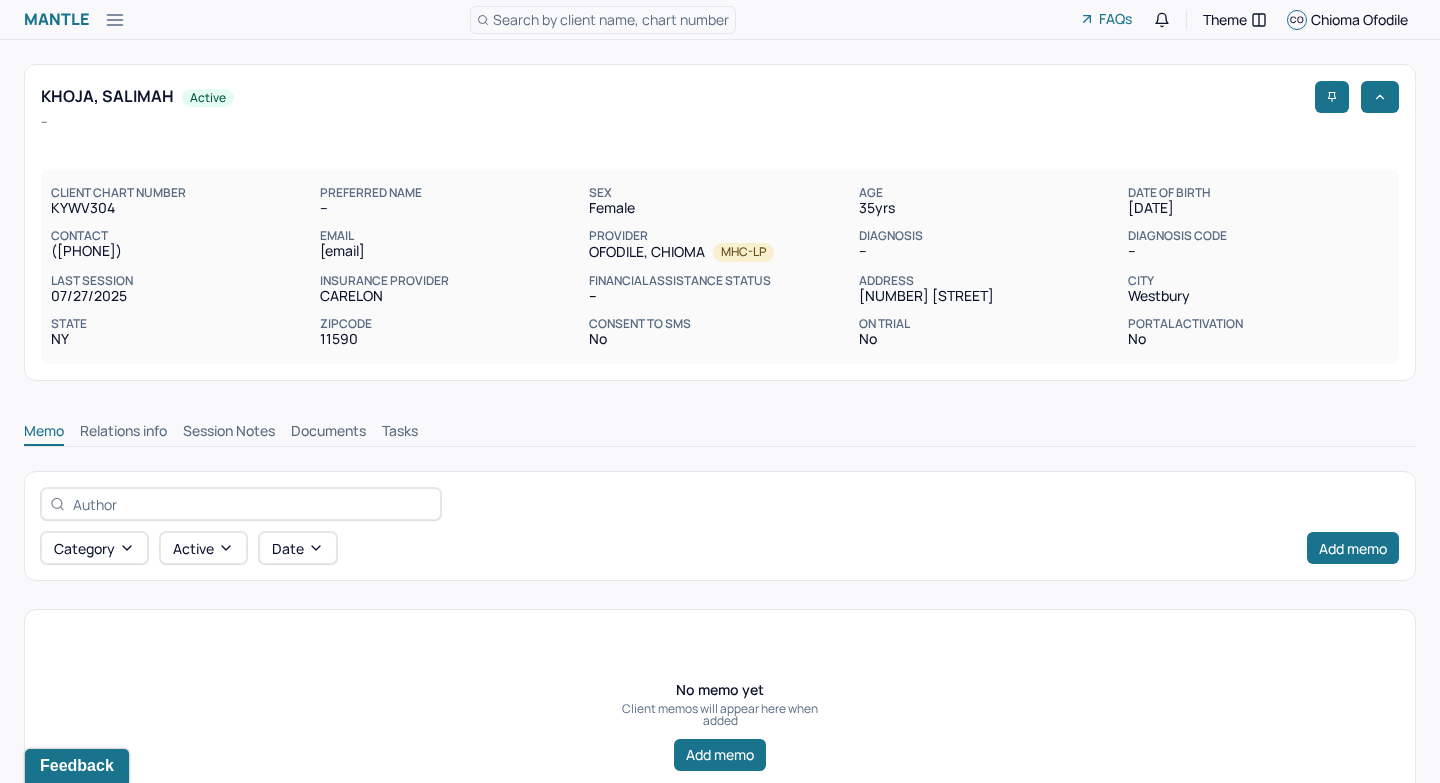 click on "Session Notes" at bounding box center (229, 433) 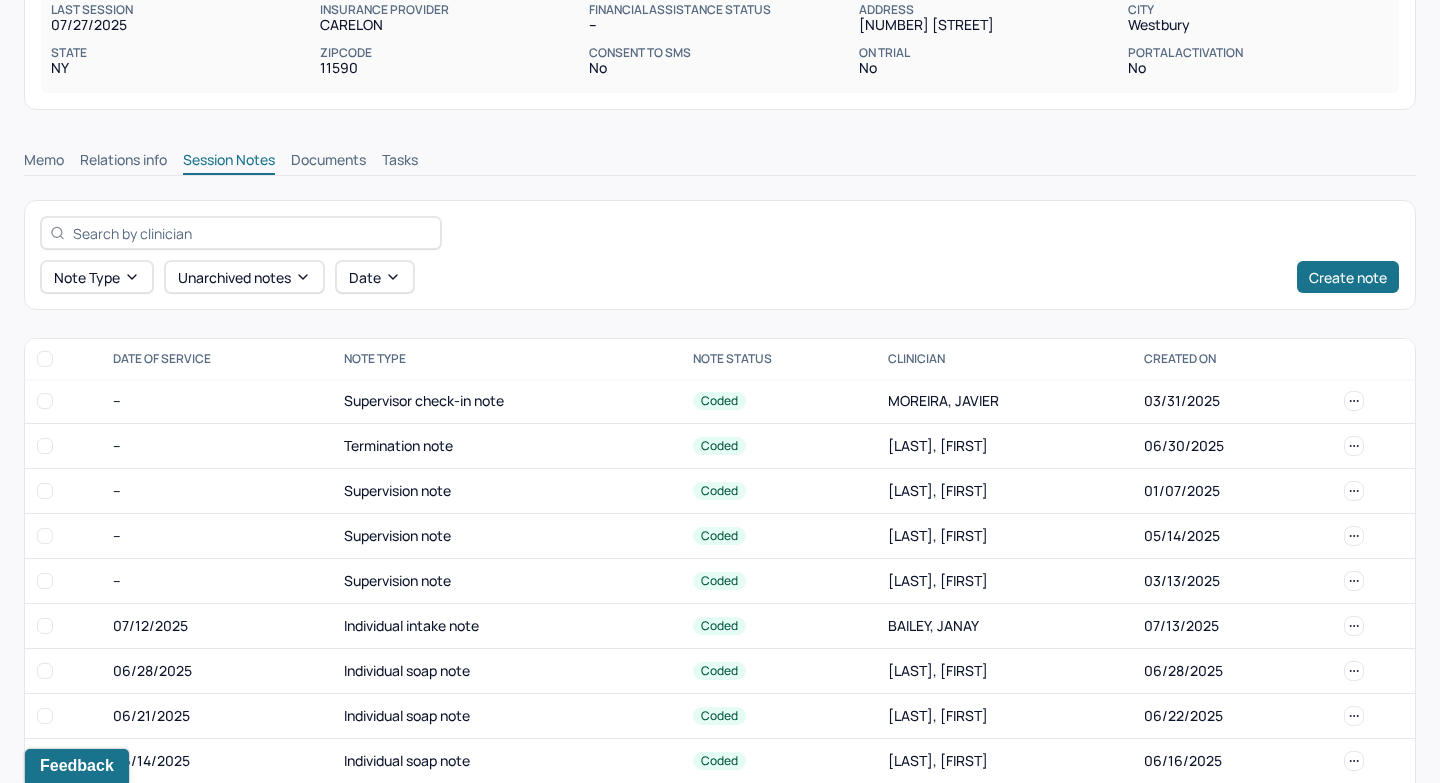 scroll, scrollTop: 360, scrollLeft: 0, axis: vertical 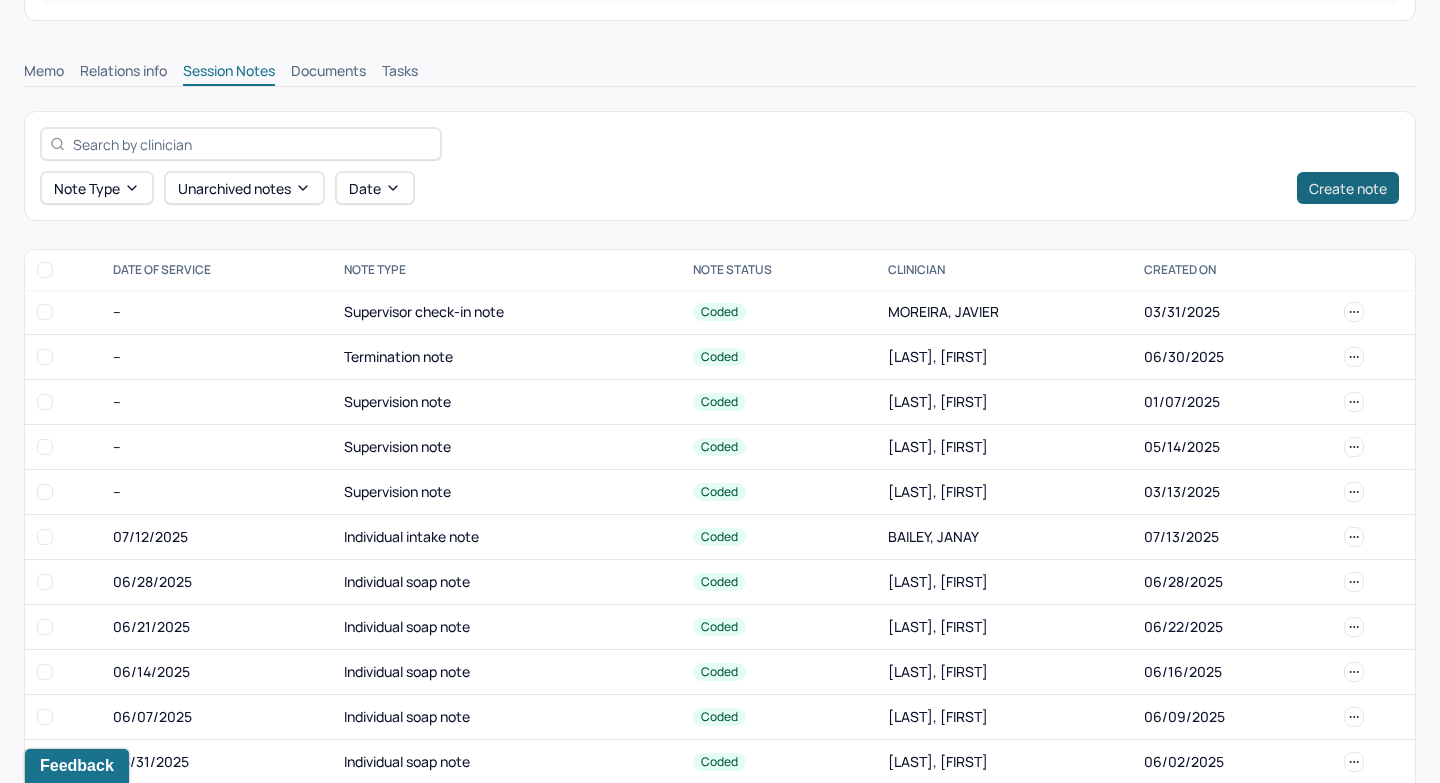 click on "Create note" at bounding box center [1348, 188] 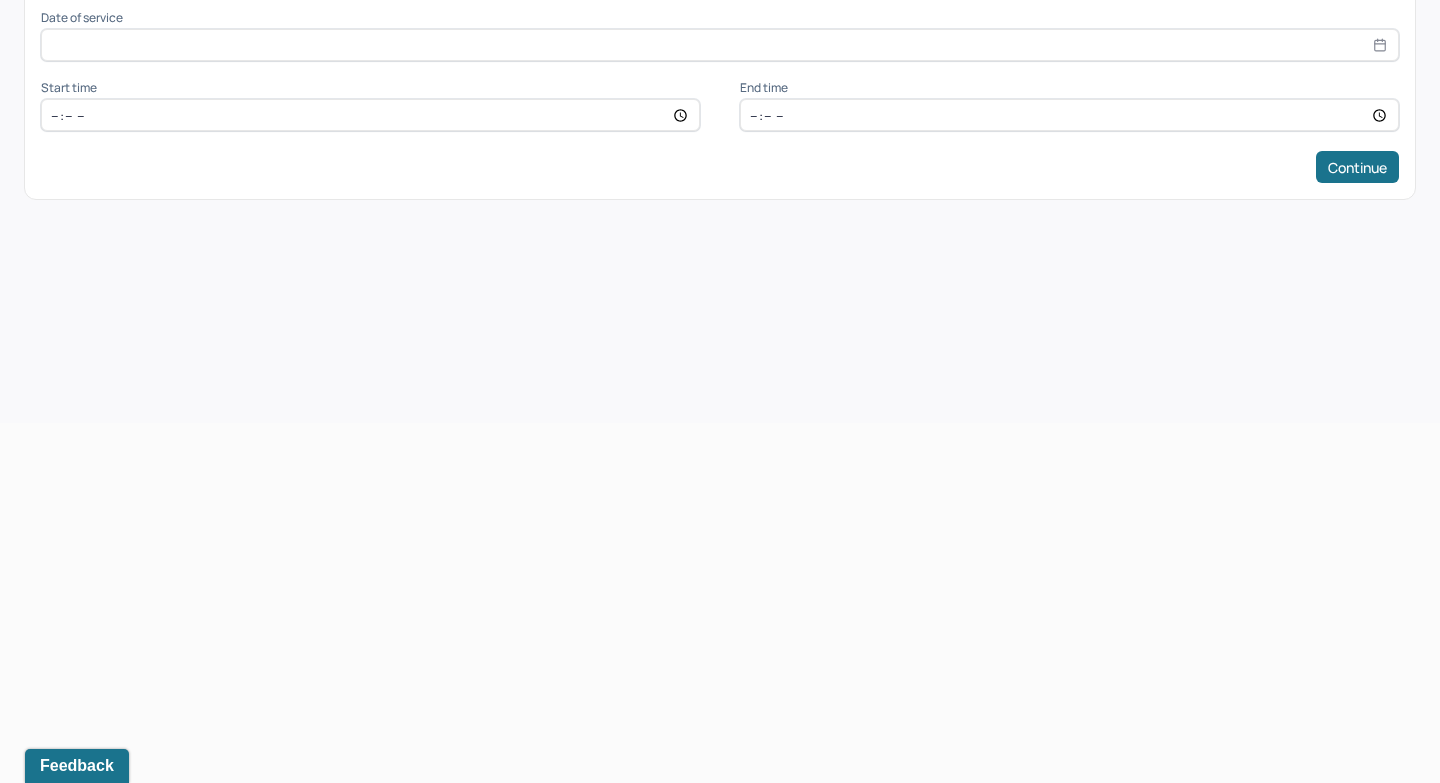 scroll, scrollTop: 0, scrollLeft: 0, axis: both 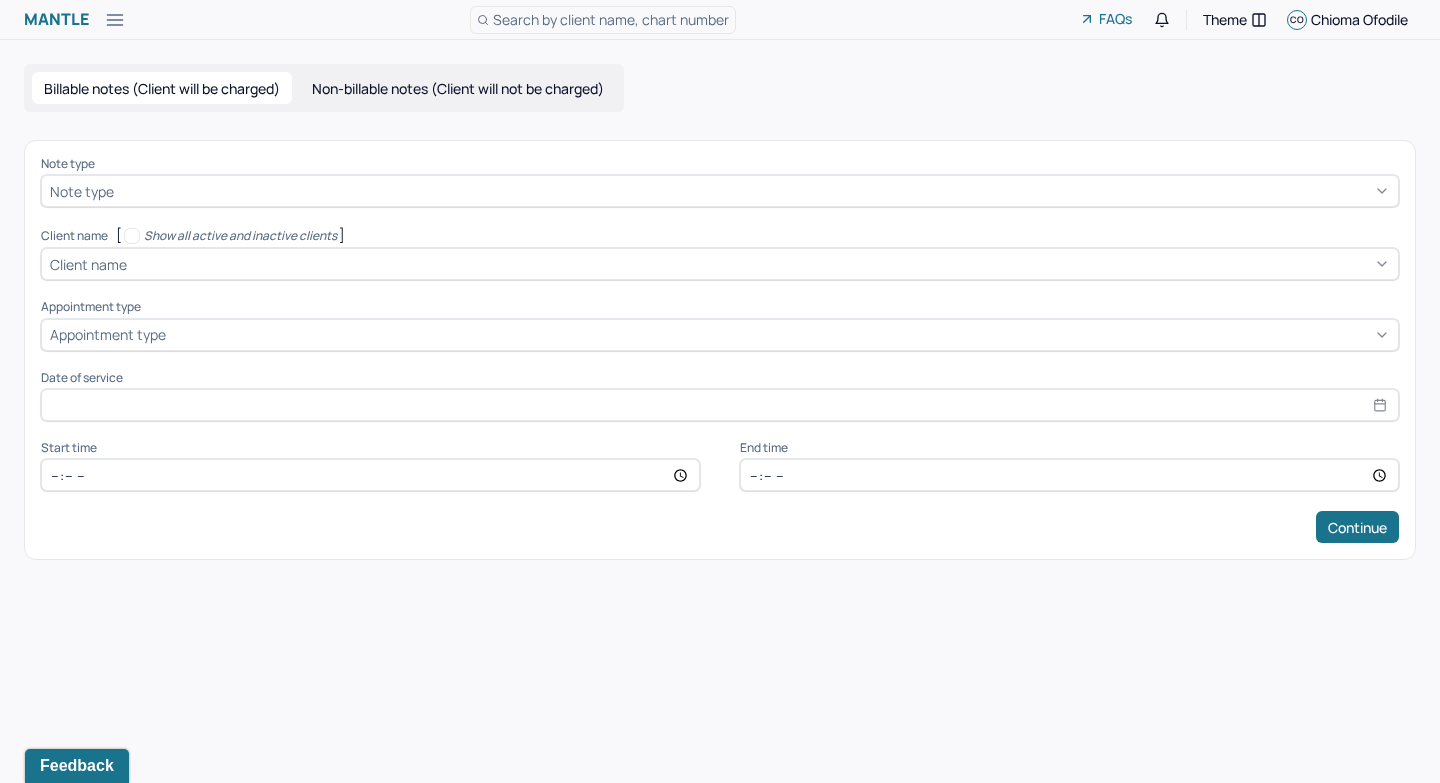 click at bounding box center [754, 191] 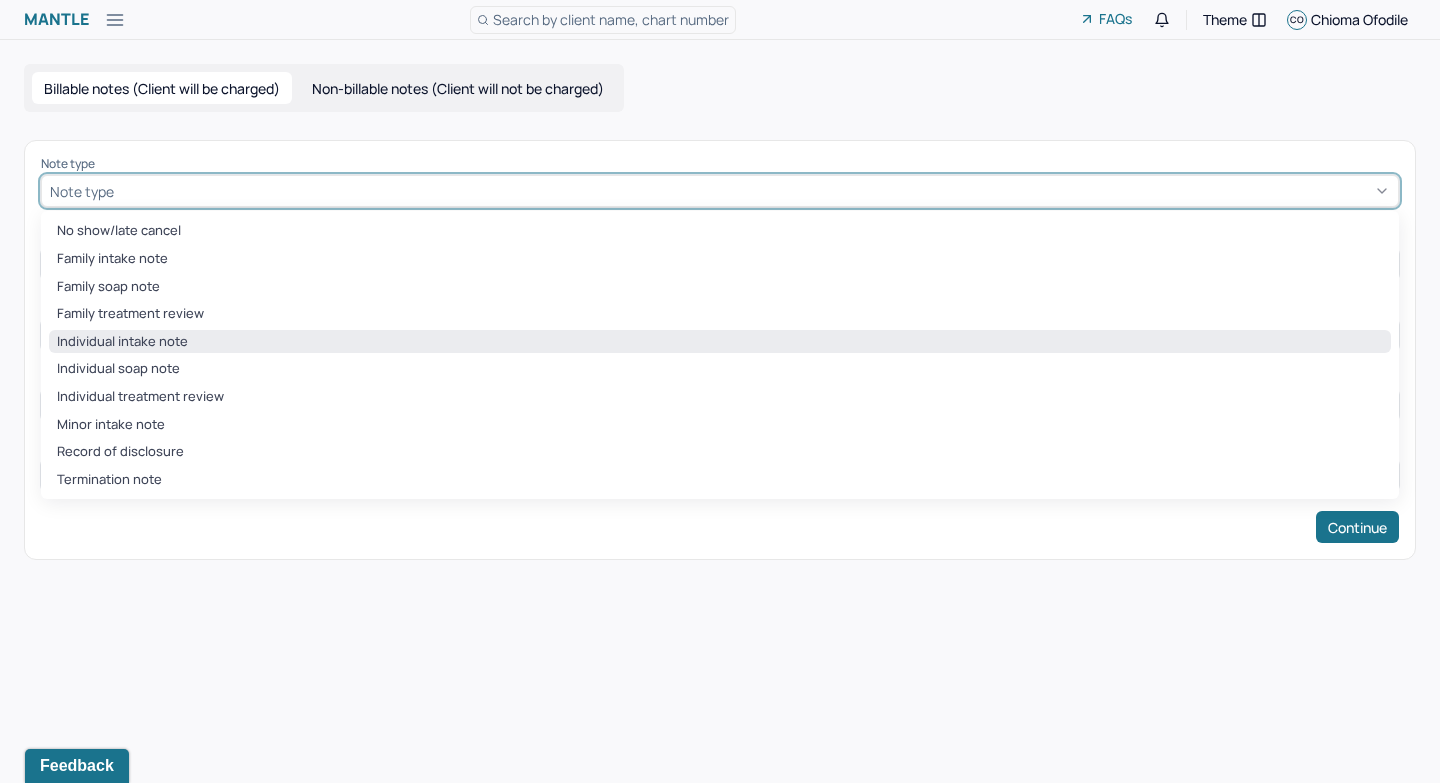 click on "Individual intake note" at bounding box center [720, 342] 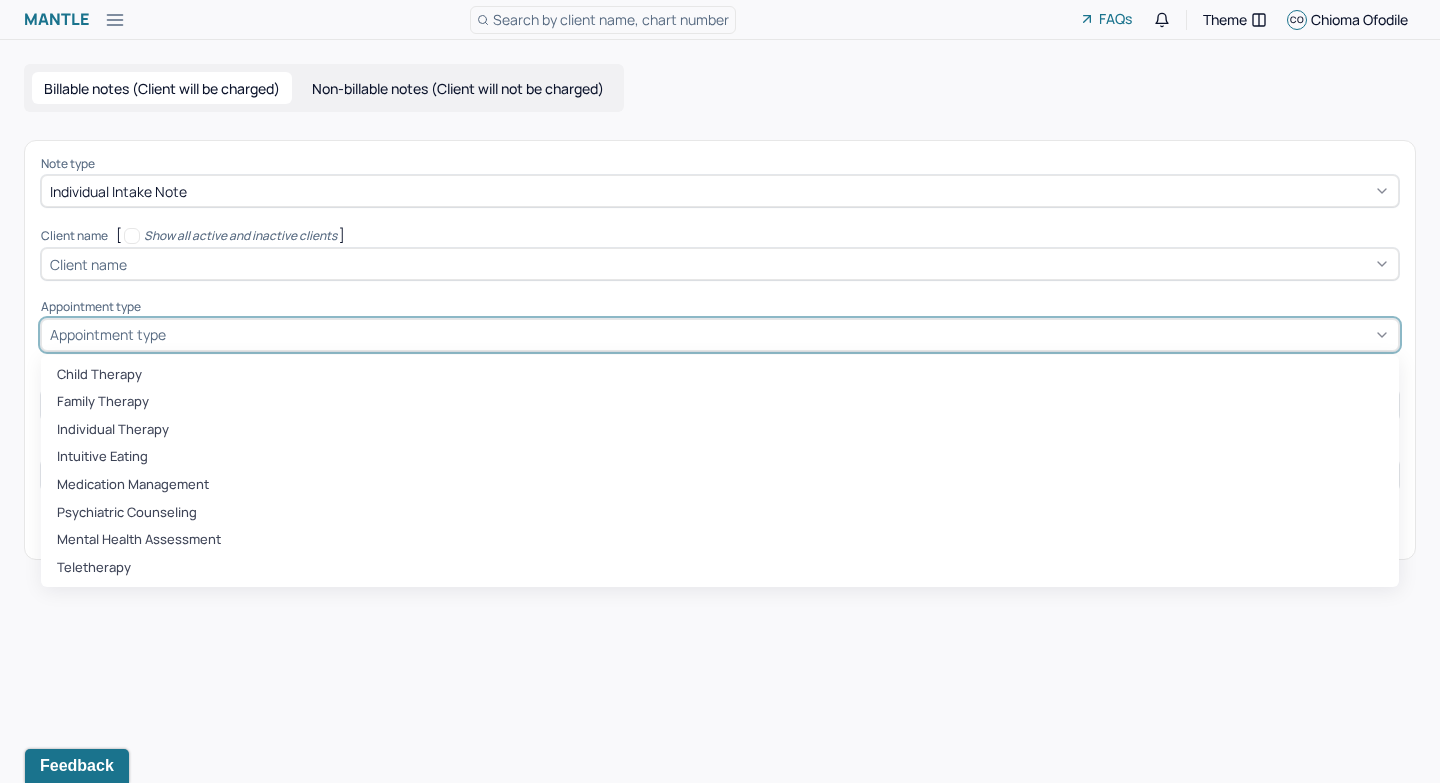 click at bounding box center [780, 334] 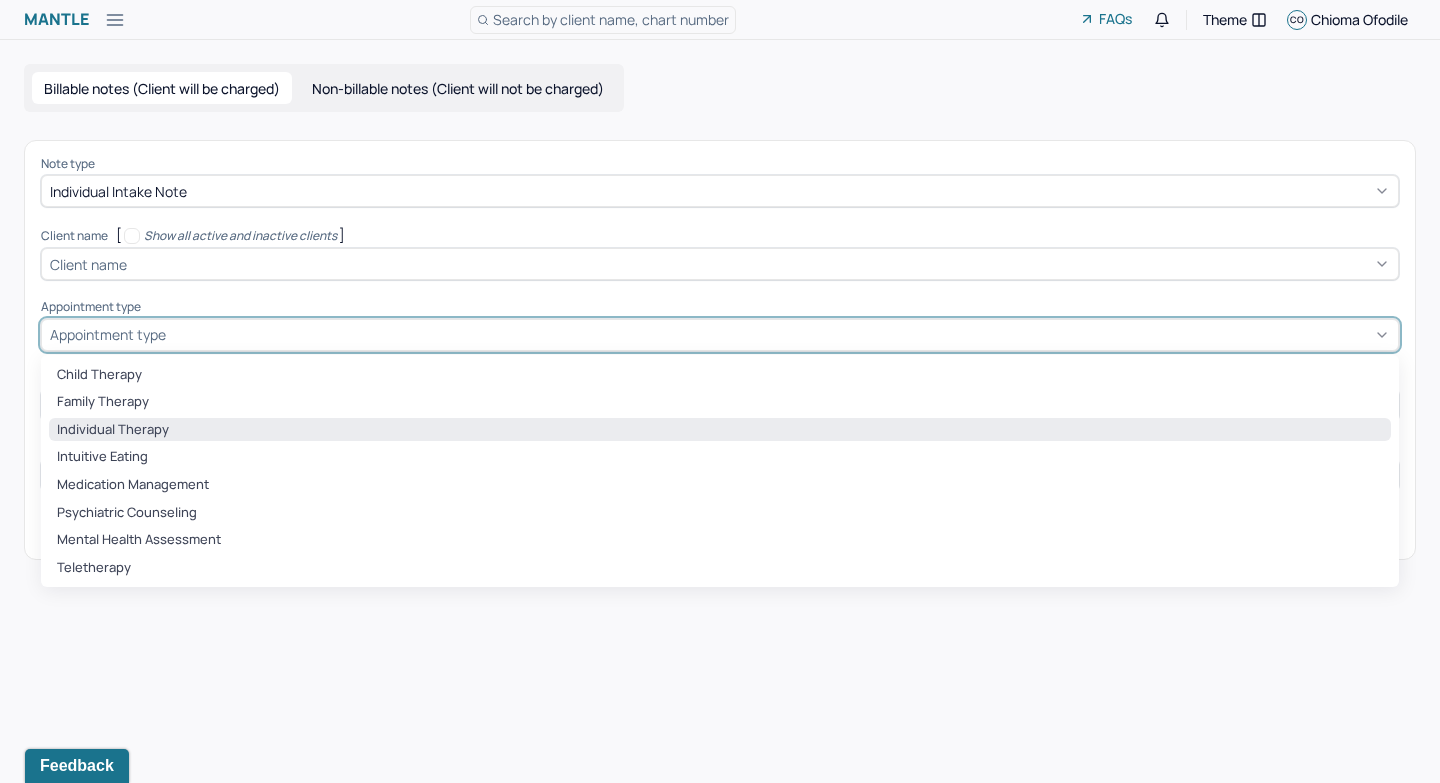 click on "individual therapy" at bounding box center (720, 430) 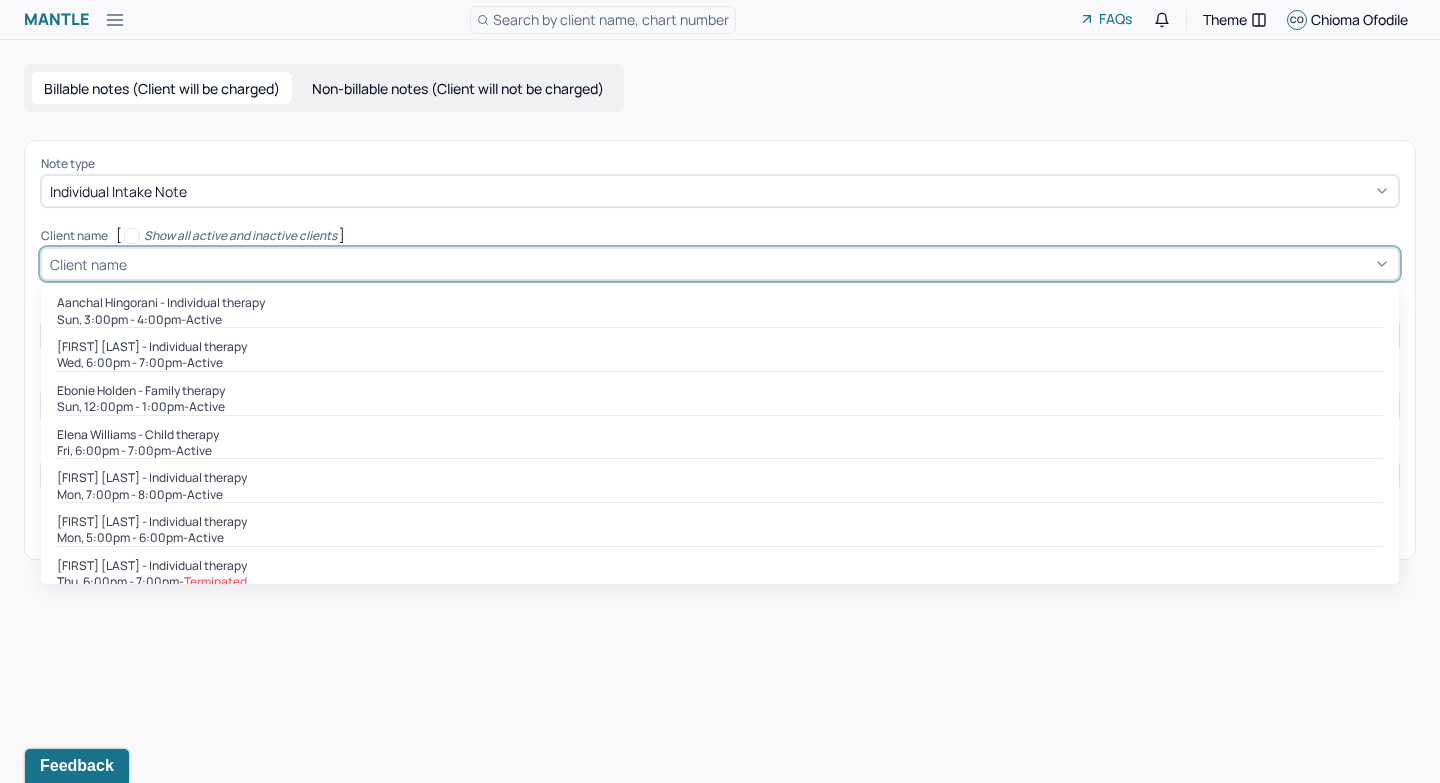 click at bounding box center [760, 264] 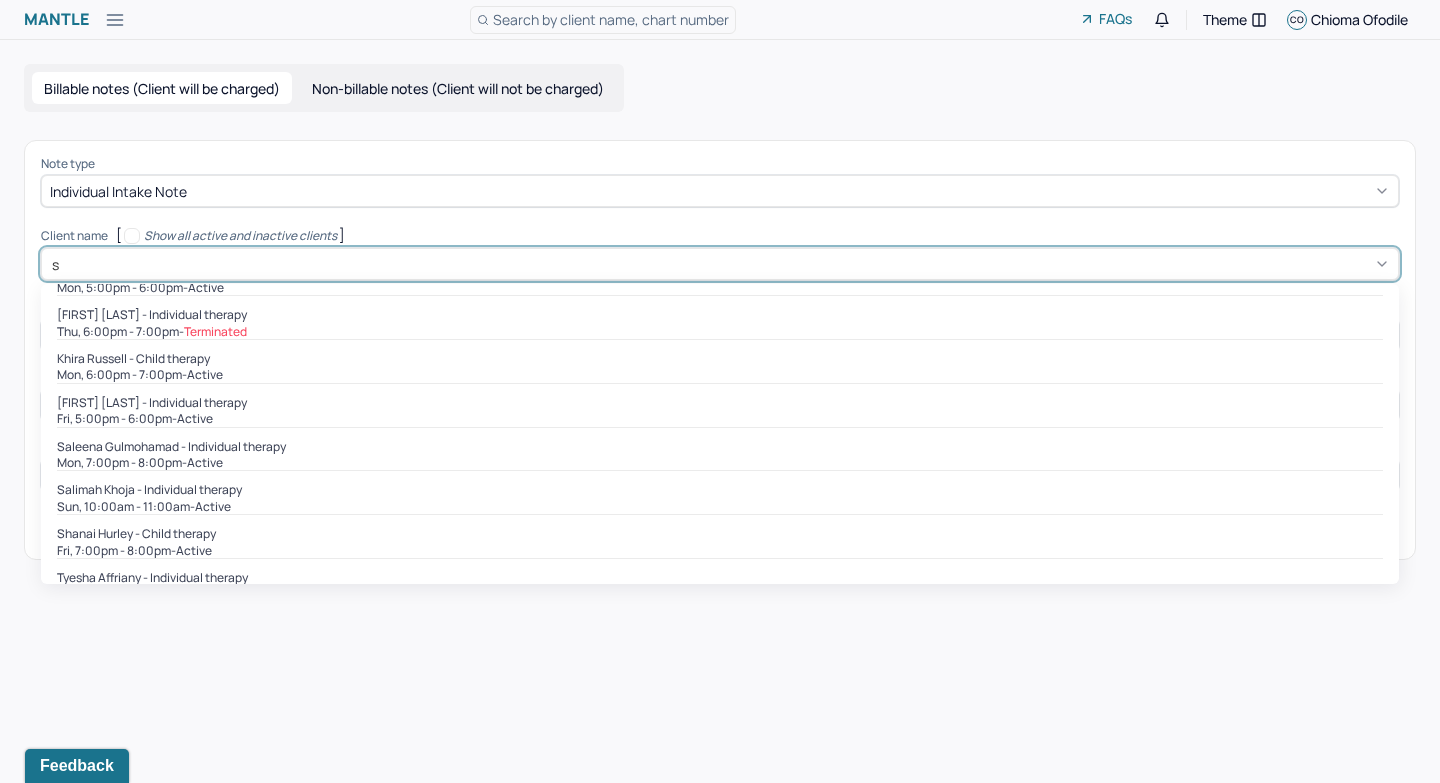 scroll, scrollTop: 167, scrollLeft: 0, axis: vertical 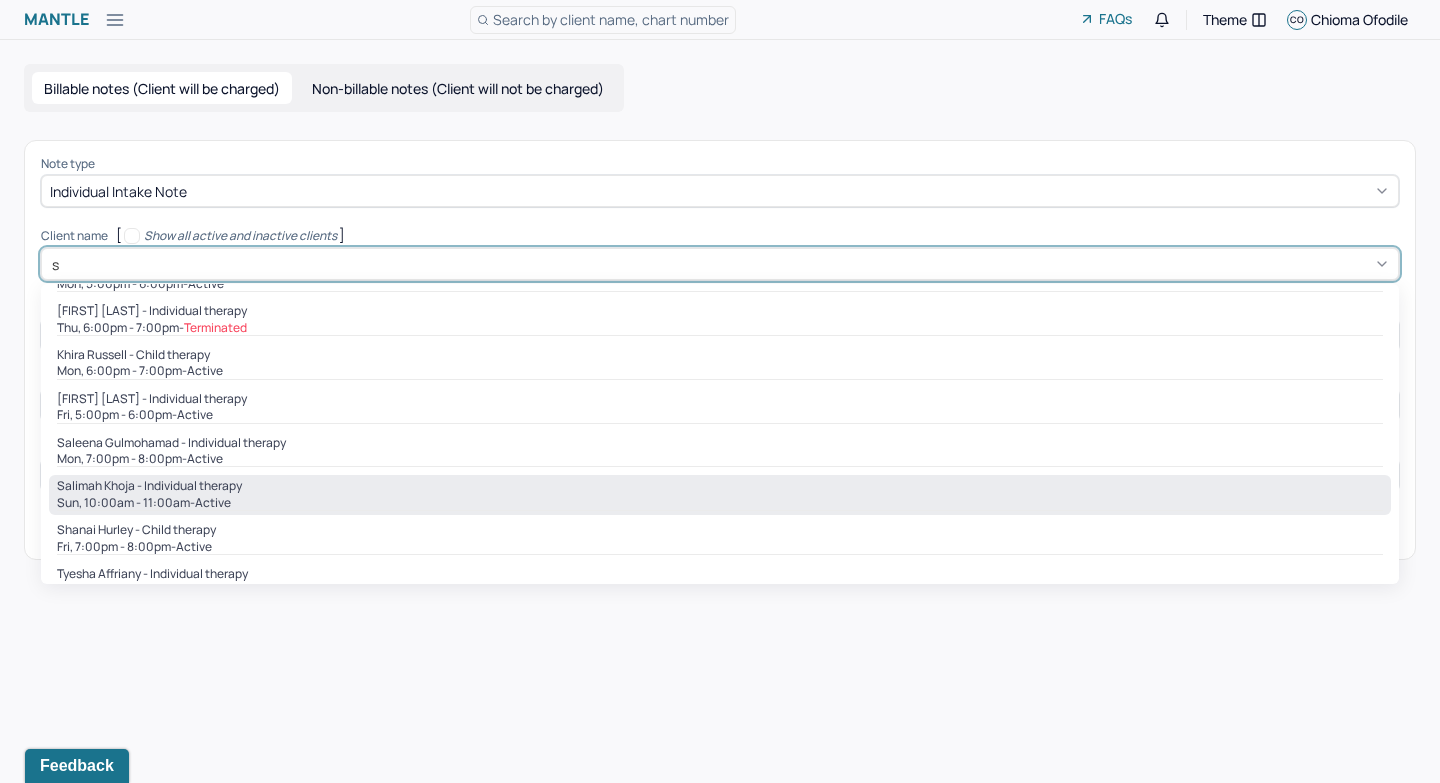 click on "Sun, 10:00am - 11:00am  -  active" at bounding box center [720, 503] 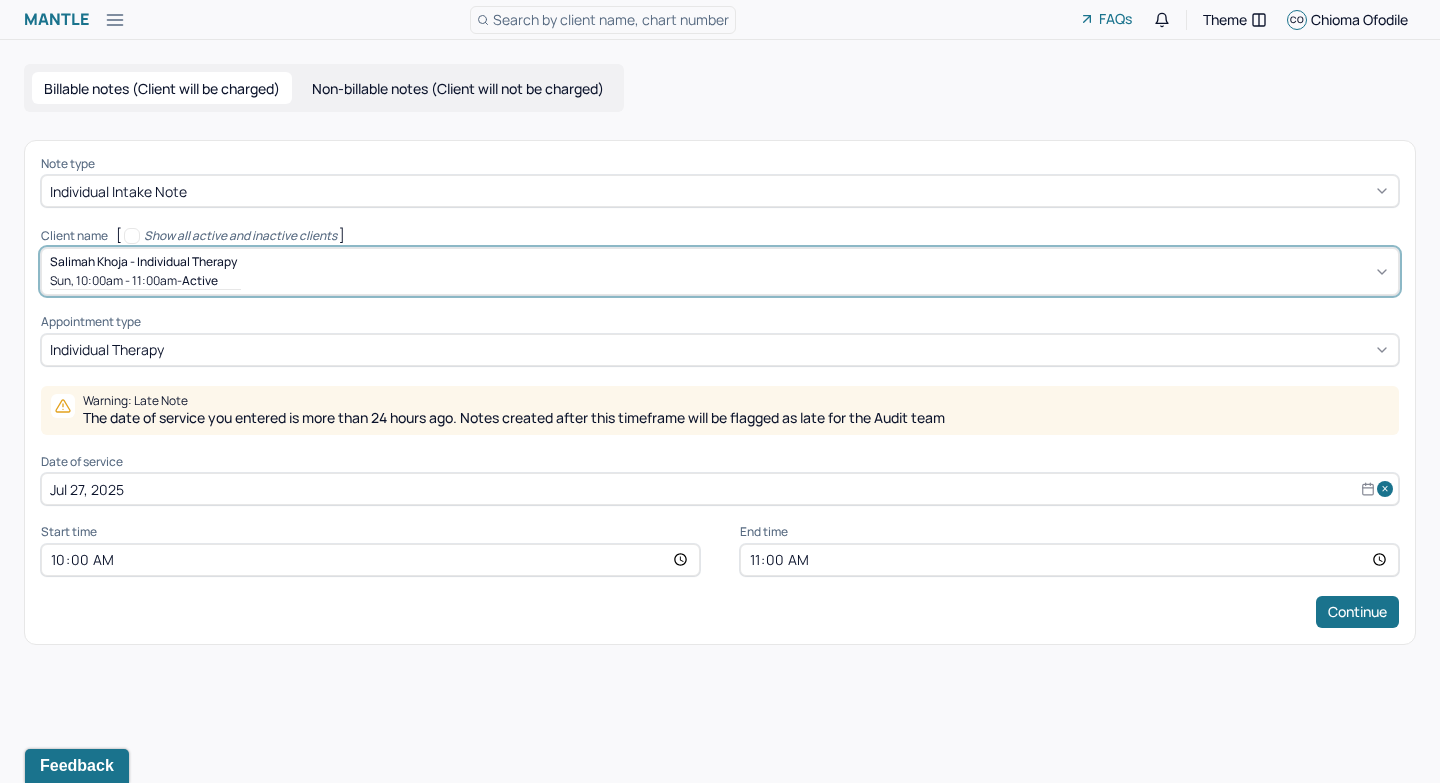 click on "Jul 27, 2025" at bounding box center [720, 489] 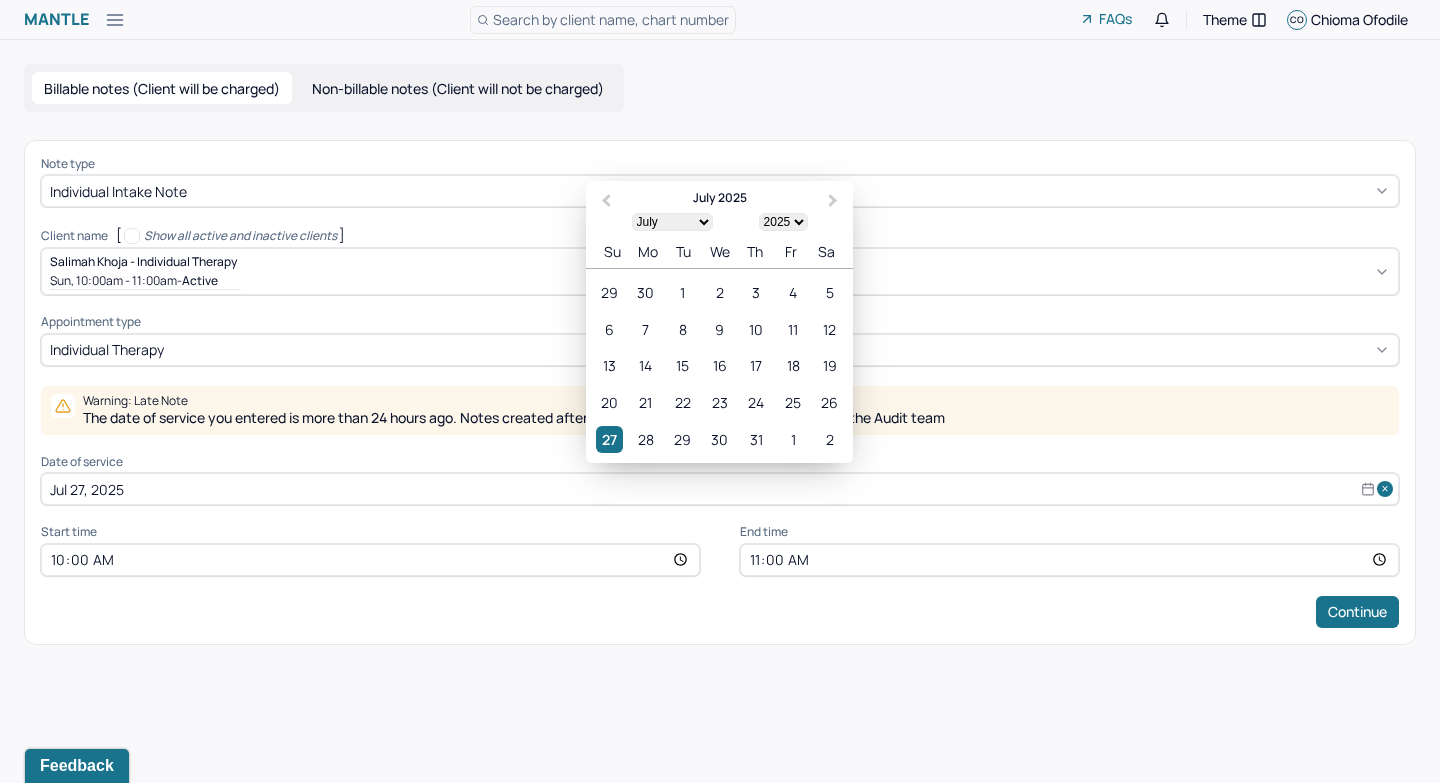click on "January February March April May June July August September October November December" at bounding box center (672, 222) 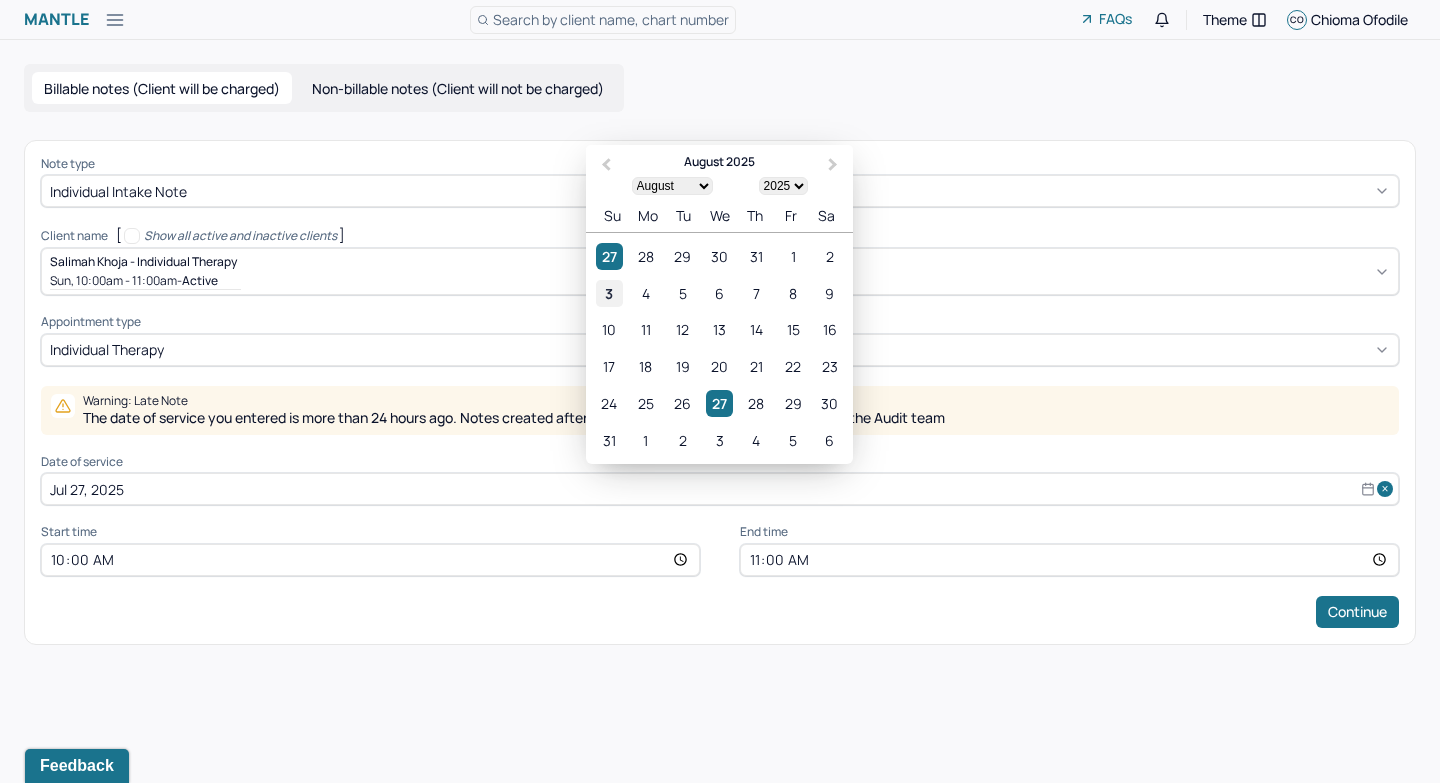 click on "3" at bounding box center [609, 293] 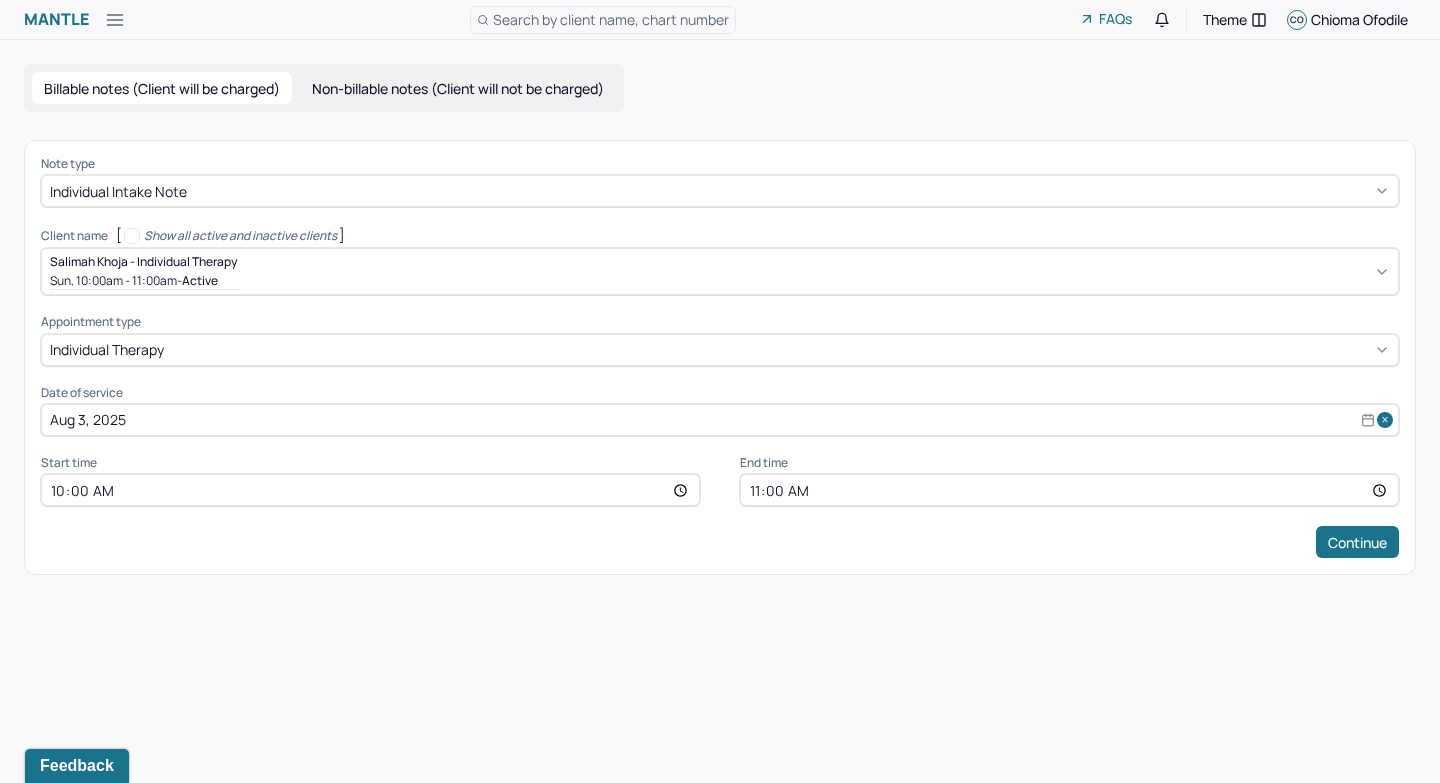 click on "10:00" at bounding box center (370, 490) 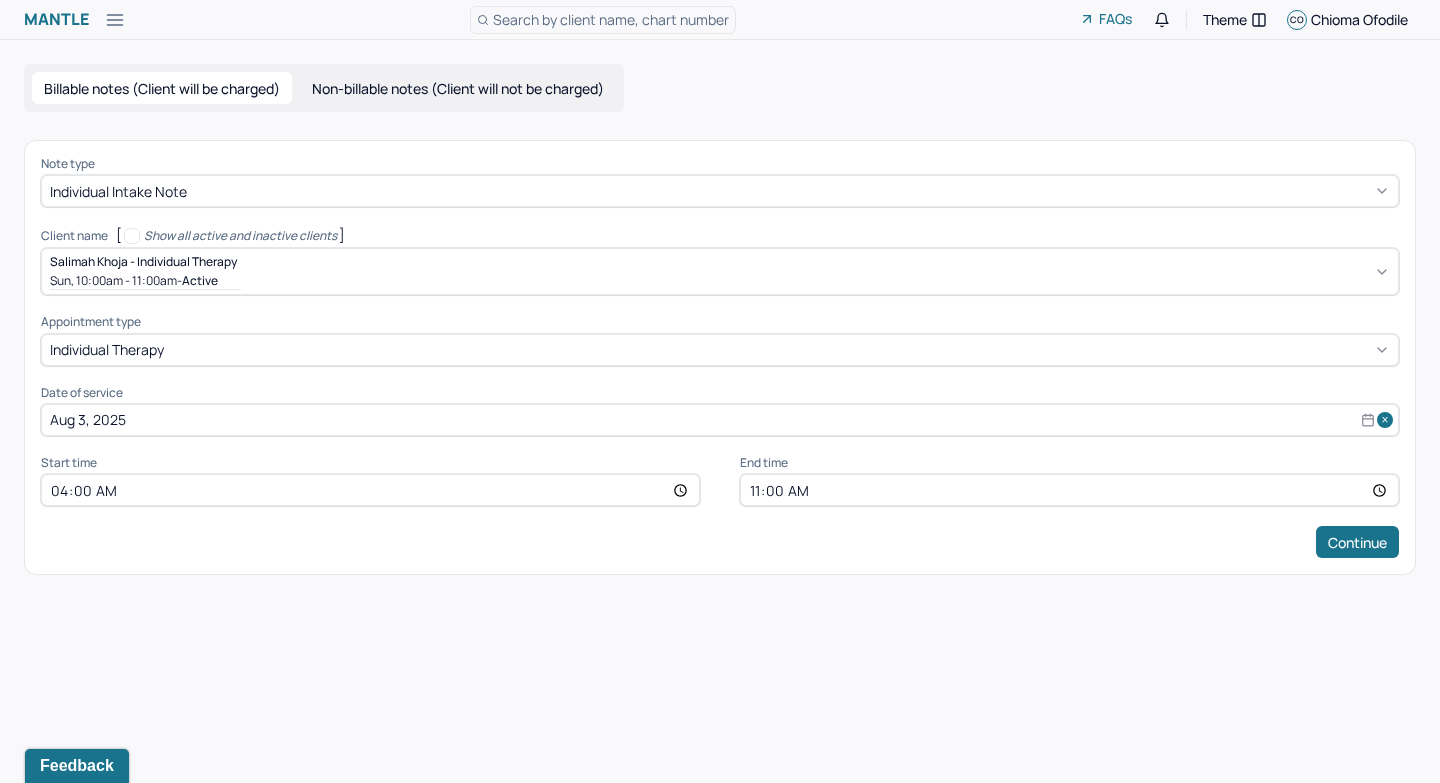 click on "04:00" at bounding box center [370, 490] 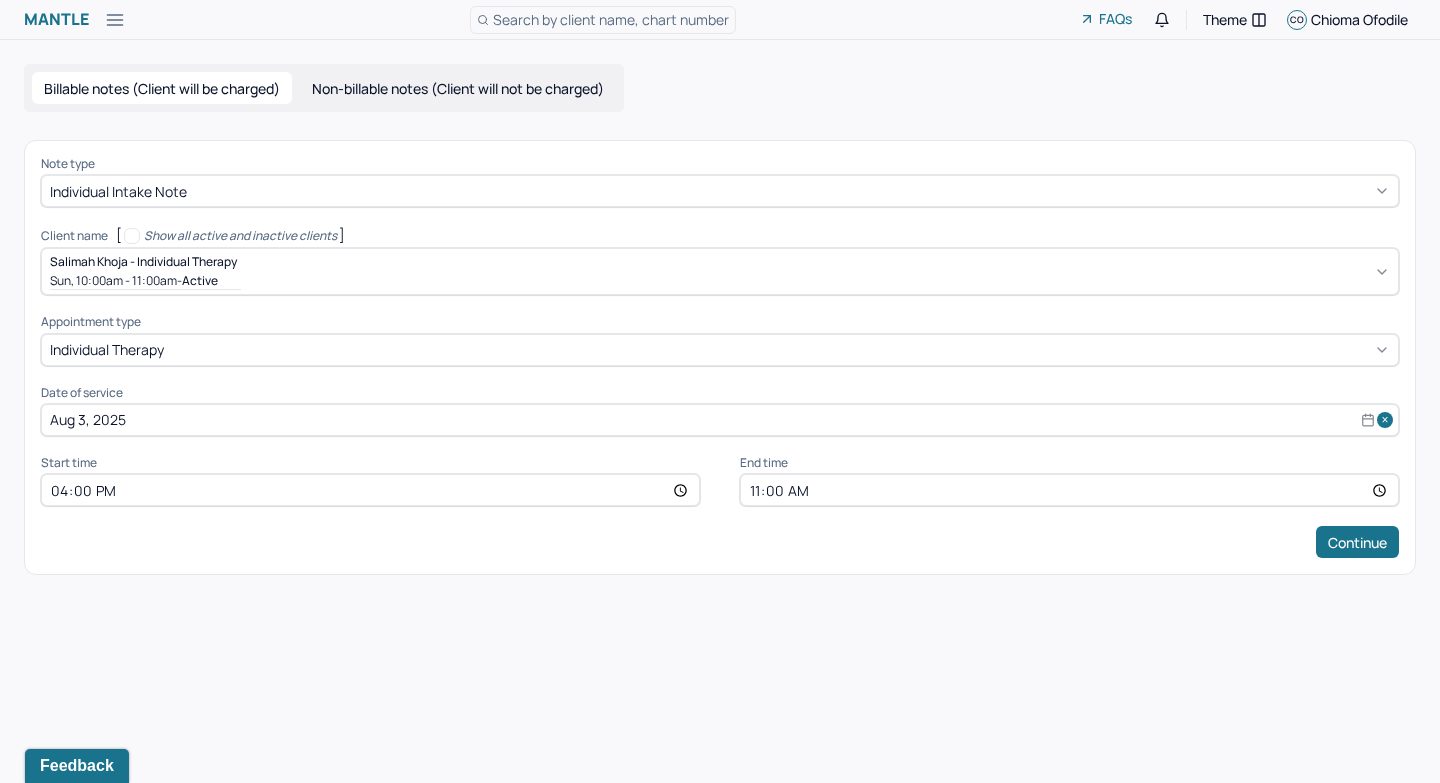 click on "11:00" at bounding box center [1069, 490] 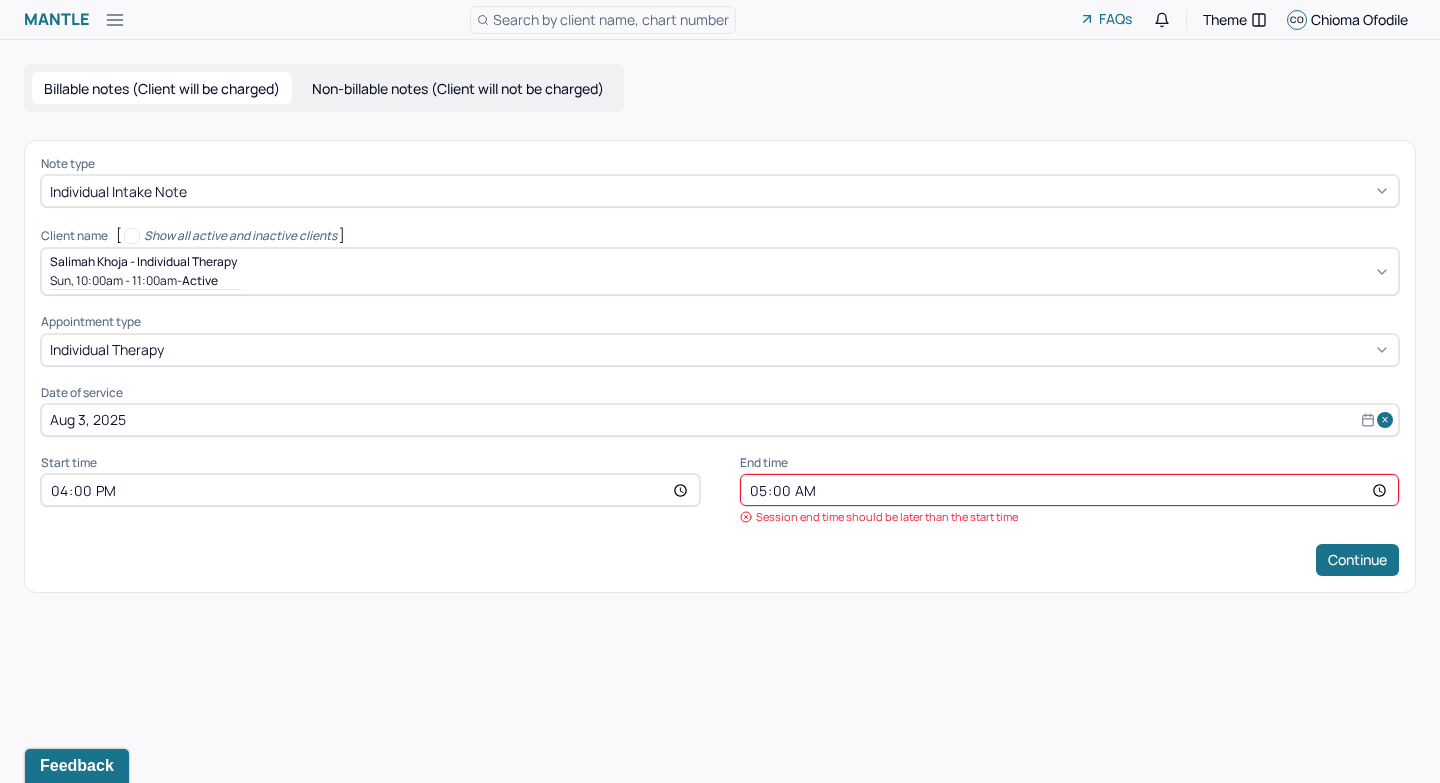 click on "05:00" at bounding box center [1069, 490] 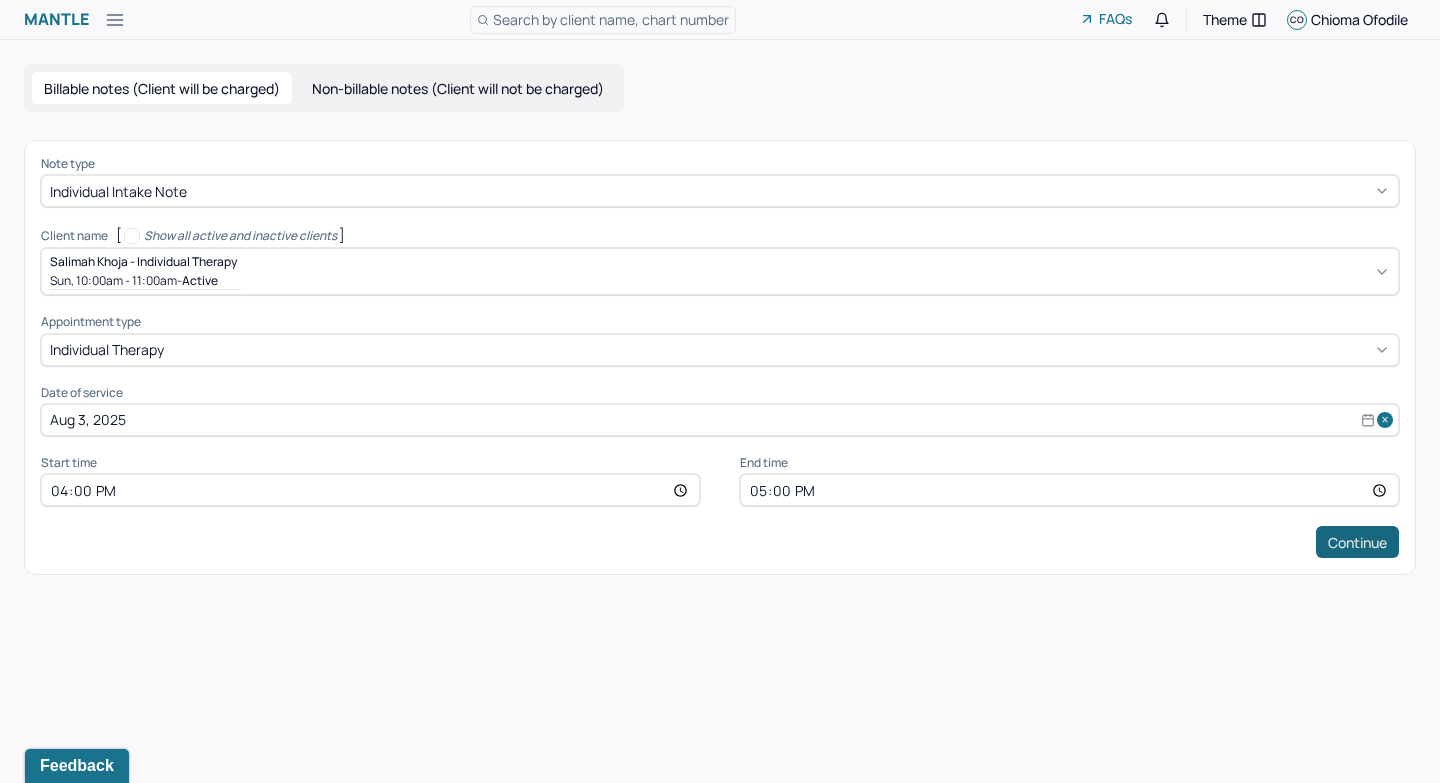click on "Continue" at bounding box center (1357, 542) 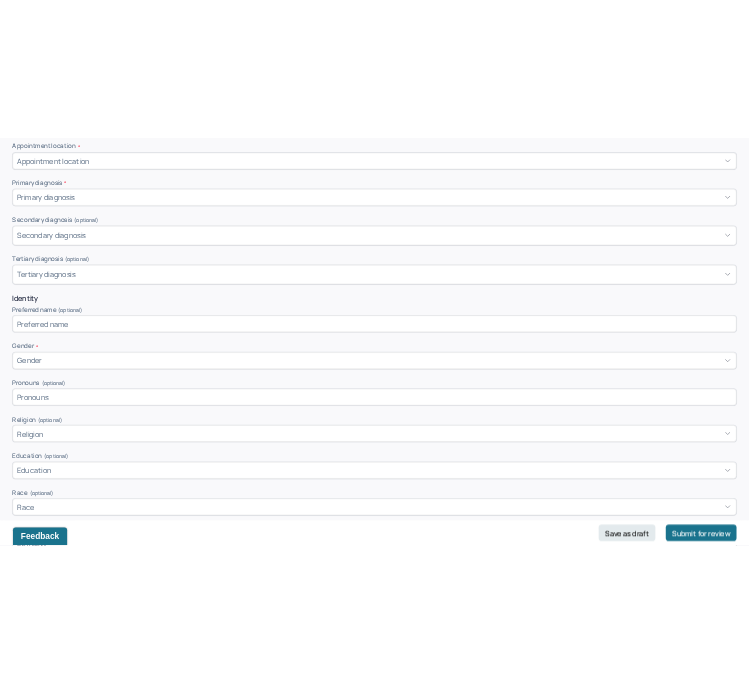 scroll, scrollTop: 0, scrollLeft: 0, axis: both 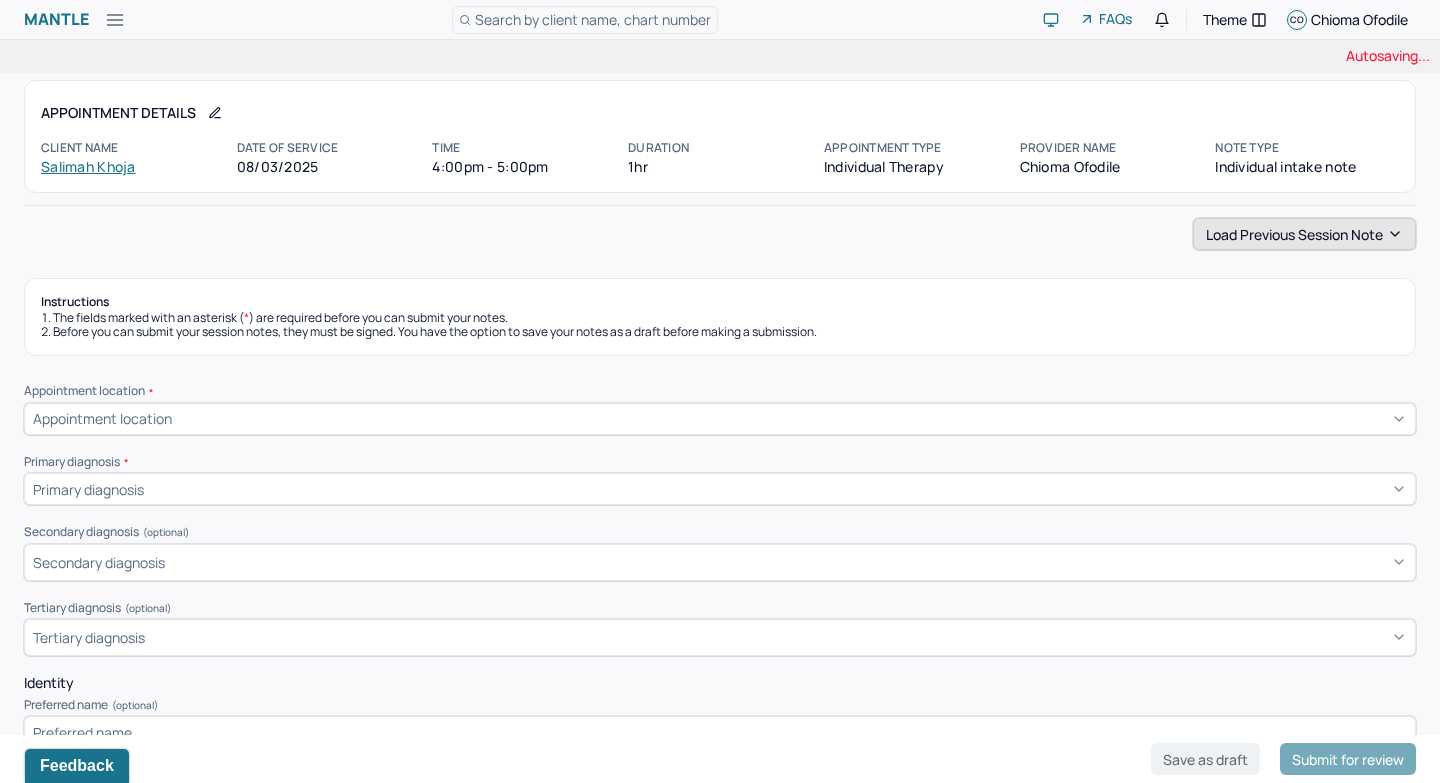 click on "Load previous session note" at bounding box center (1304, 234) 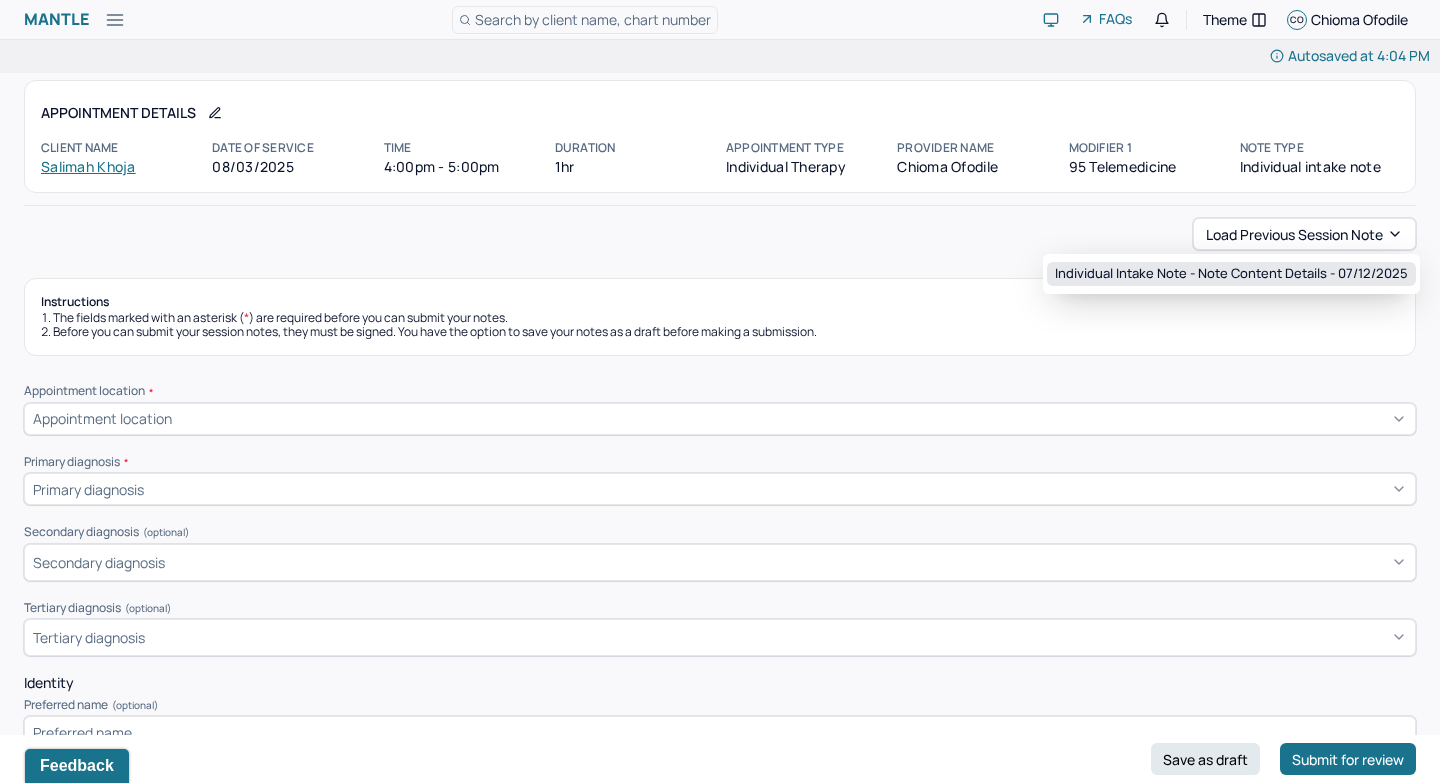 click on "Individual intake note   - Note content Details -   07/12/2025" at bounding box center [1231, 274] 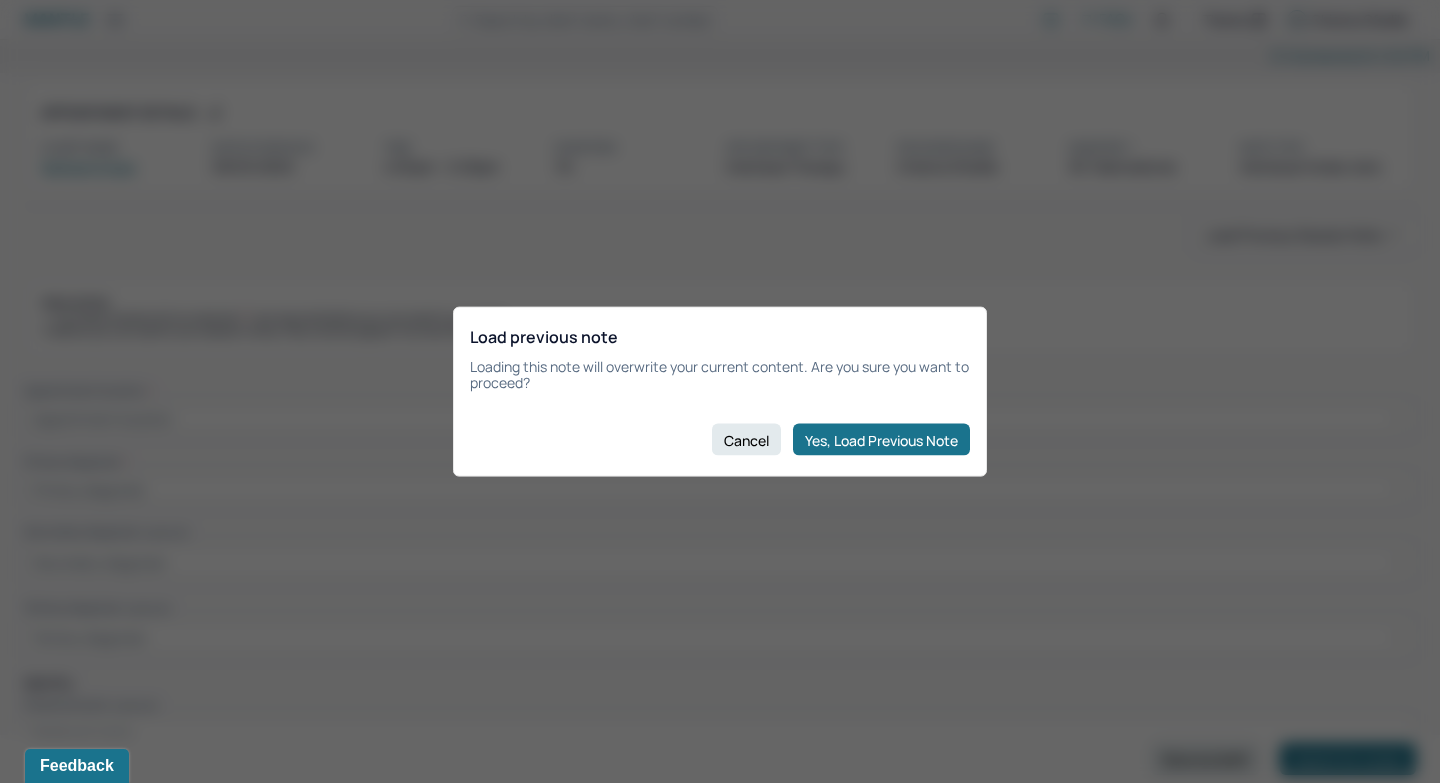 click on "Yes, Load Previous Note" at bounding box center (881, 440) 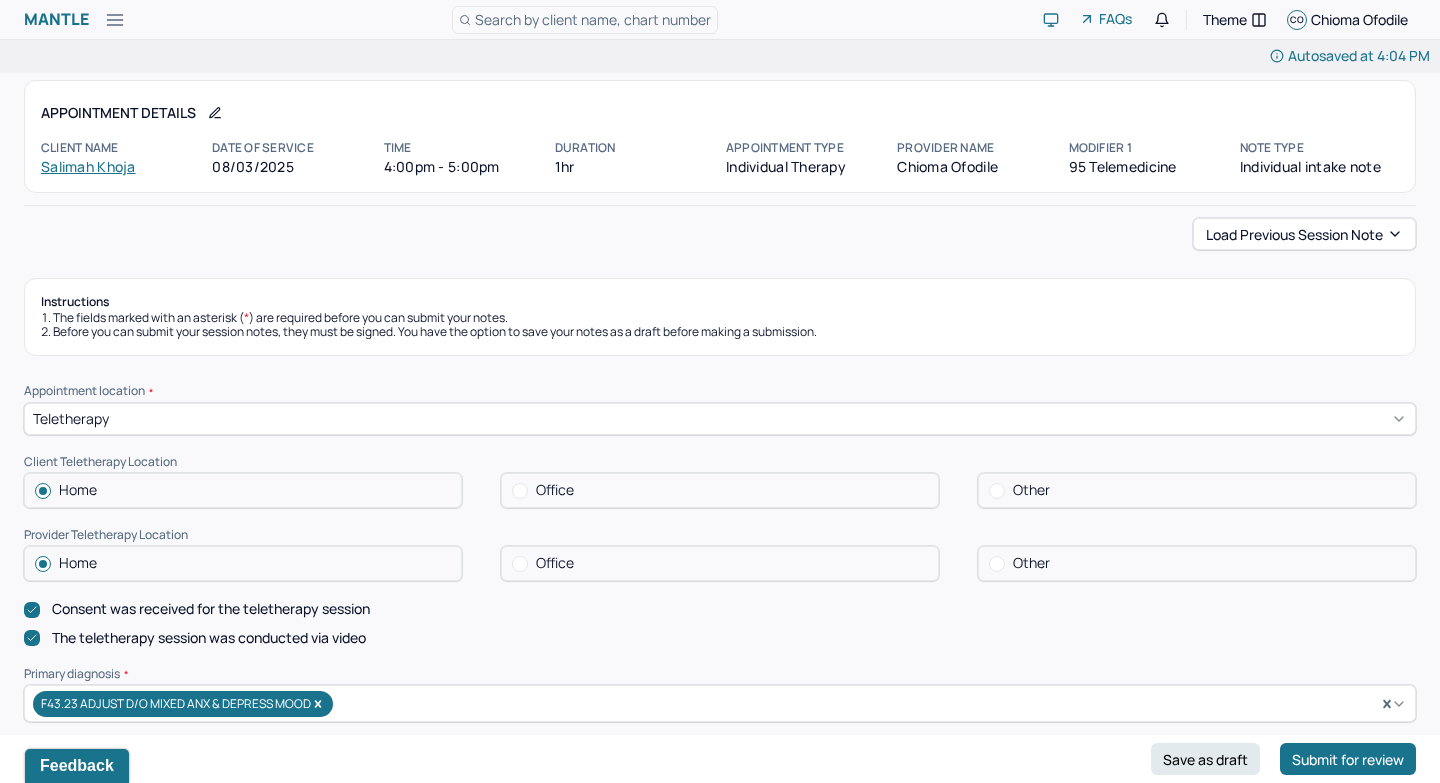 type on "Client presented to session expressing seeking therapy due to low mood and anxiety. Client communicated that she is currently studying to be a lawyer and is wrapped up in anxiety due to studying, difficulty sleeping and difficulty waking up to be productive. Client endorsed currently working in a unhealthy work setting which impacts her self-esteem, ability to have boundaries and anxiety levels. Client expressed experiencing a sense of eternal dread and not having many things to look forward to in life but denied any active suicidal ideations. Client articulated that she tends to be stubborn and resistant to using tools implemented in therapy. Client appears motivated and hopes to develop boundaries and tools to assert herself, cope with anxiety levels, and explore childhood trauma." 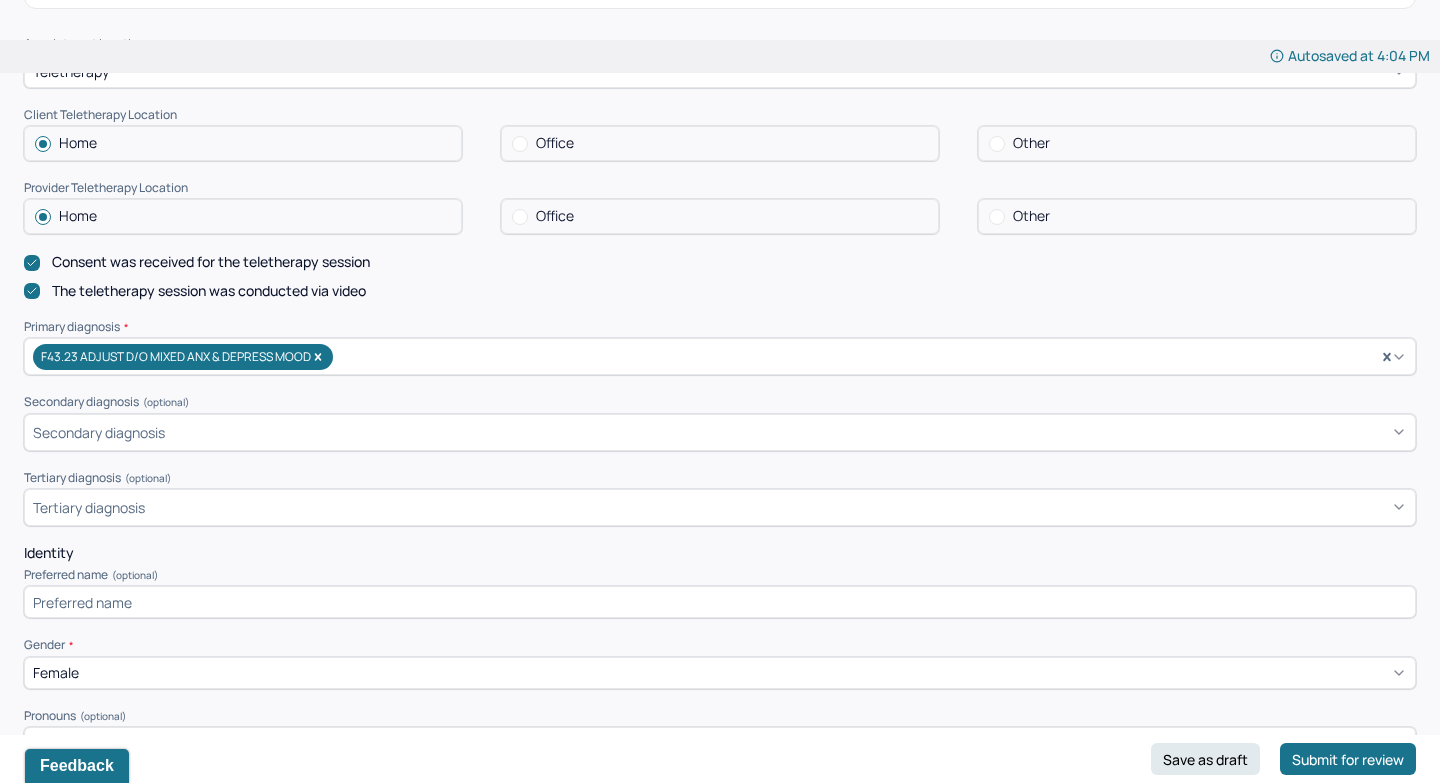 scroll, scrollTop: 392, scrollLeft: 0, axis: vertical 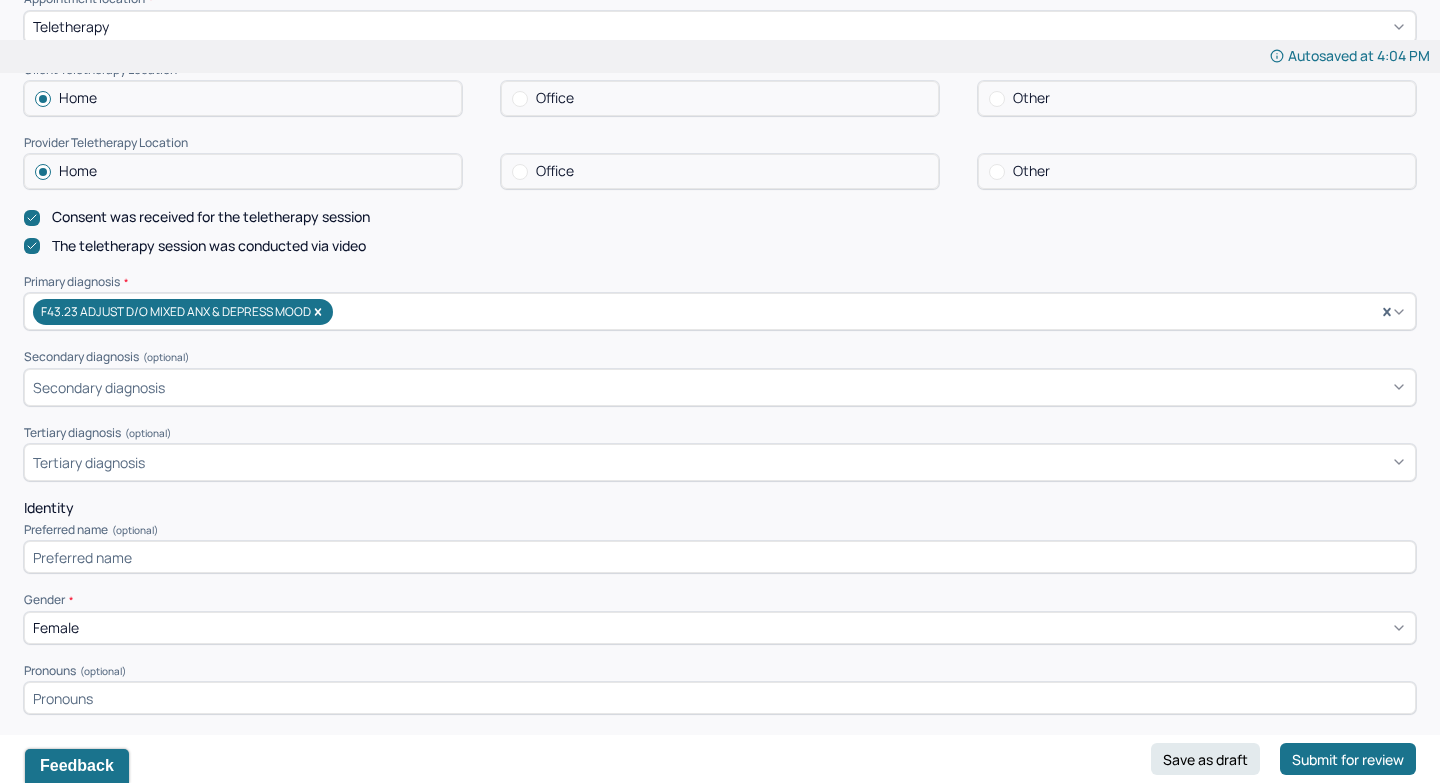 click at bounding box center (520, 172) 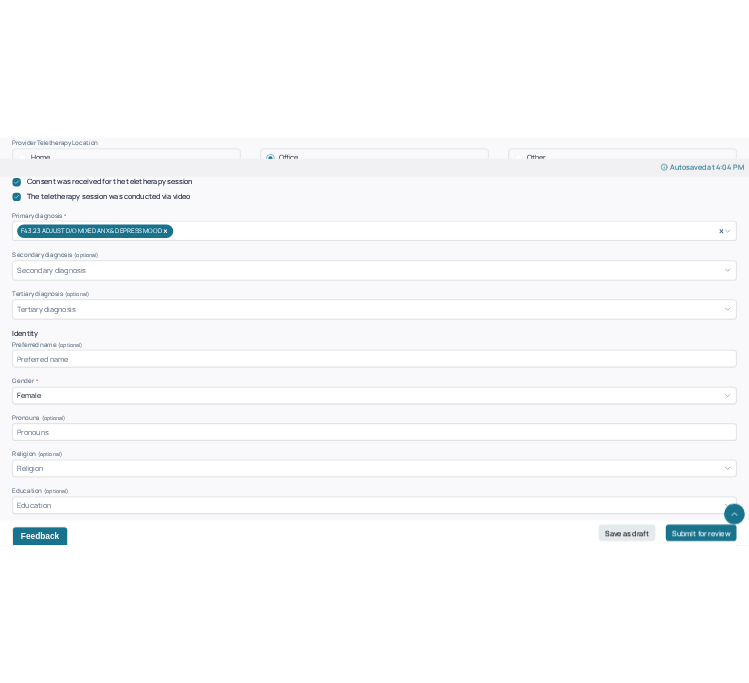 scroll, scrollTop: 679, scrollLeft: 0, axis: vertical 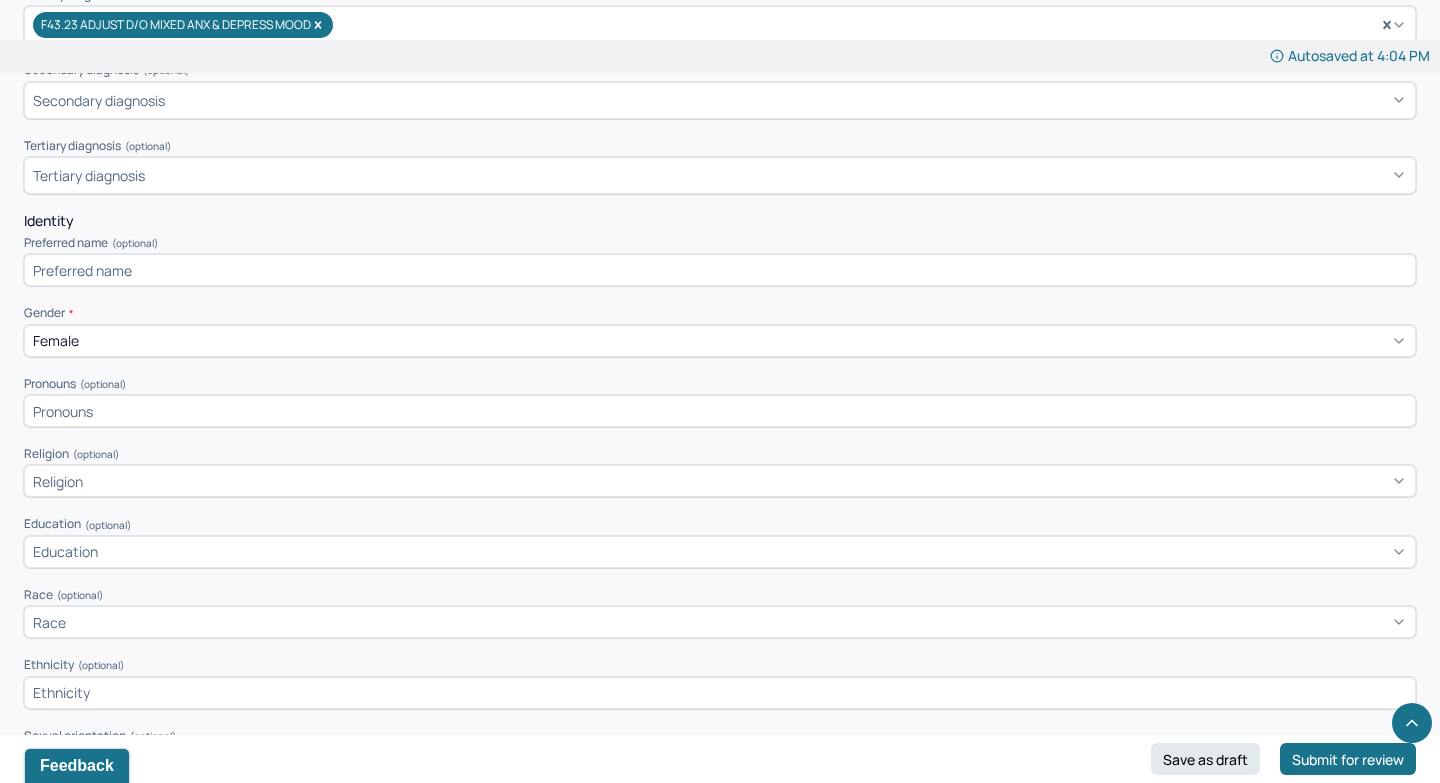 click at bounding box center (720, 270) 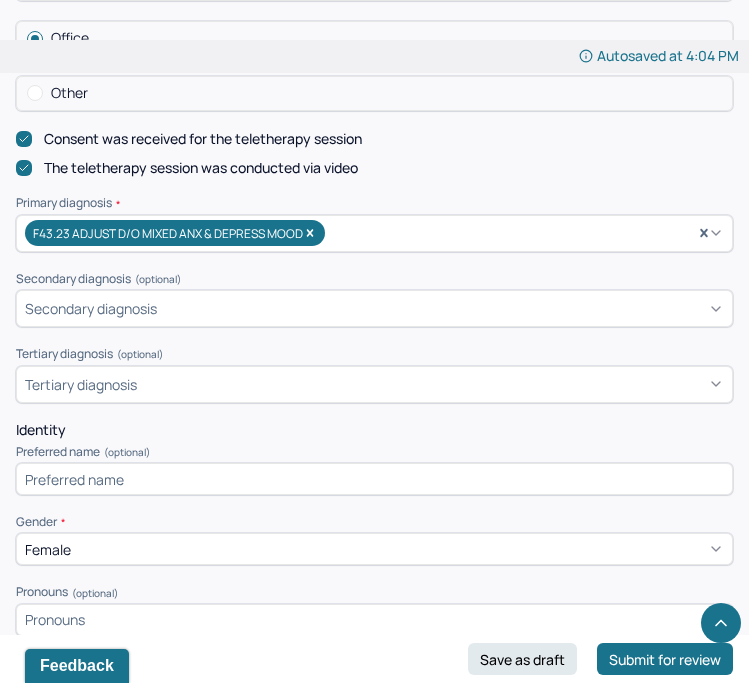 scroll, scrollTop: 783, scrollLeft: 0, axis: vertical 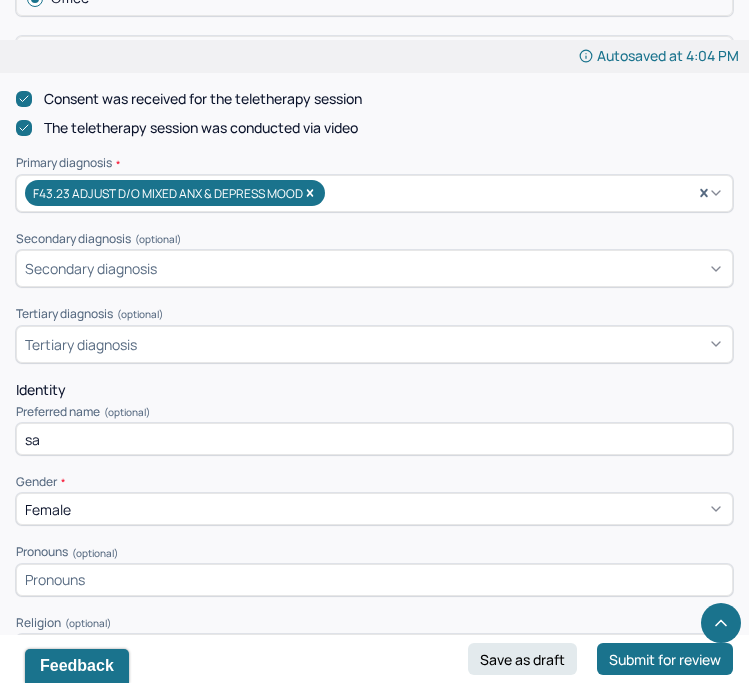 type on "s" 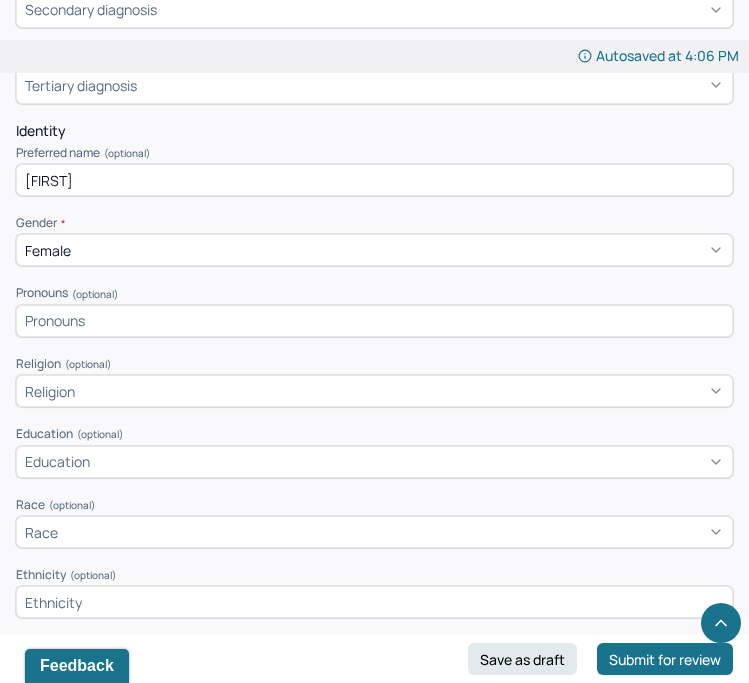 scroll, scrollTop: 1048, scrollLeft: 0, axis: vertical 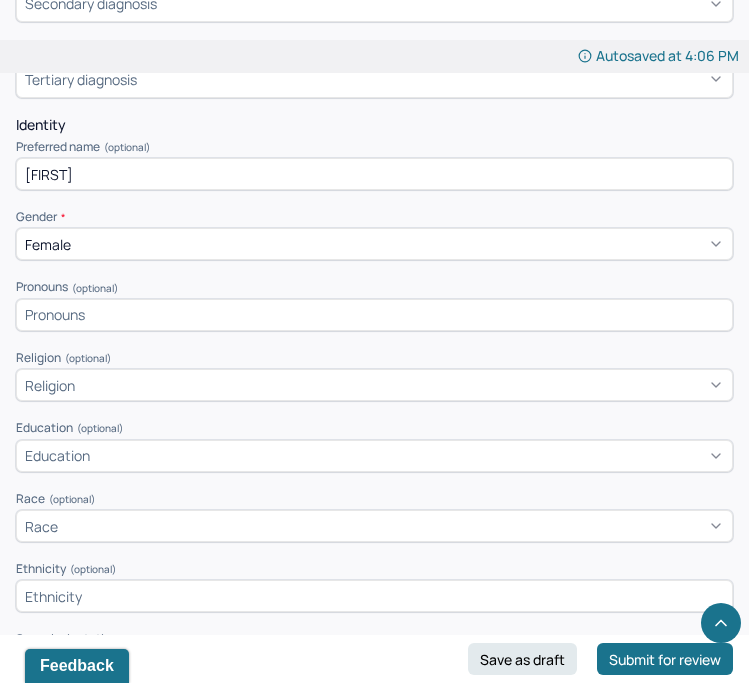 type on "[FIRST]" 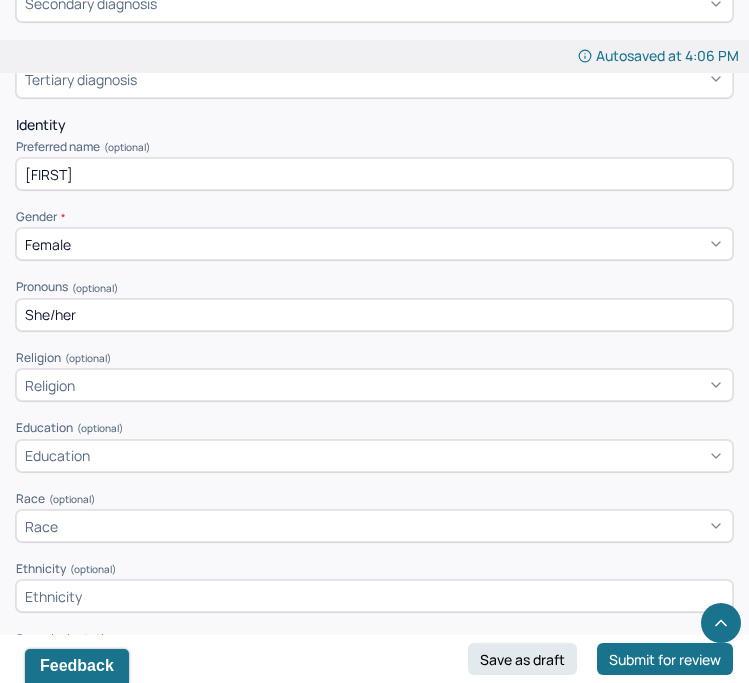 type on "She/her" 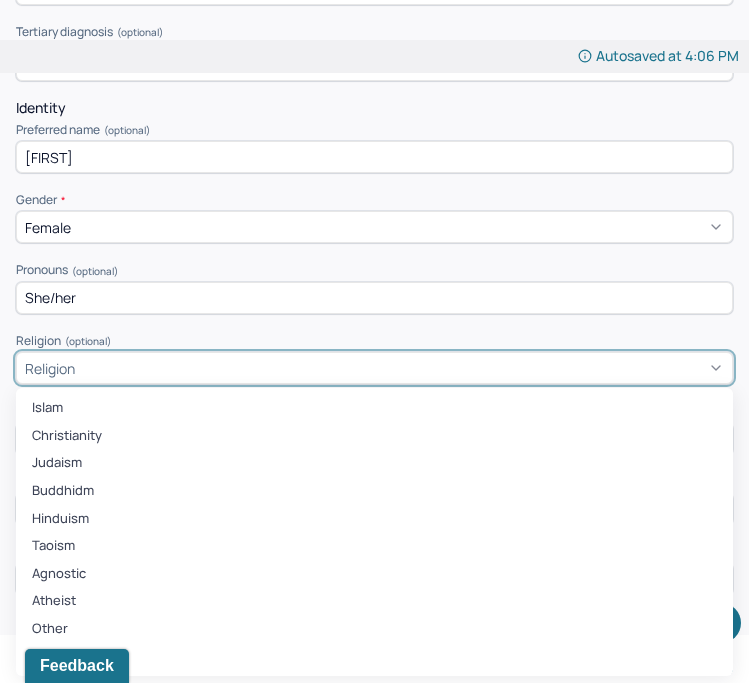 scroll, scrollTop: 1066, scrollLeft: 0, axis: vertical 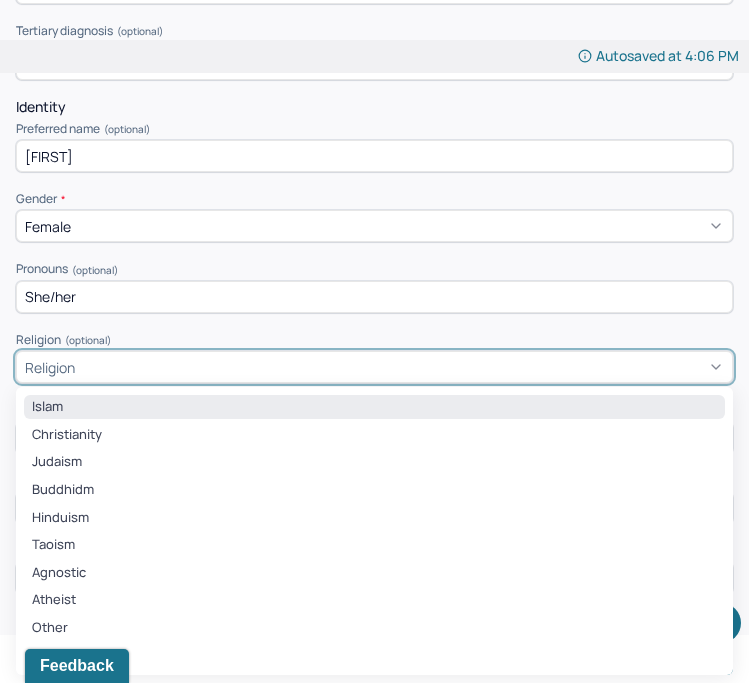 click on "Islam" at bounding box center (374, 407) 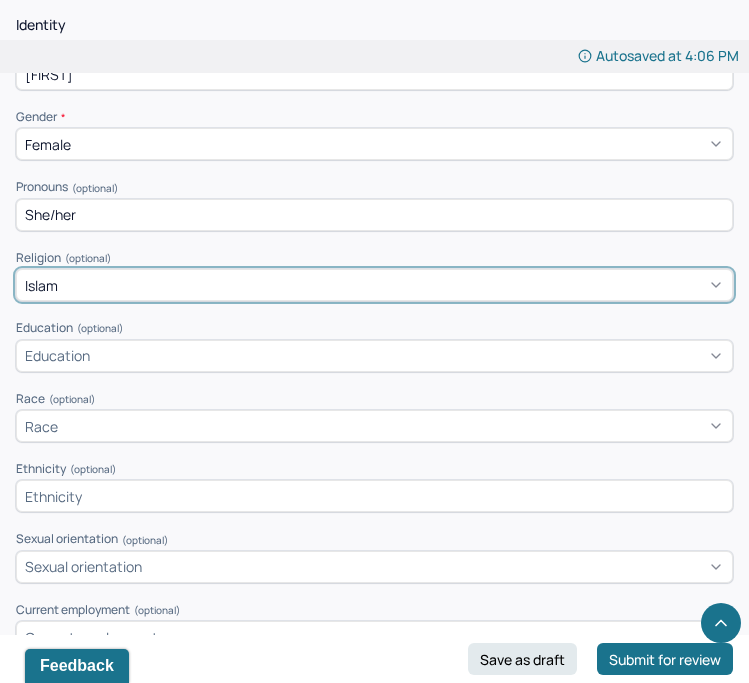 scroll, scrollTop: 1211, scrollLeft: 0, axis: vertical 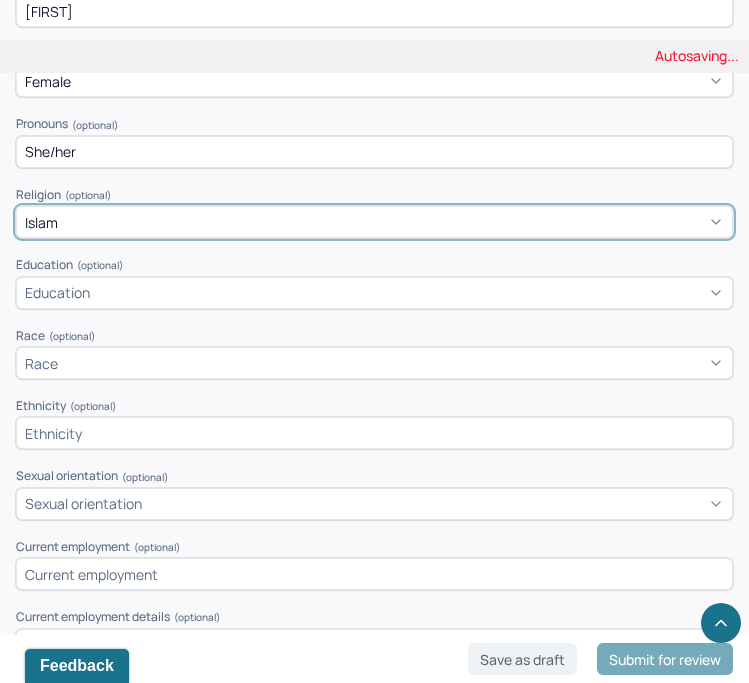 click on "Education" at bounding box center (374, 293) 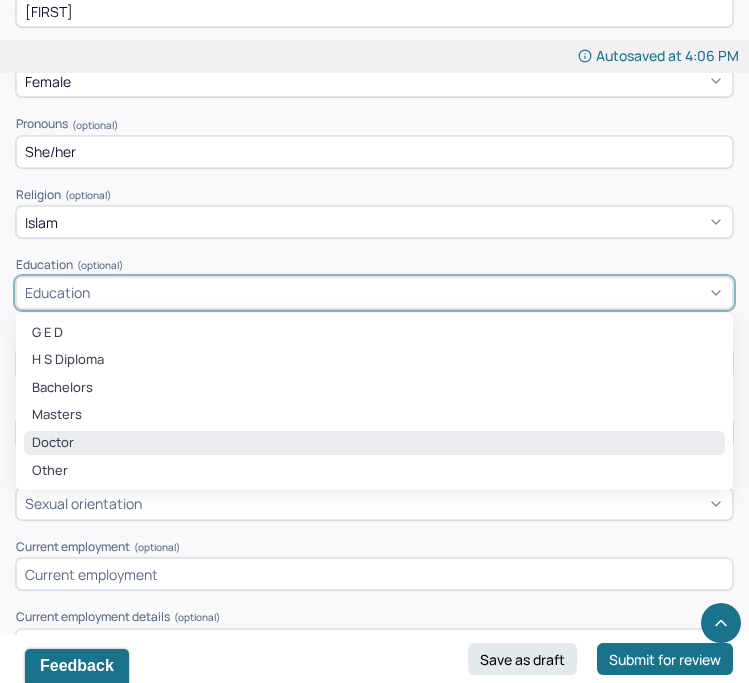 click on "Doctor" at bounding box center [374, 443] 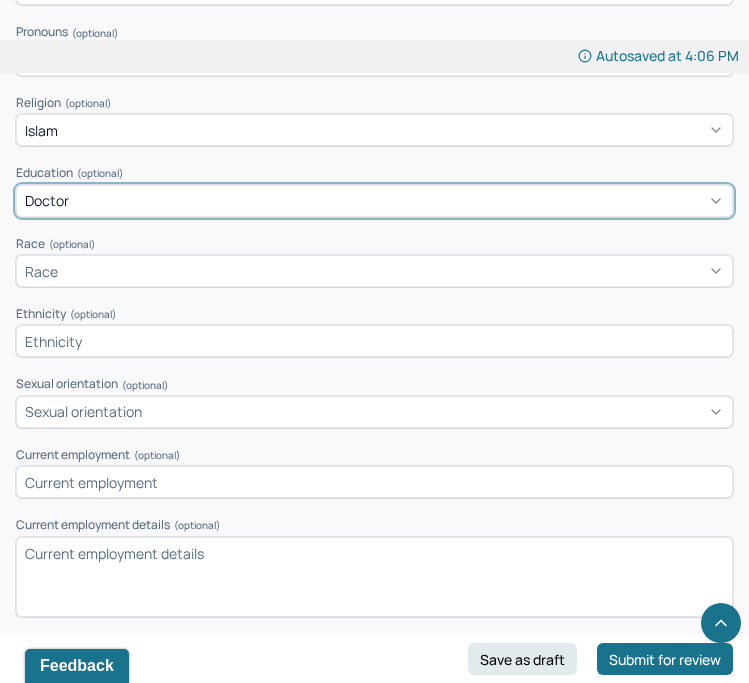 scroll, scrollTop: 1329, scrollLeft: 0, axis: vertical 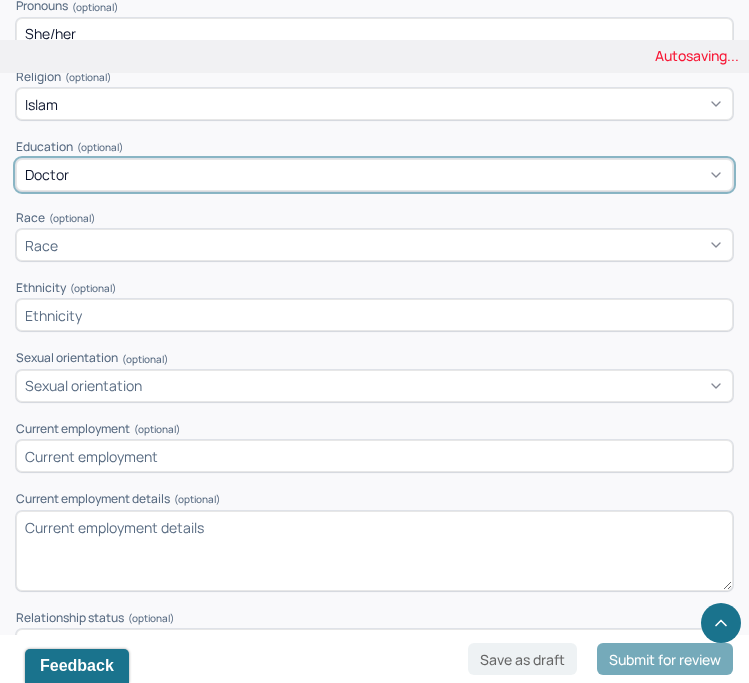 click on "Appointment location * Teletherapy Client Teletherapy Location Home Office Other Provider Teletherapy Location Home Office Other Consent was received for the teletherapy session The teletherapy session was conducted via video Primary diagnosis * F43.23 ADJUST D/O MIXED ANX & DEPRESS MOOD Secondary diagnosis (optional) Secondary diagnosis Tertiary diagnosis (optional) Tertiary diagnosis Identity Preferred name (optional) Salimah Gender * Female Pronouns (optional) She/her Religion (optional) Islam Education (optional) option Doctor, selected. Doctor Race (optional) Race Ethnicity (optional) Sexual orientation (optional) Sexual orientation Current employment (optional) Current employment details (optional) Relationship status (optional) Relationship status Name of partner (optional) Emergency contact information (optional) Legal problems (optional)" at bounding box center (374, -10) 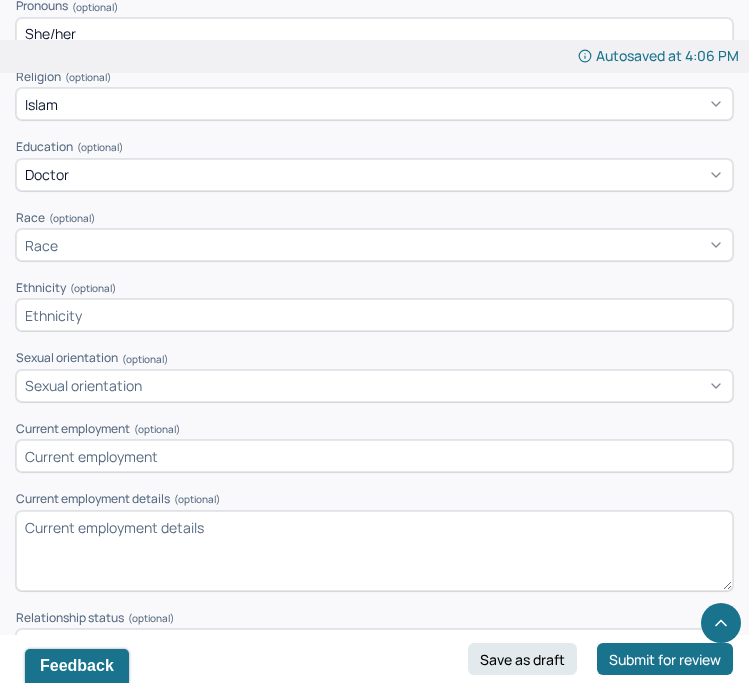scroll, scrollTop: 1419, scrollLeft: 0, axis: vertical 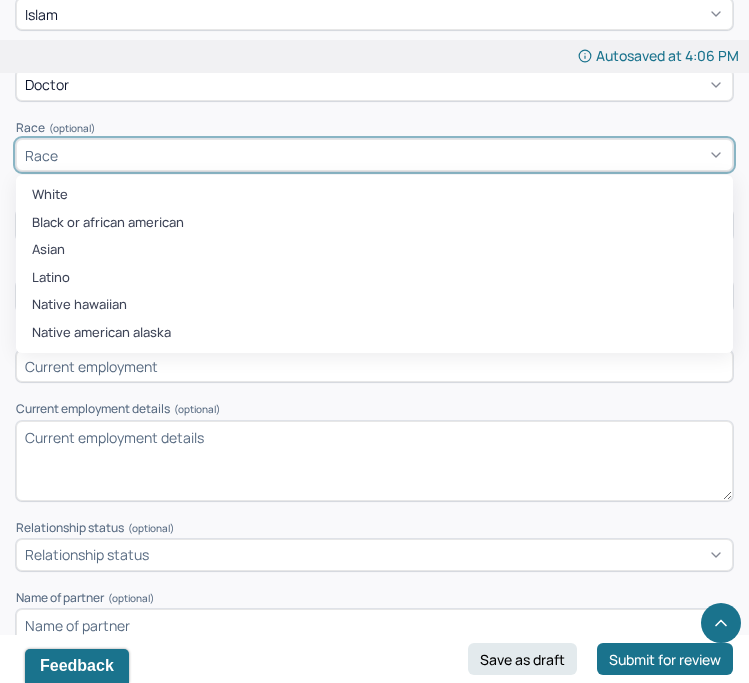 click on "Race" at bounding box center [374, 155] 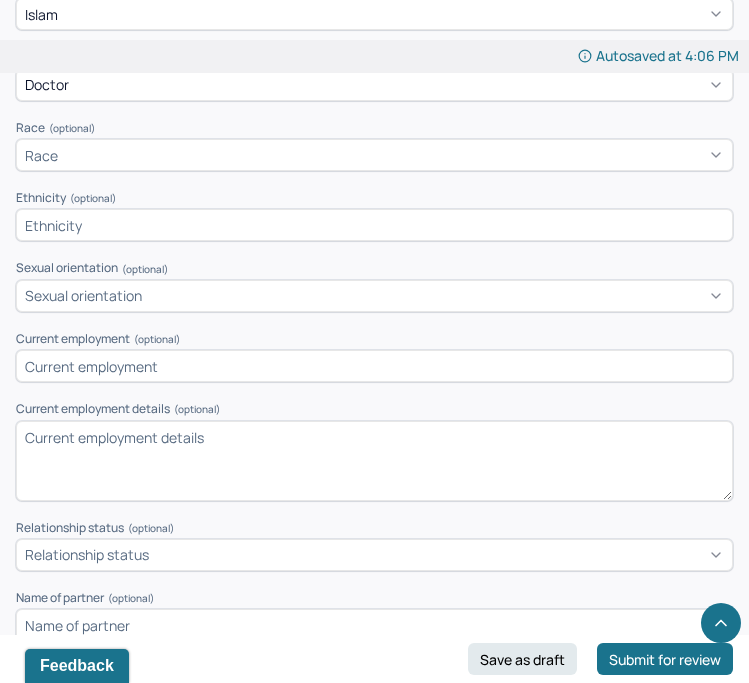 click on "Race (optional)" at bounding box center [374, 128] 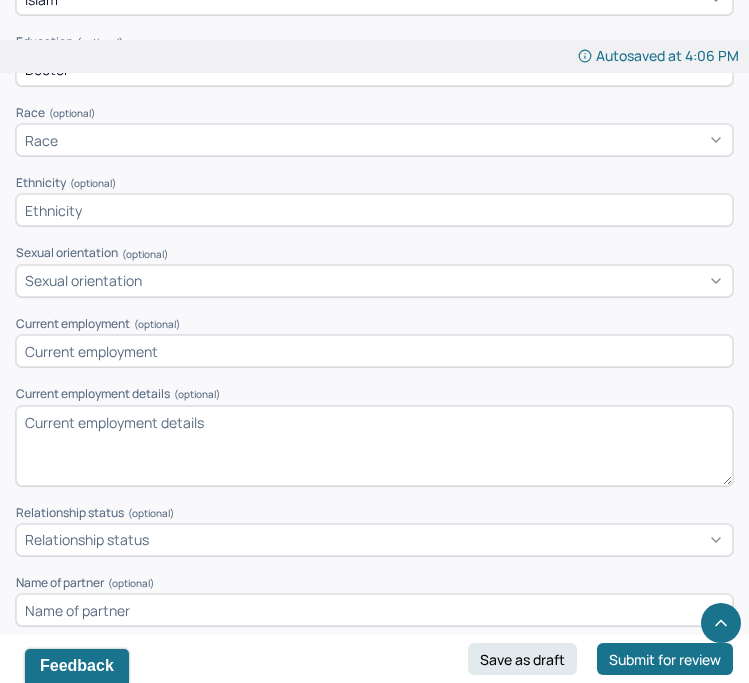 scroll, scrollTop: 1418, scrollLeft: 0, axis: vertical 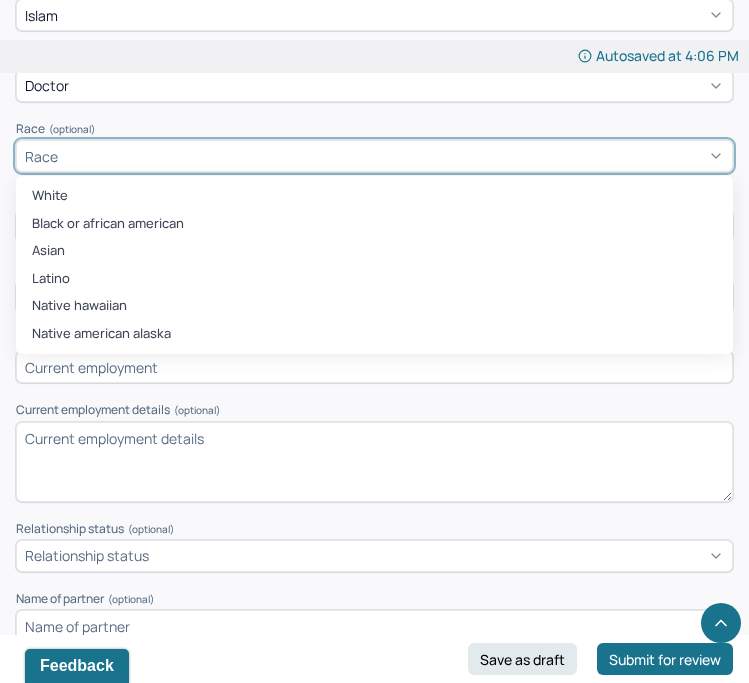 click on "Race" at bounding box center (374, 156) 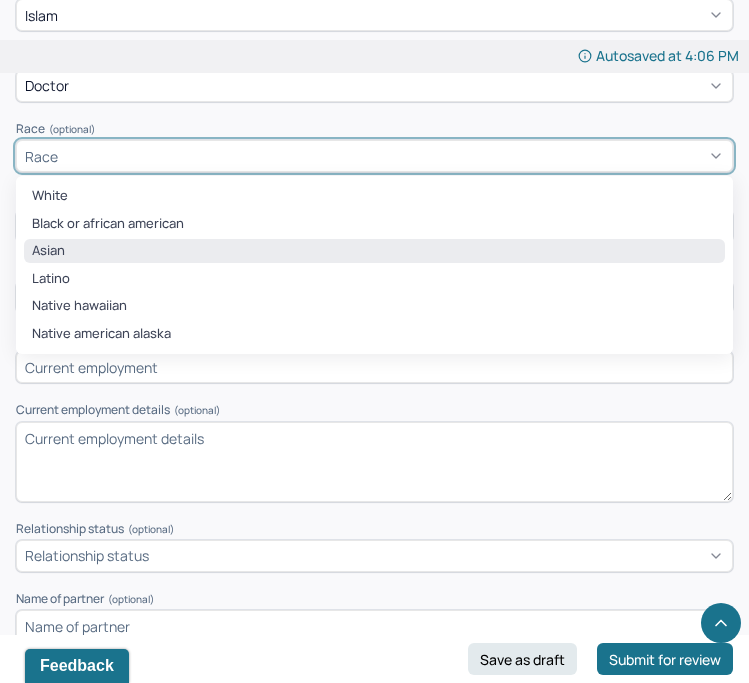 click on "Asian" at bounding box center (374, 251) 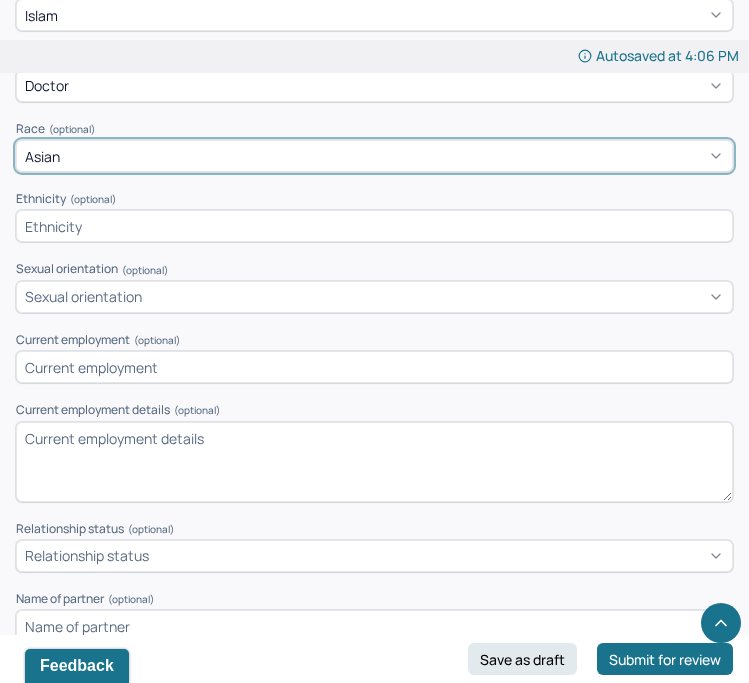 click at bounding box center (374, 226) 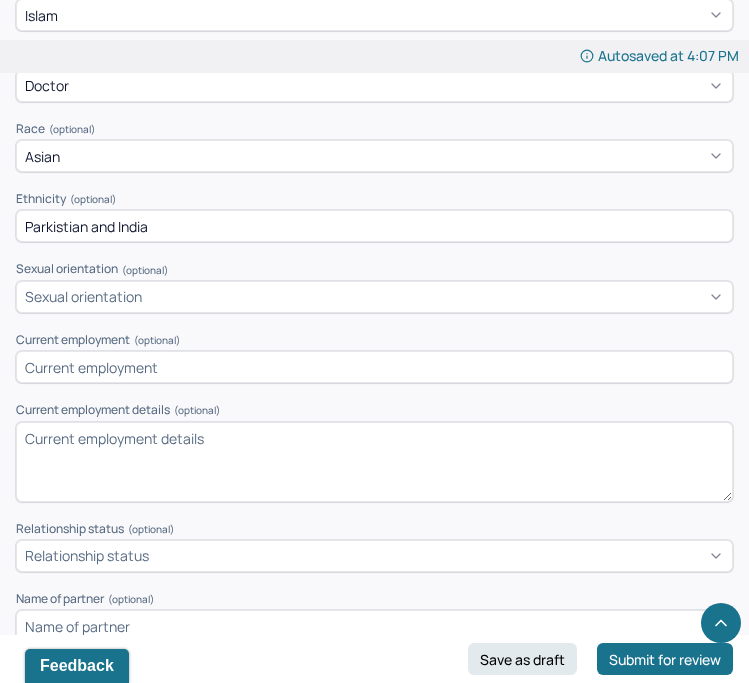 click on "Parkistian and India" at bounding box center (374, 226) 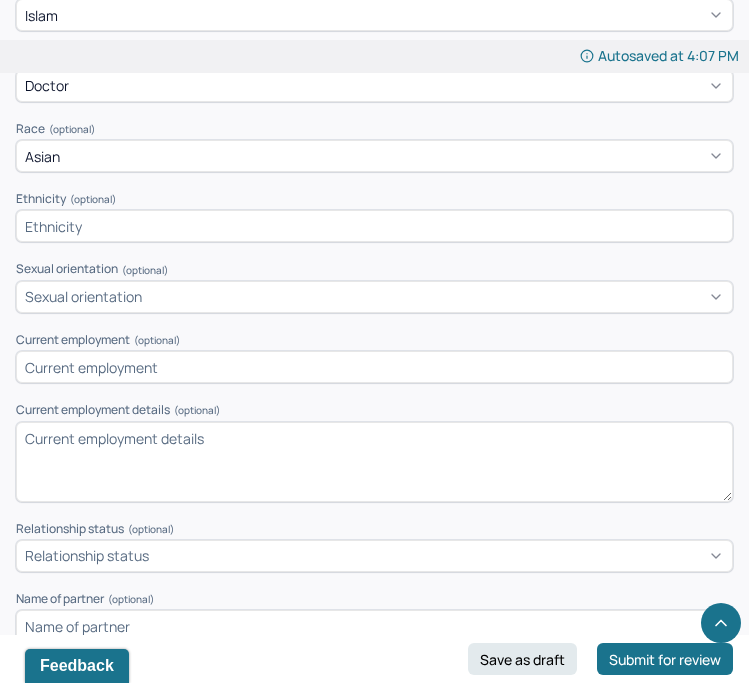paste on "pakistan and india" 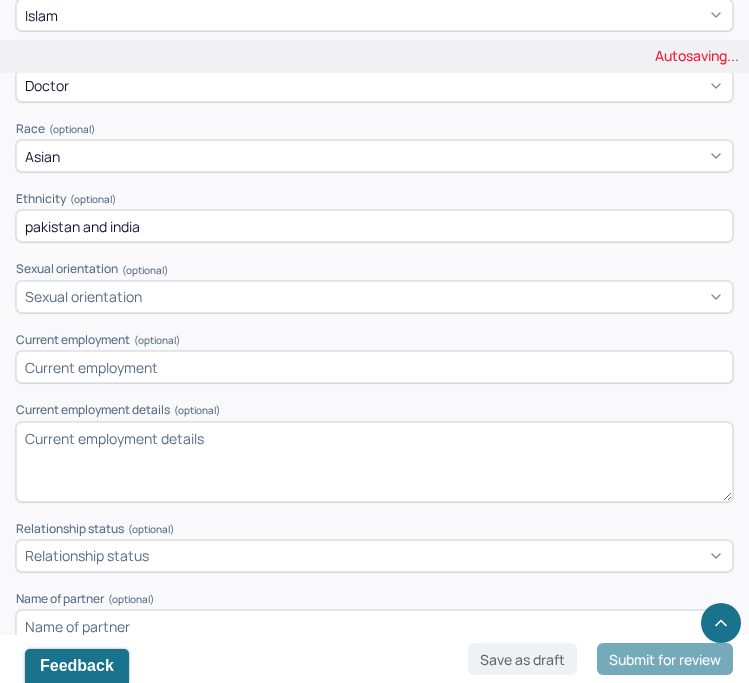 click on "pakistan and india" at bounding box center (374, 226) 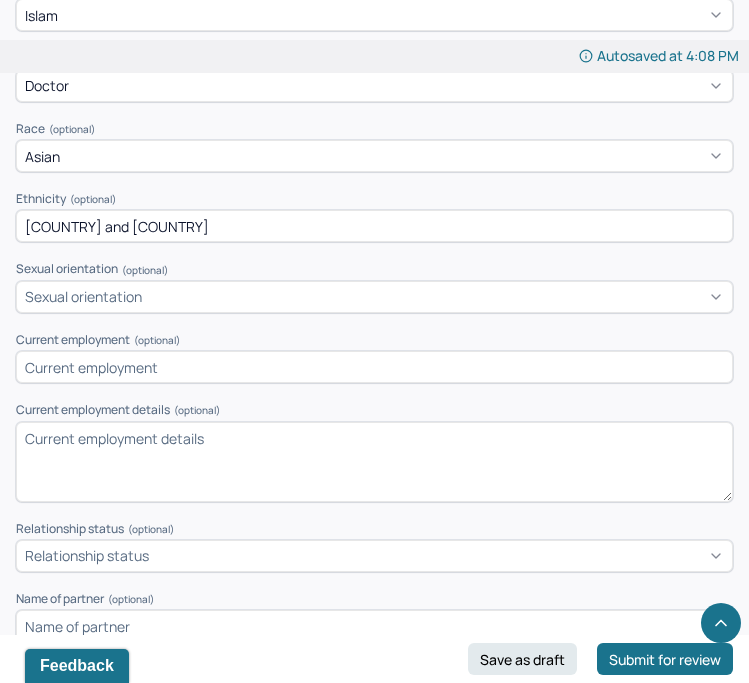 click on "pakistan and India" at bounding box center (374, 226) 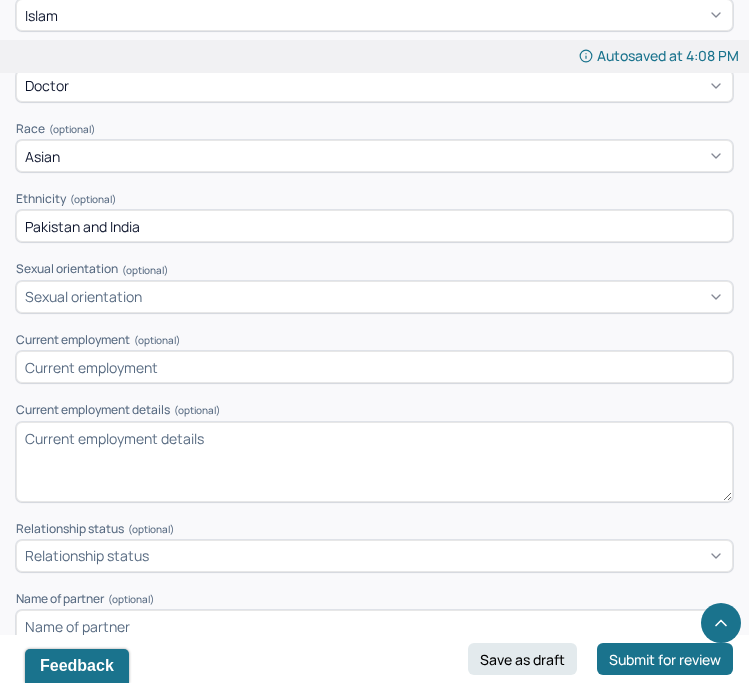 type on "Pakistan and India" 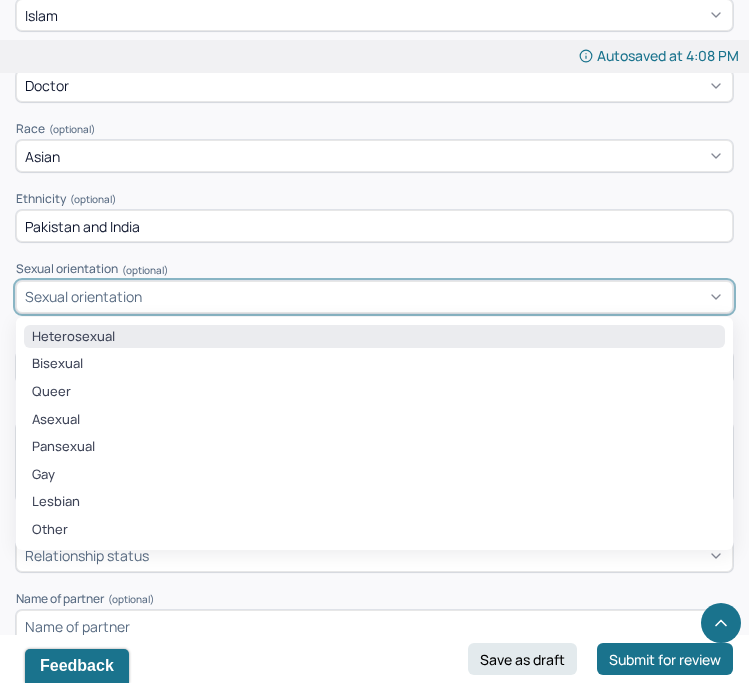 click on "Heterosexual" at bounding box center [374, 337] 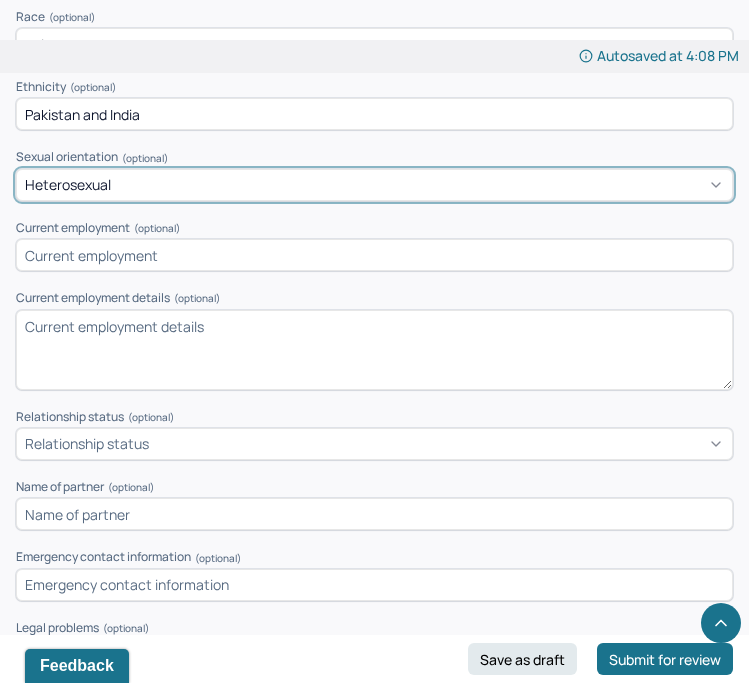 scroll, scrollTop: 1541, scrollLeft: 0, axis: vertical 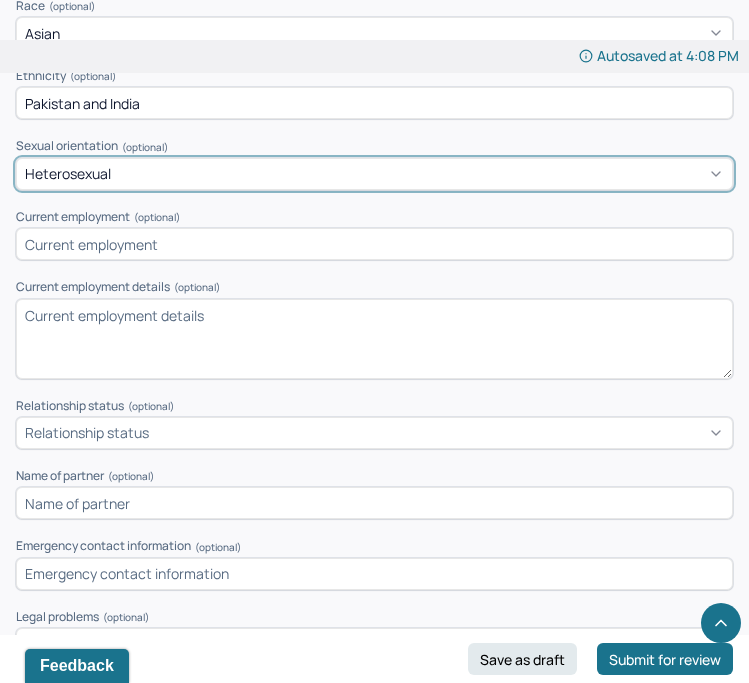 click at bounding box center [374, 244] 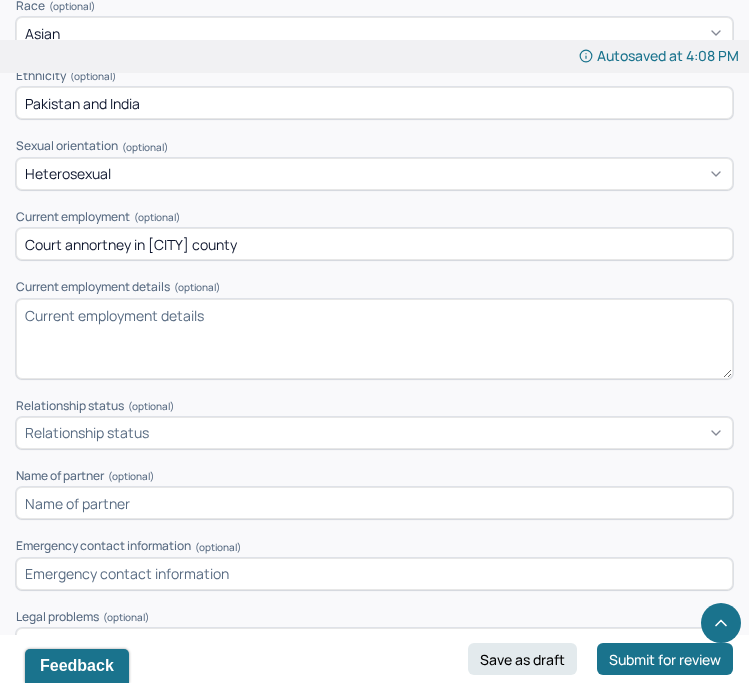 click on "Court annortney in [COUNTY] county" at bounding box center (374, 244) 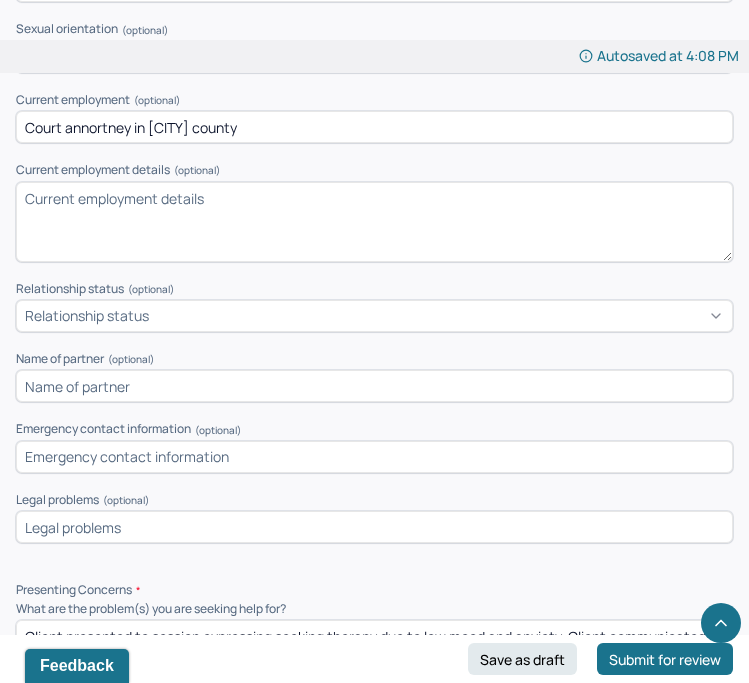 scroll, scrollTop: 1730, scrollLeft: 0, axis: vertical 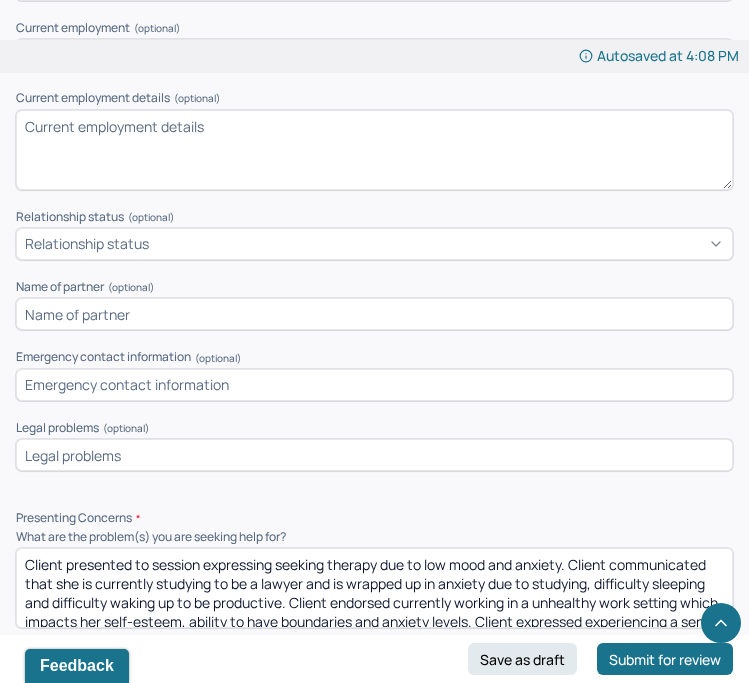 type on "Court annortney in [COUNTY] county" 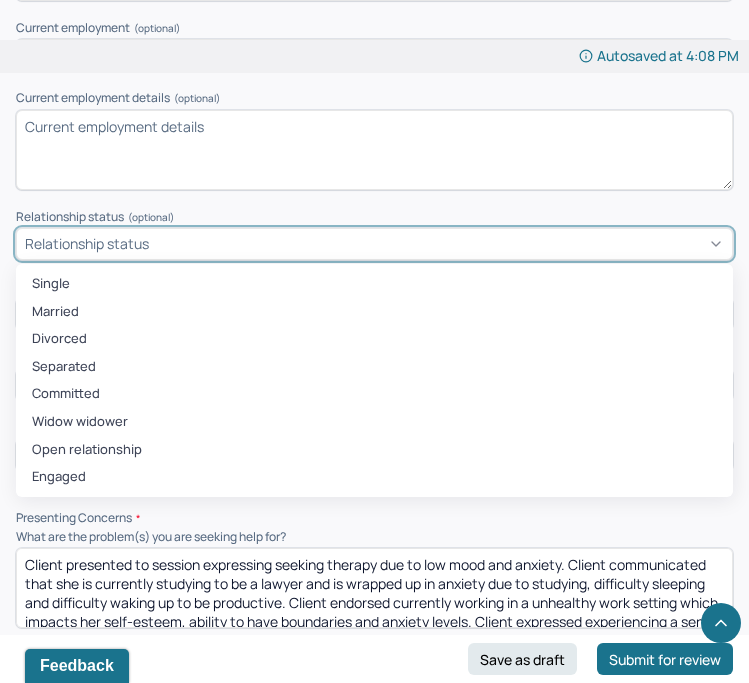 click on "Relationship status" at bounding box center [87, 243] 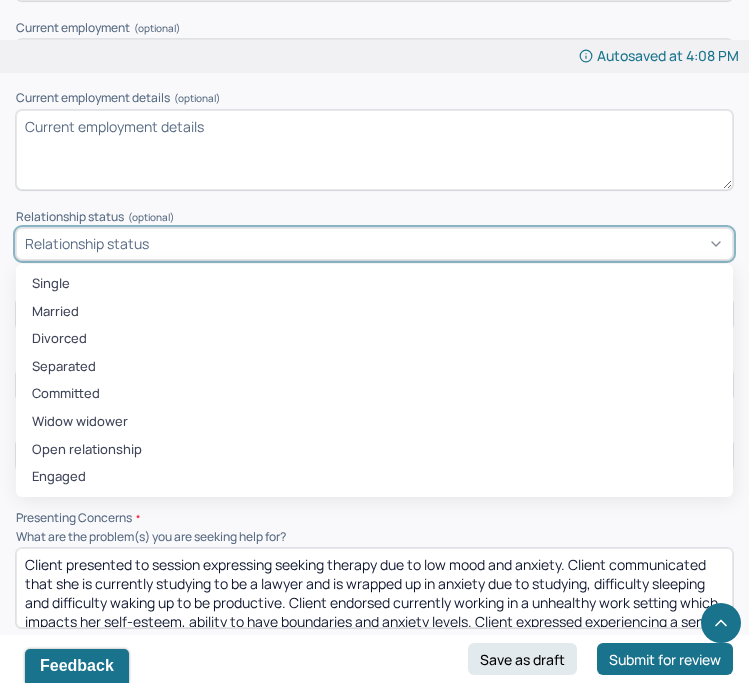 click on "Current employment details (optional)" at bounding box center [374, 150] 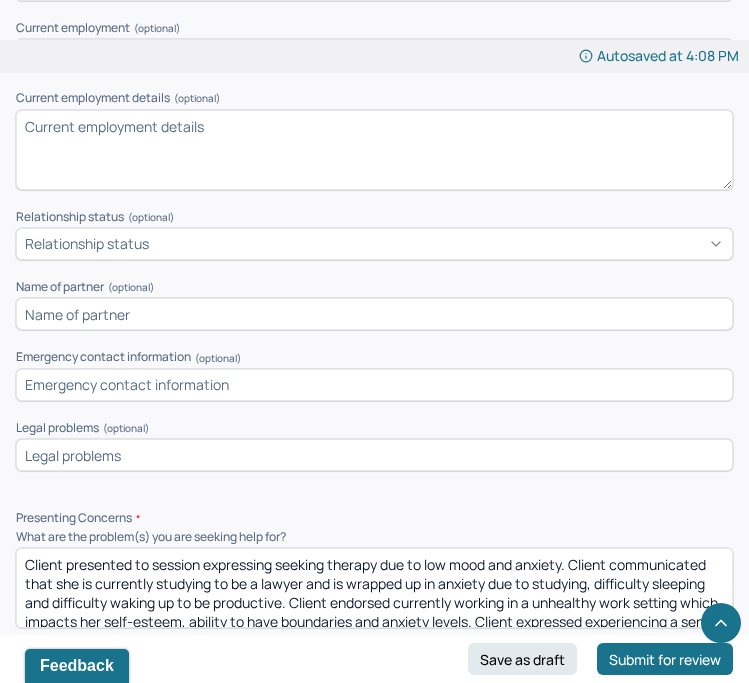 click on "Relationship status" at bounding box center [374, 244] 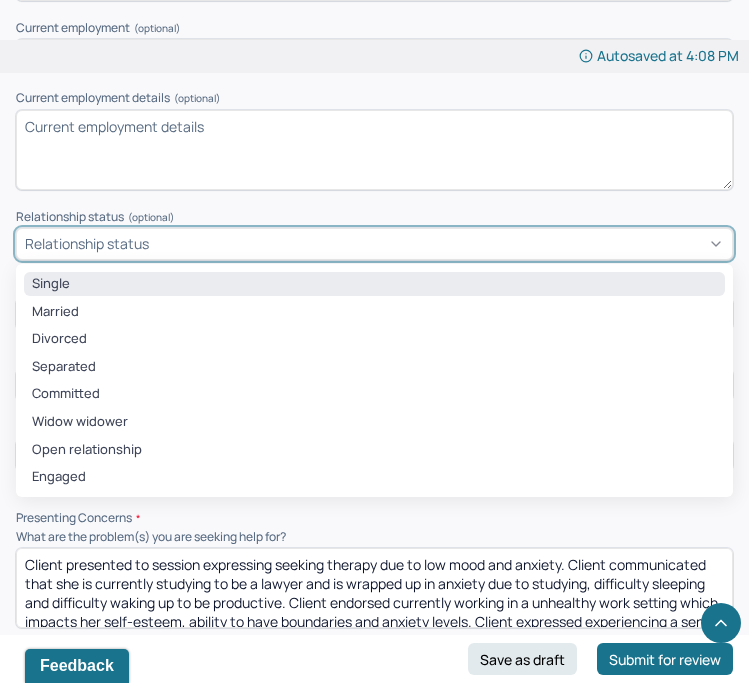 click on "Single" at bounding box center [374, 284] 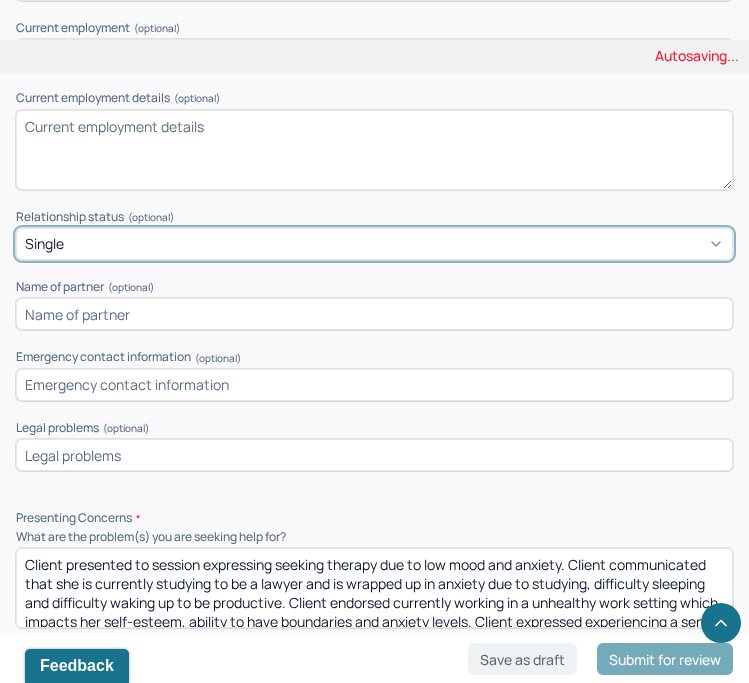 click at bounding box center (374, 385) 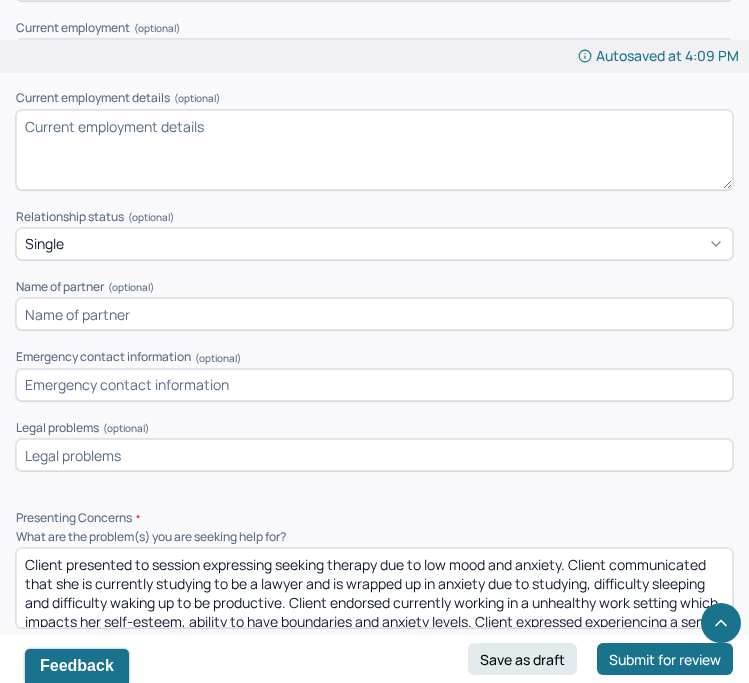 click at bounding box center [374, 314] 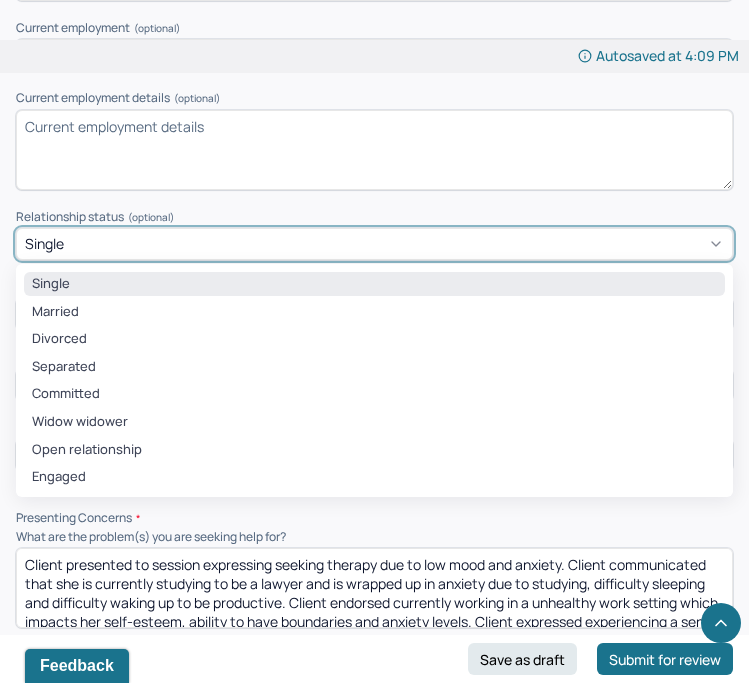 click on "Presenting Concerns" at bounding box center [374, 518] 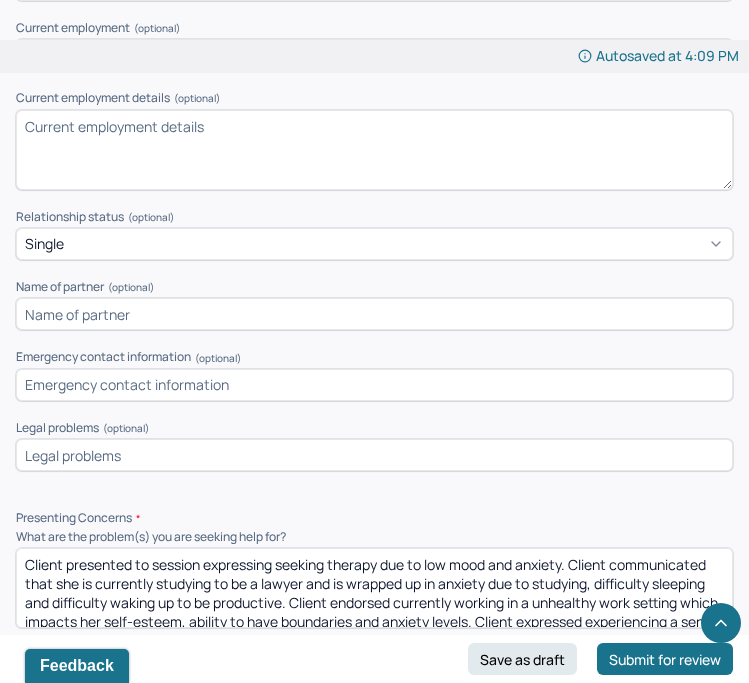 click at bounding box center [374, 385] 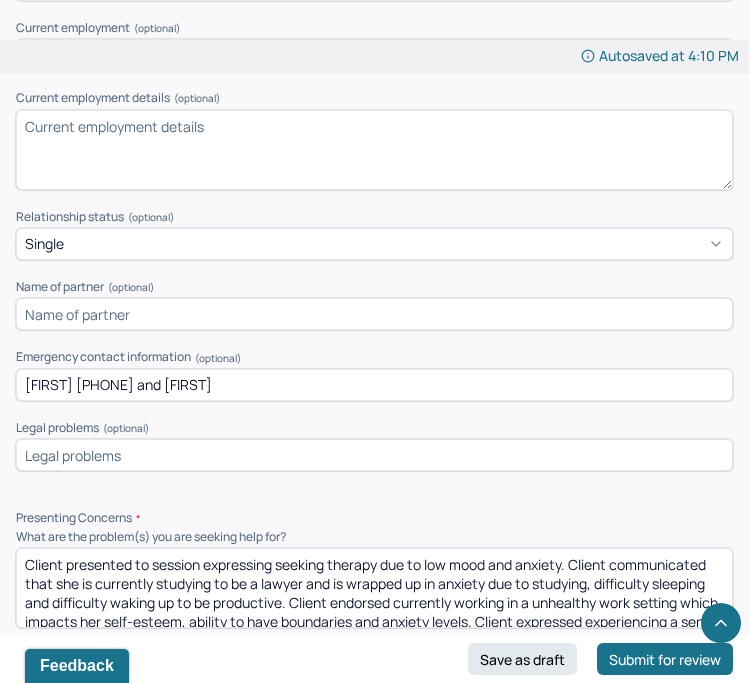 click on "Aaqil 646 744 8812 and Kaakaash" at bounding box center [374, 385] 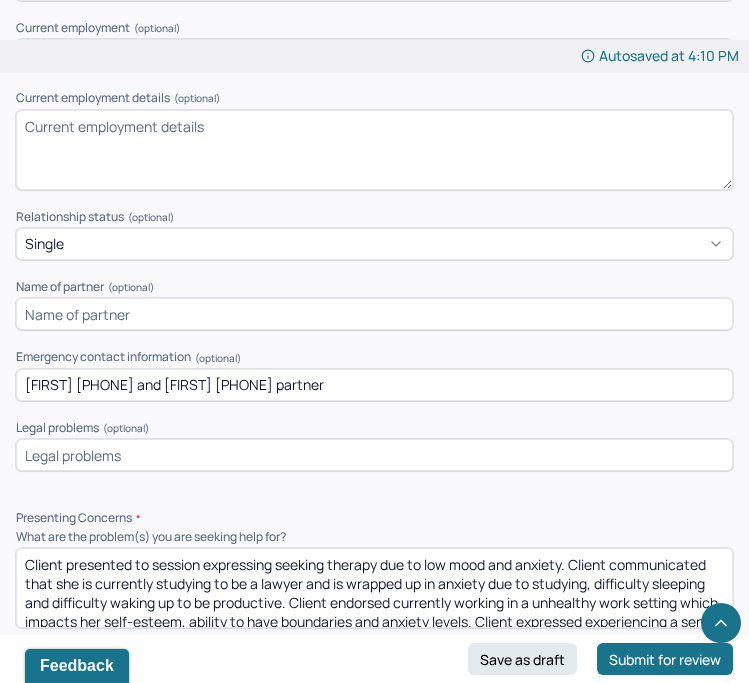 click on "Aaqil 646 744 8812 and aakaash 917 435 1323 partner" at bounding box center [374, 385] 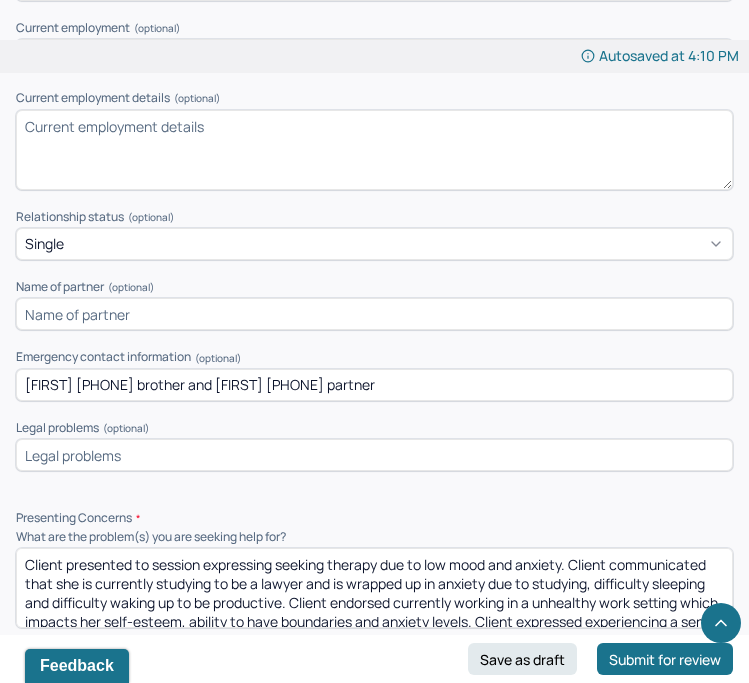 scroll, scrollTop: 1973, scrollLeft: 0, axis: vertical 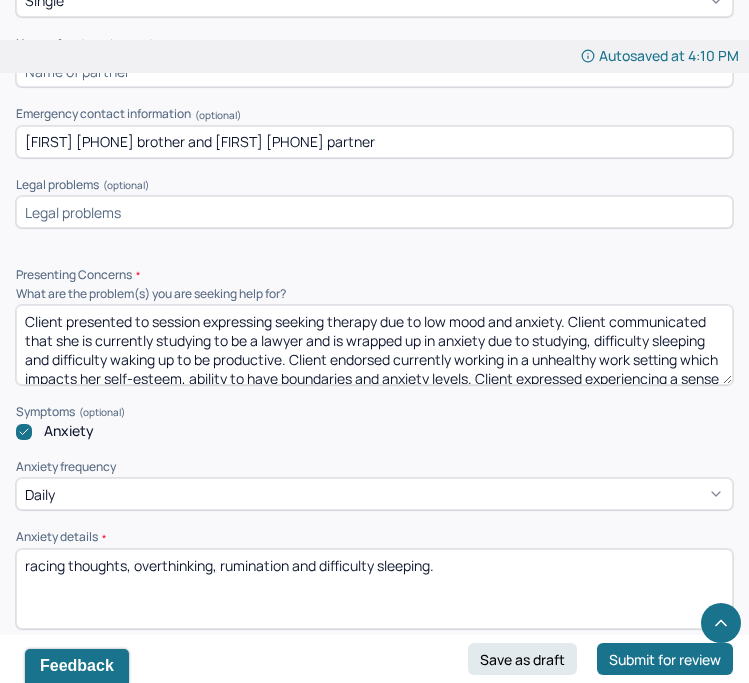 type on "Aaqil 646 744 8812 brother and aakaash 917 435 1323 partner" 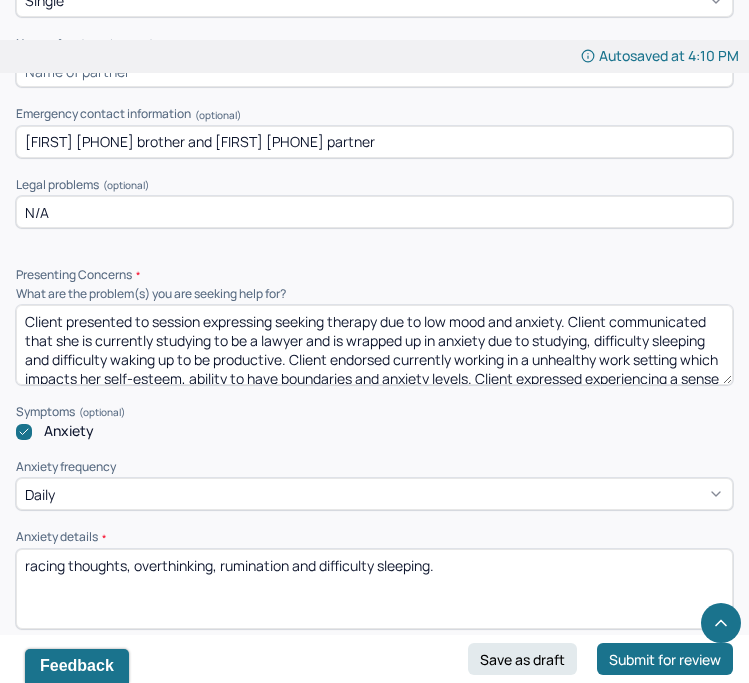 scroll, scrollTop: 86, scrollLeft: 0, axis: vertical 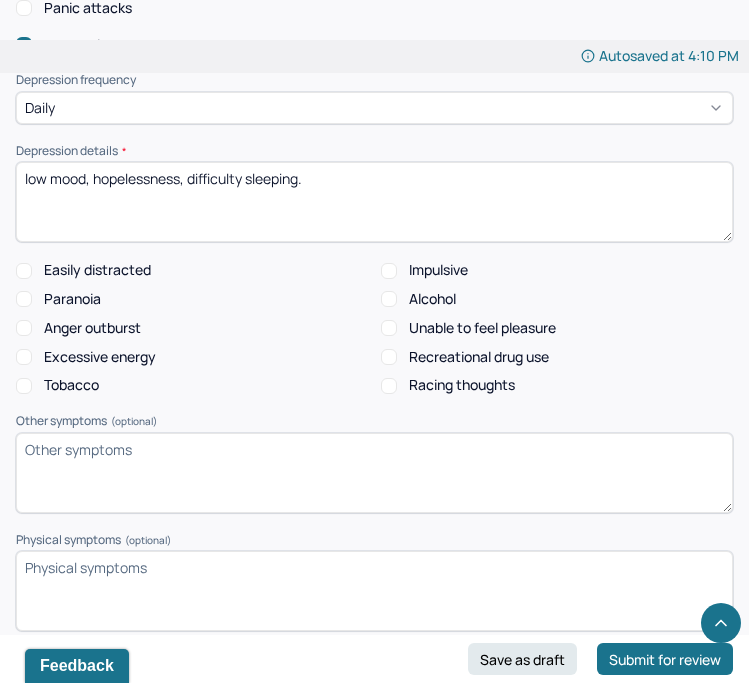 type on "N/A" 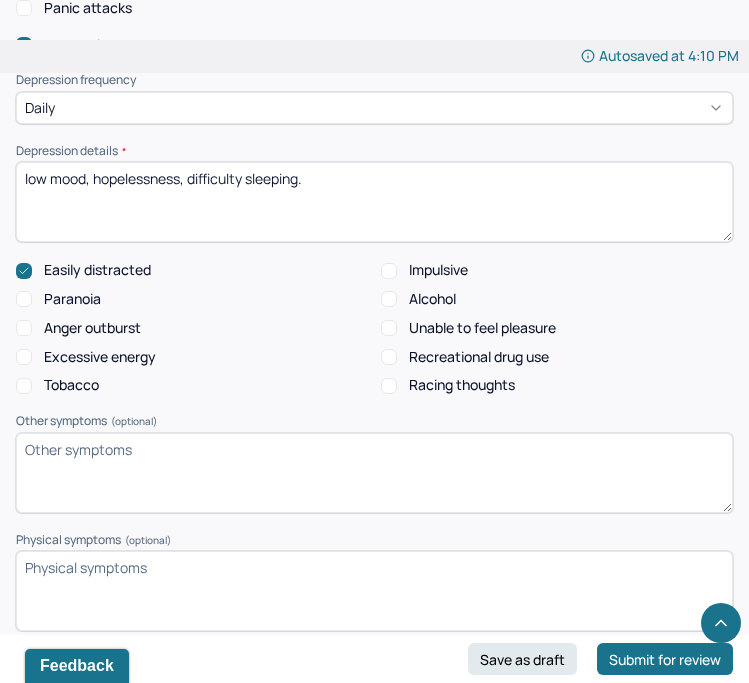 click on "Other symptoms (optional)" at bounding box center [374, 473] 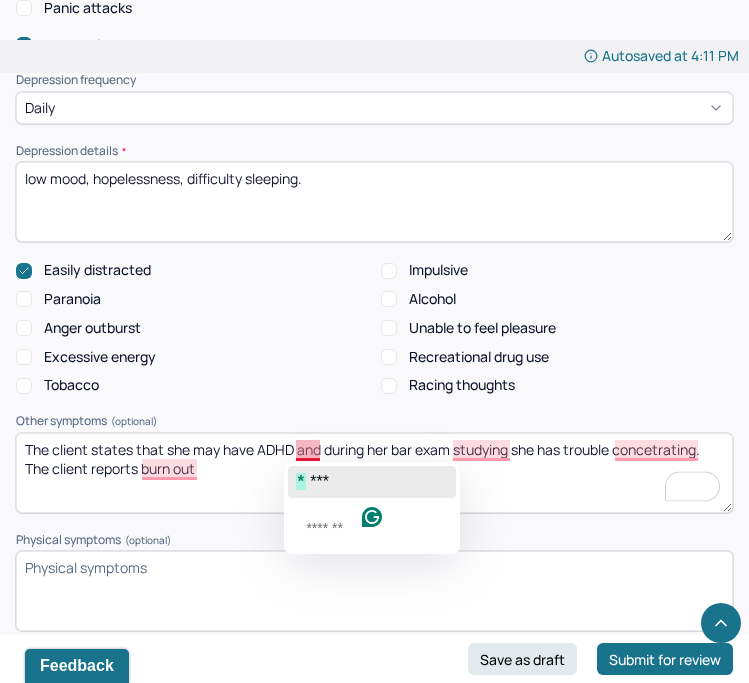 click on "***" 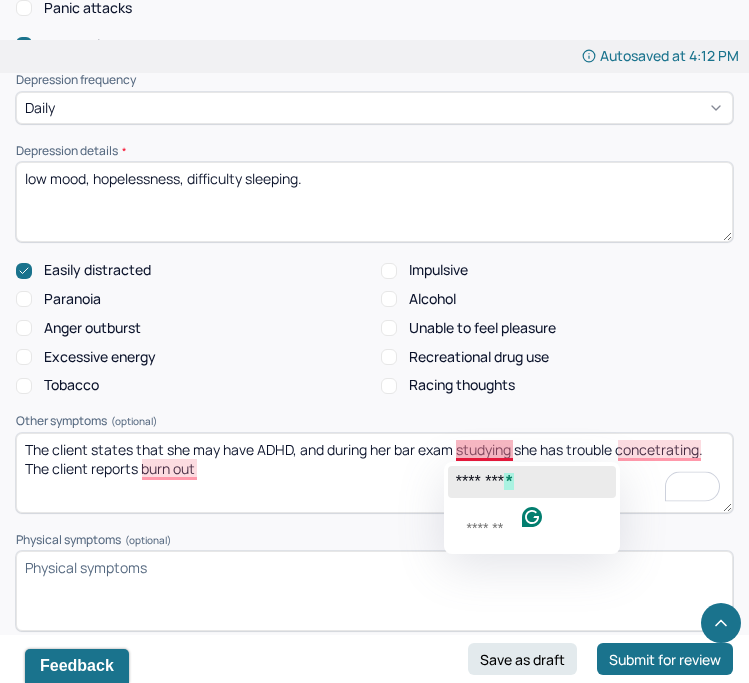 click on "********" 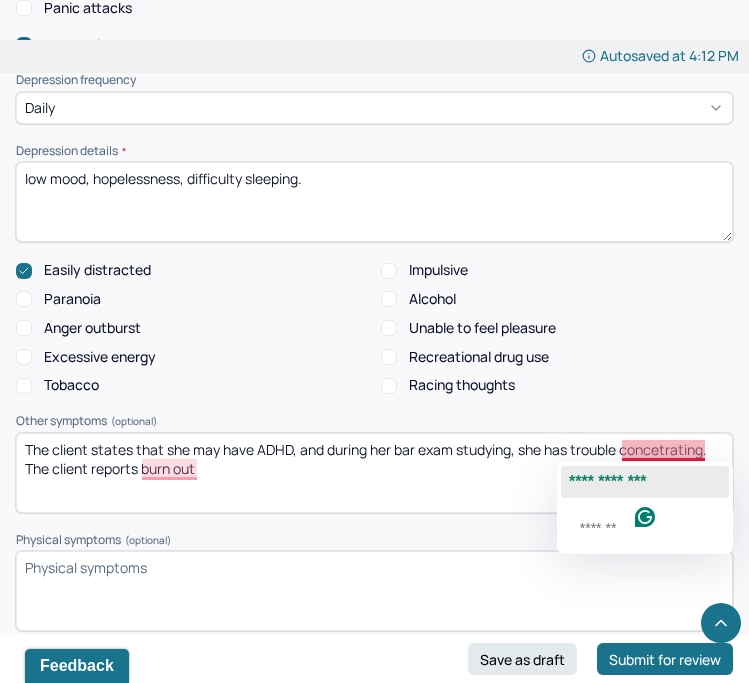 click on "**********" 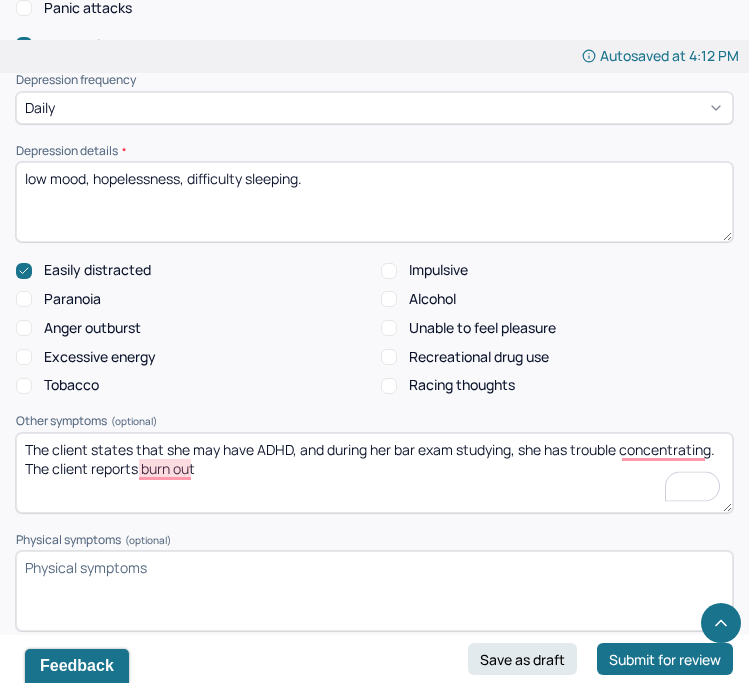 click on "The client states that she may have ADHD, and during her bar exam studying, she has trouble concetrating. The client reports burn out" at bounding box center (374, 473) 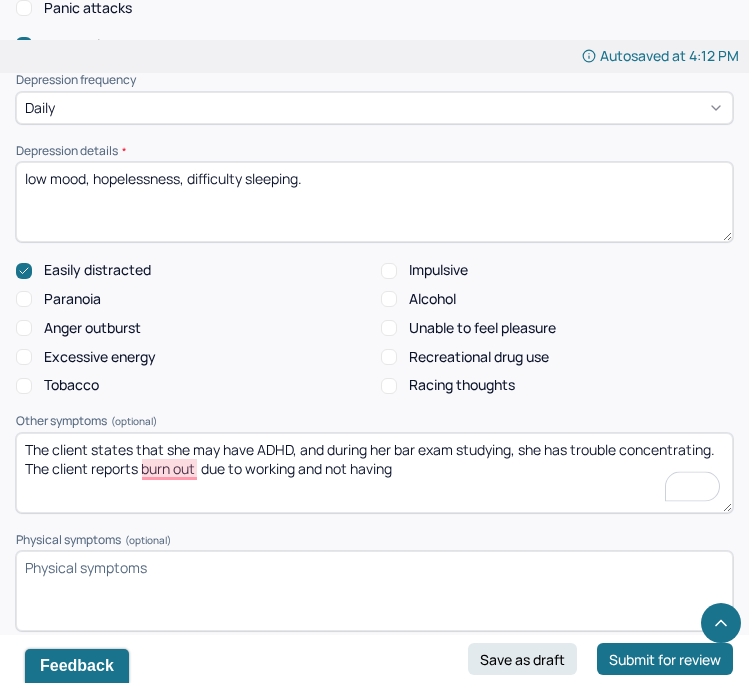 click on "The client states that she may have ADHD, and during her bar exam studying, she has trouble concentrating. The client reports burn out  due to working and not having" at bounding box center (374, 473) 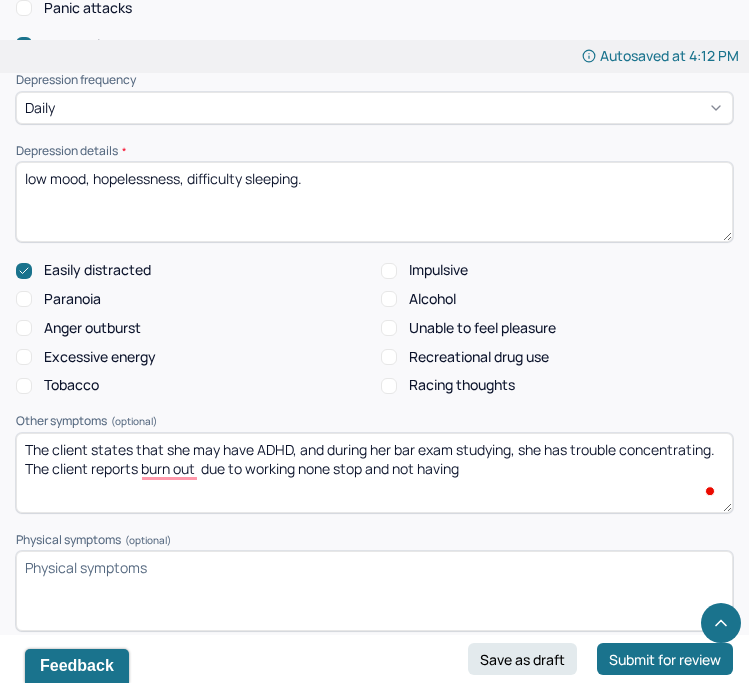 click on "The client states that she may have ADHD, and during her bar exam studying, she has trouble concentrating. The client reports burn out  due to working and not having" at bounding box center (374, 473) 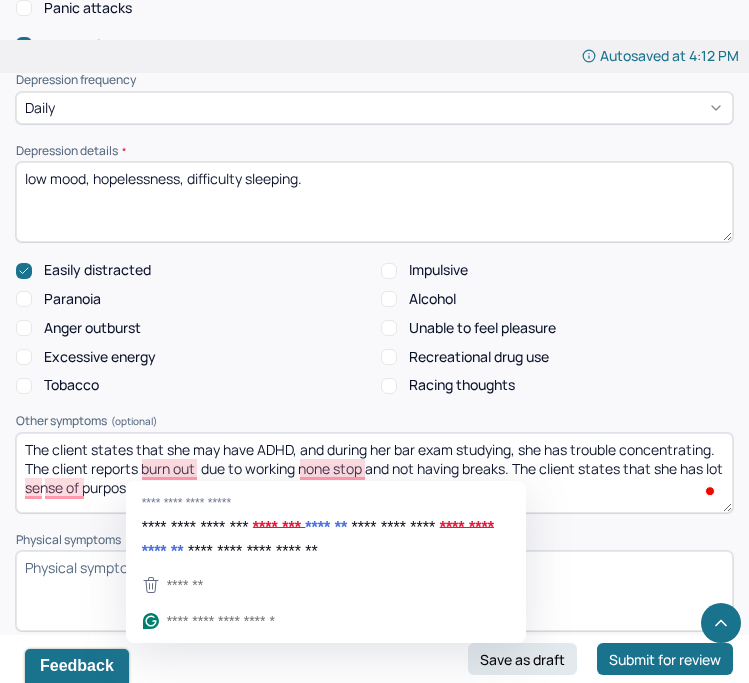 click on "Presenting Concerns What are the problem(s) you are seeking help for? Client presented to session expressing seeking therapy due to low mood and anxiety. Client communicated that she is currently studying to be a lawyer and is wrapped up in anxiety due to studying, difficulty sleeping and difficulty waking up to be productive. Client endorsed currently working in a unhealthy work setting which impacts her self-esteem, ability to have boundaries and anxiety levels. Client expressed experiencing a sense of eternal dread and not having many things to look forward to in life but denied any active suicidal ideations. Client articulated that she tends to be stubborn and resistant to using tools implemented in therapy. Client appears motivated and hopes to develop boundaries and tools to assert herself, cope with anxiety levels, and explore childhood trauma. Symptoms Anxiety Anxiety frequency Daily Anxiety details * racing thoughts, overthinking, rumination and difficulty sleeping. Panic attacks Depression Daily *" at bounding box center [374, 302] 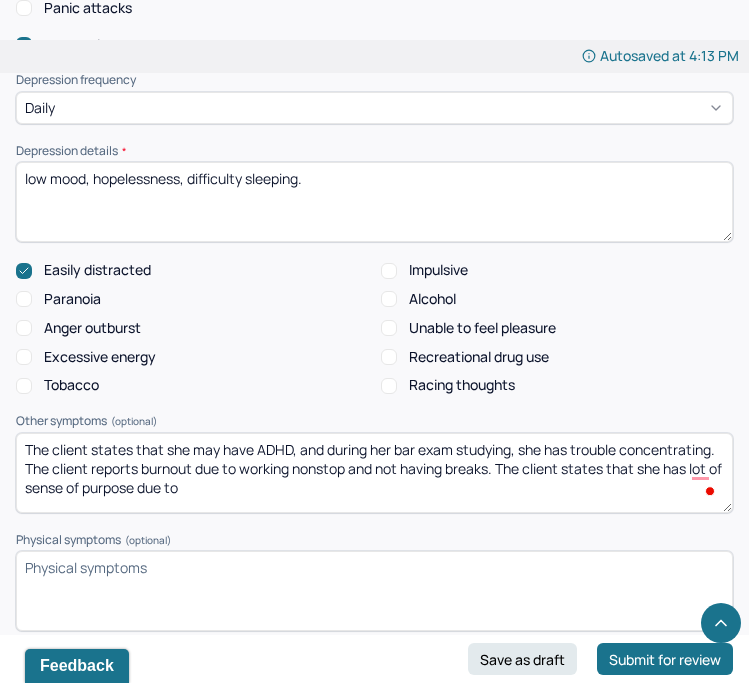 click on "The client states that she may have ADHD, and during her bar exam studying, she has trouble concentrating. The client reports burnout due to working nonstop and not having breaks. The client states that she has lot sense of purpose due to" at bounding box center [374, 473] 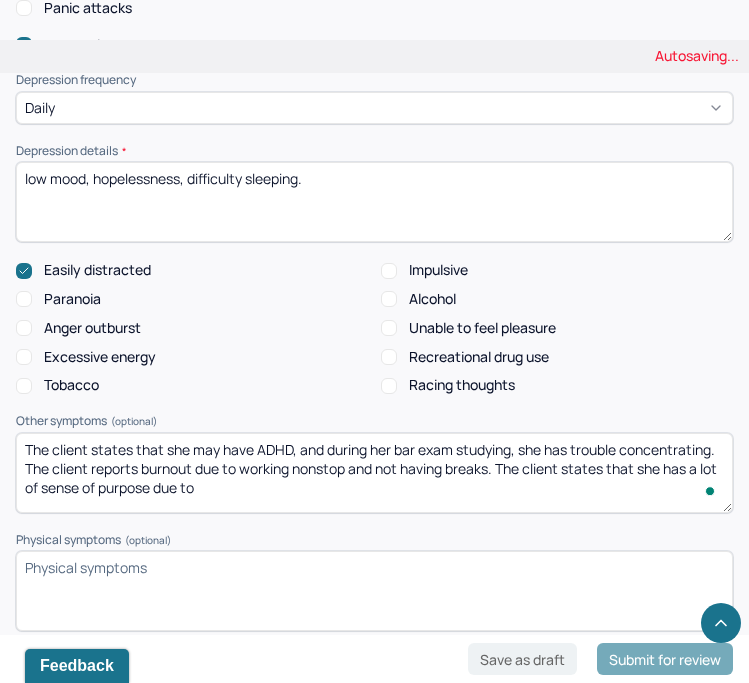 click on "The client states that she may have ADHD, and during her bar exam studying, she has trouble concentrating. The client reports burnout due to working nonstop and not having breaks. The client states that she has lot of sense of purpose due to" at bounding box center [374, 473] 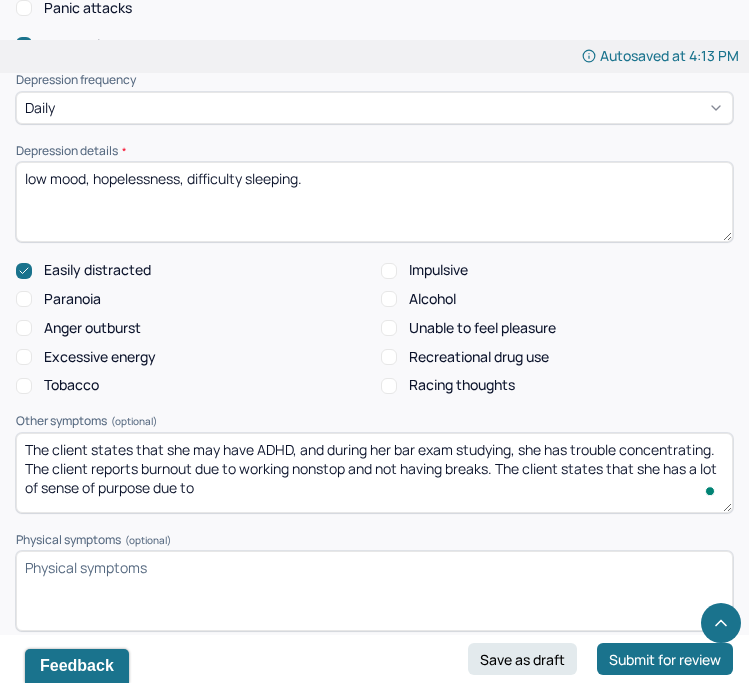 click on "The client states that she may have ADHD, and during her bar exam studying, she has trouble concentrating. The client reports burnout due to working nonstop and not having breaks. The client states that she has lot of sense of purpose due to" at bounding box center [374, 473] 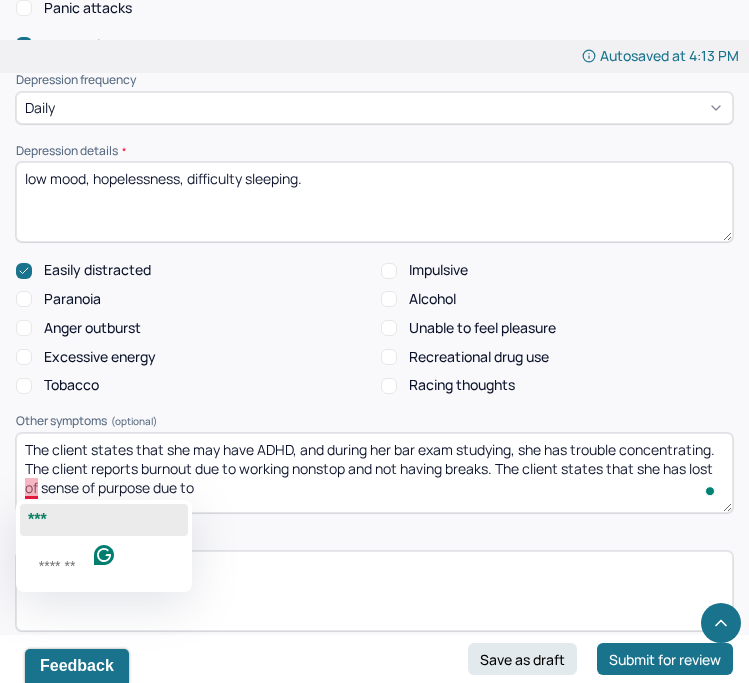 click on "***" 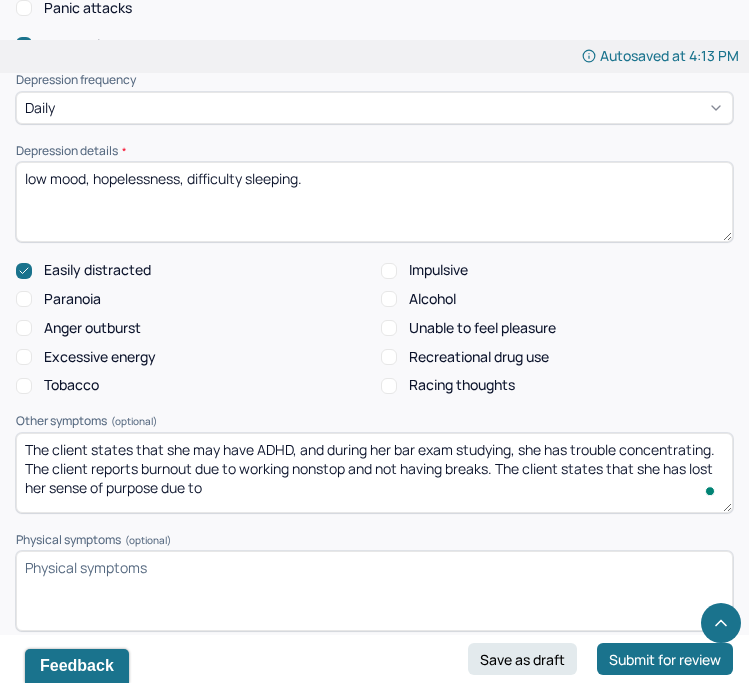 click on "The client states that she may have ADHD, and during her bar exam studying, she has trouble concentrating. The client reports burnout due to working nonstop and not having breaks. The client states that she has lost of sense of purpose due to" at bounding box center [374, 473] 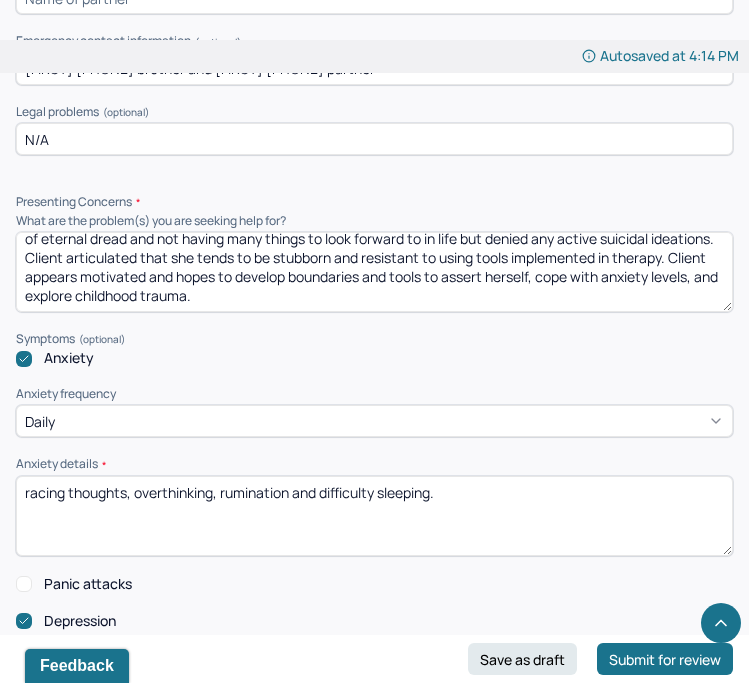 scroll, scrollTop: 2043, scrollLeft: 0, axis: vertical 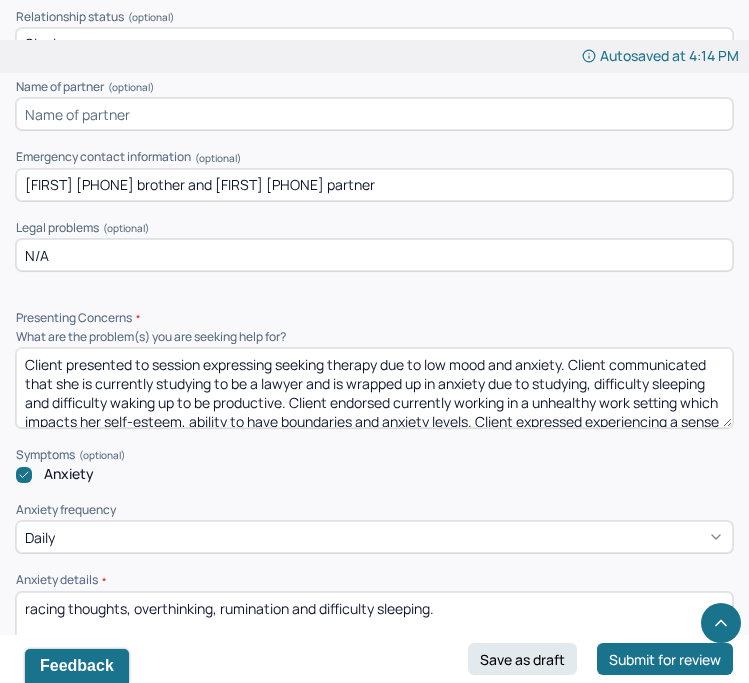 type on "The client states that she may have ADHD, and during her bar exam studying, she has trouble concentrating. The client reports burnout due to working nonstop and not having breaks. The client states that she has lost her sense of purpose due to exhaustion. The client noted that" 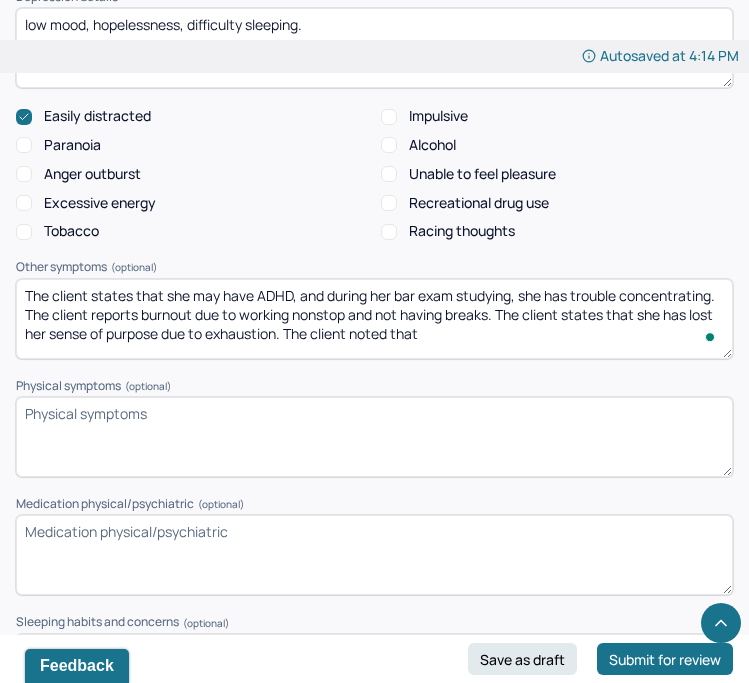 scroll, scrollTop: 2808, scrollLeft: 0, axis: vertical 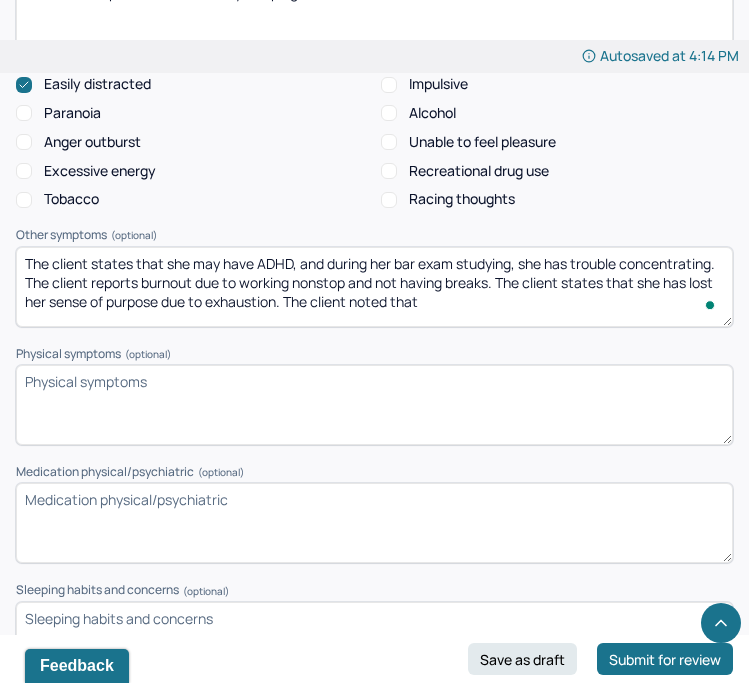 type on "[FIRST] [PHONE] brother and [FIRST] [PHONE] partner" 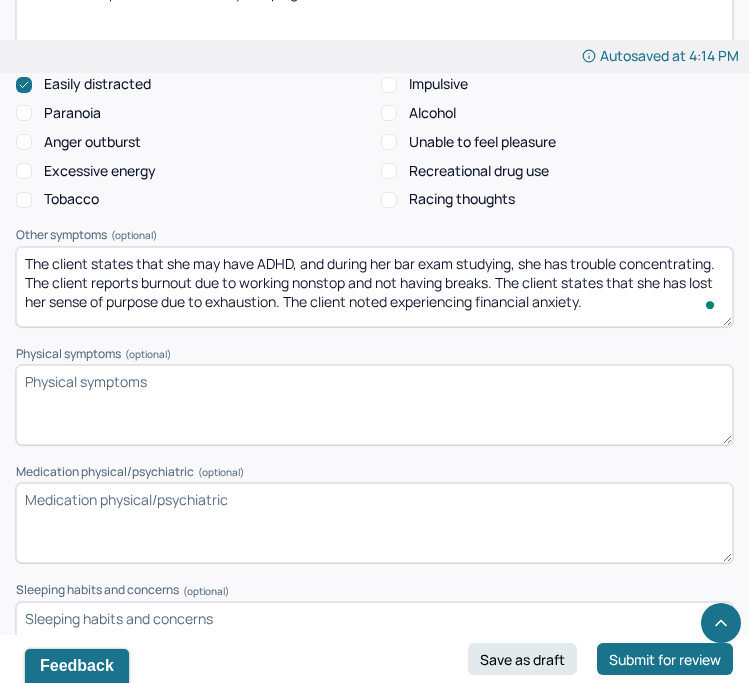 click on "The client states that she may have ADHD, and during her bar exam studying, she has trouble concentrating. The client reports burnout due to working nonstop and not having breaks. The client states that she has lost her sense of purpose due to exhaustion. The client noted experieceing finfical anxiety." at bounding box center [374, 287] 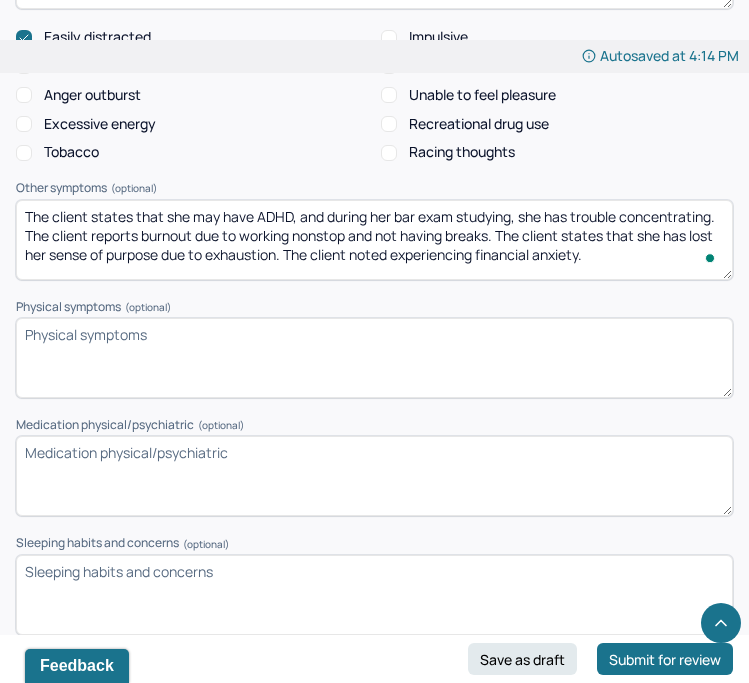 scroll, scrollTop: 2868, scrollLeft: 0, axis: vertical 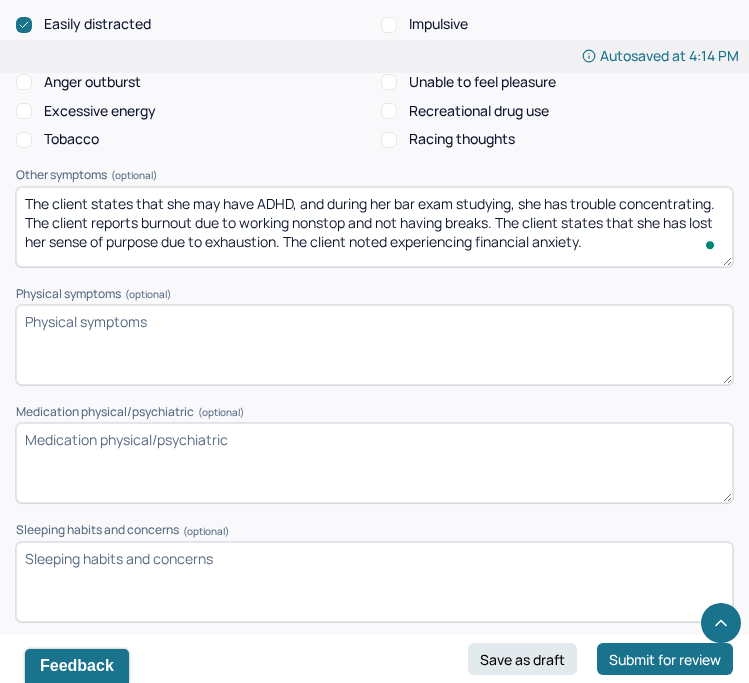 type on "The client states that she may have ADHD, and during her bar exam studying, she has trouble concentrating. The client reports burnout due to working nonstop and not having breaks. The client states that she has lost her sense of purpose due to exhaustion. The client noted experiencing financial anxiety." 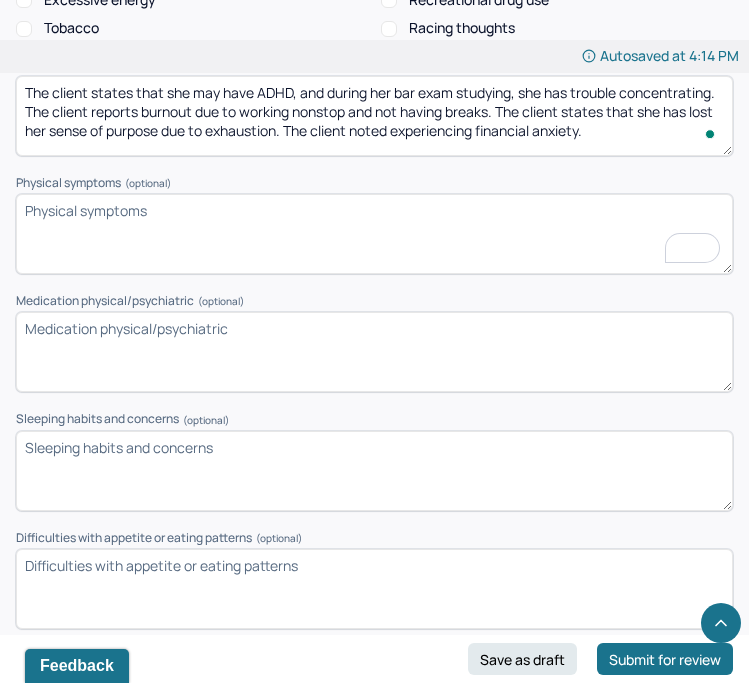 scroll, scrollTop: 2974, scrollLeft: 0, axis: vertical 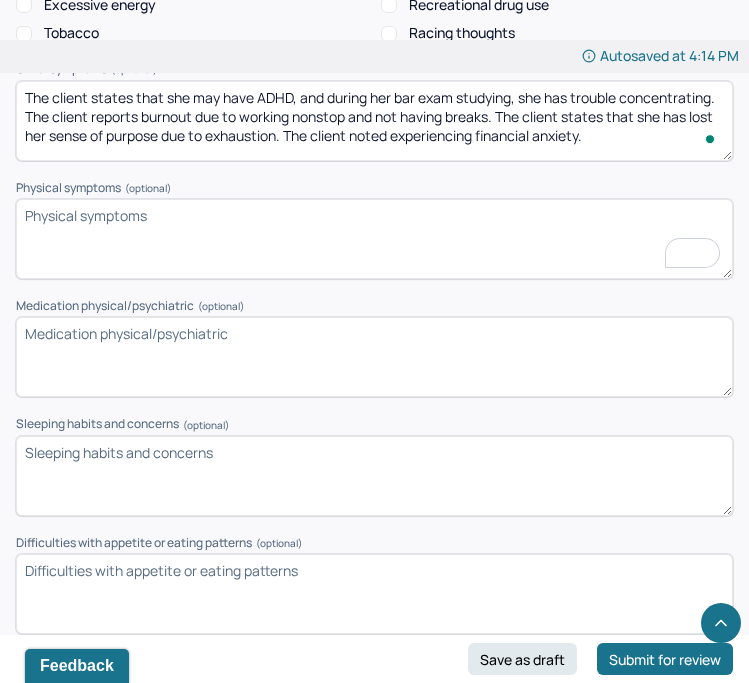click on "Medication physical/psychiatric (optional)" at bounding box center (374, 357) 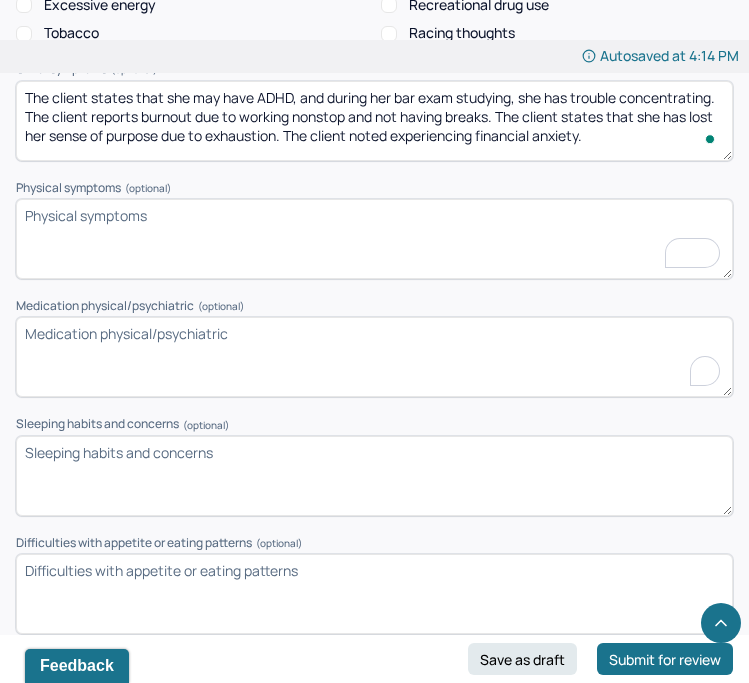 click on "Medication physical/psychiatric (optional)" at bounding box center [374, 357] 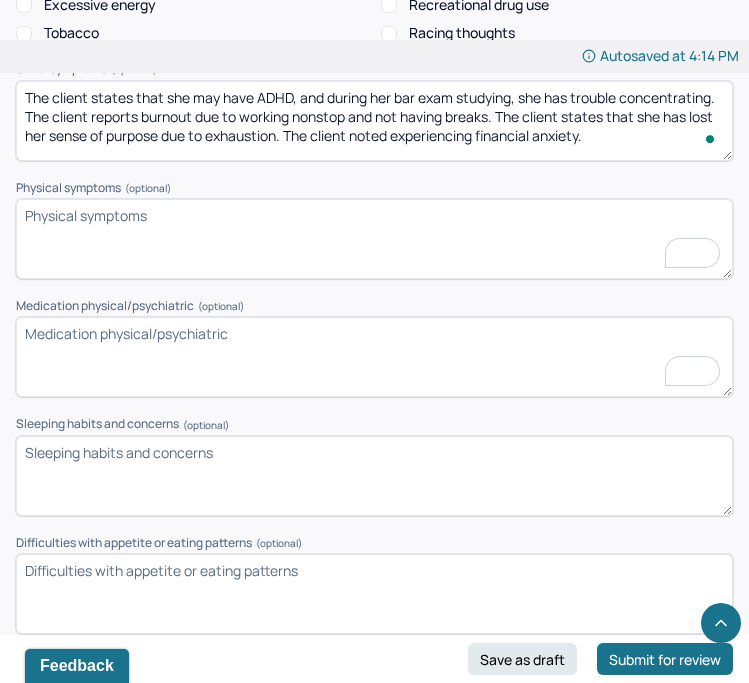 click on "Physical symptoms (optional)" at bounding box center [374, 239] 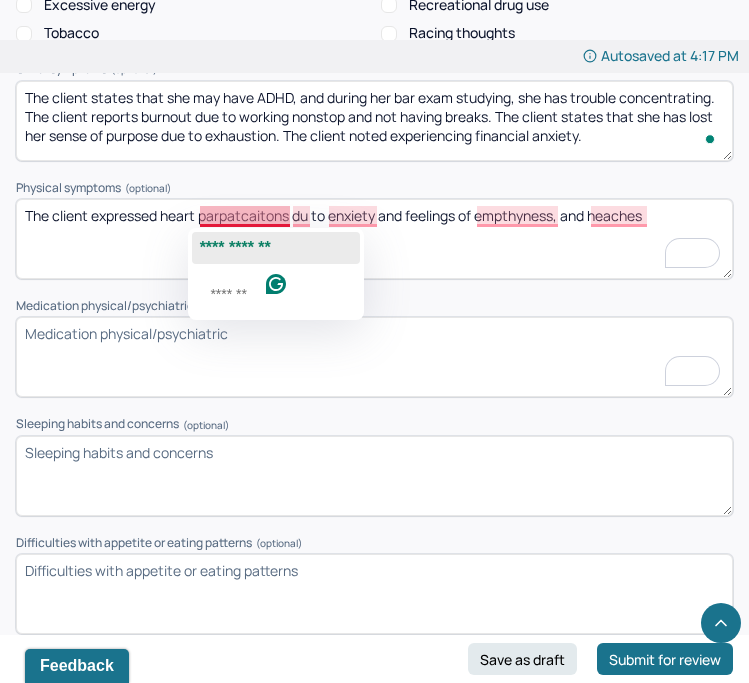click on "**********" 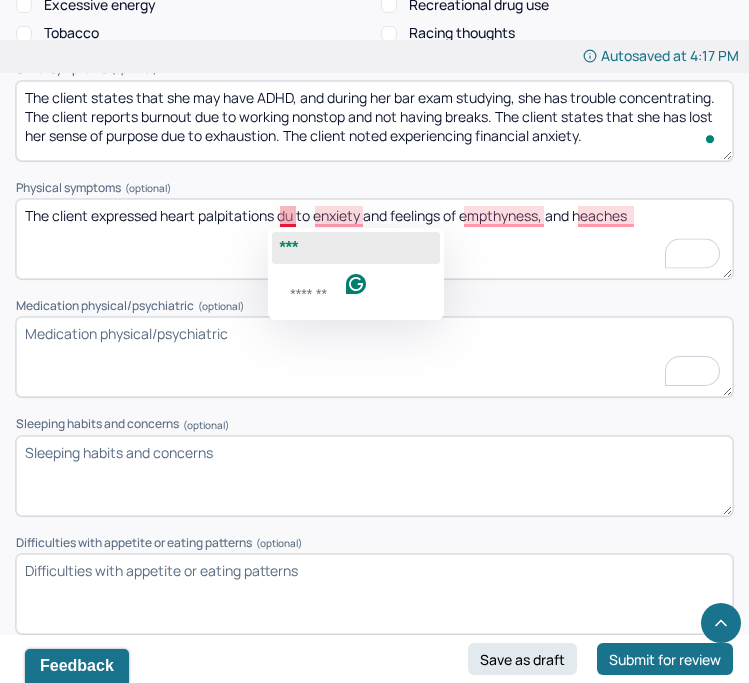 click on "***" 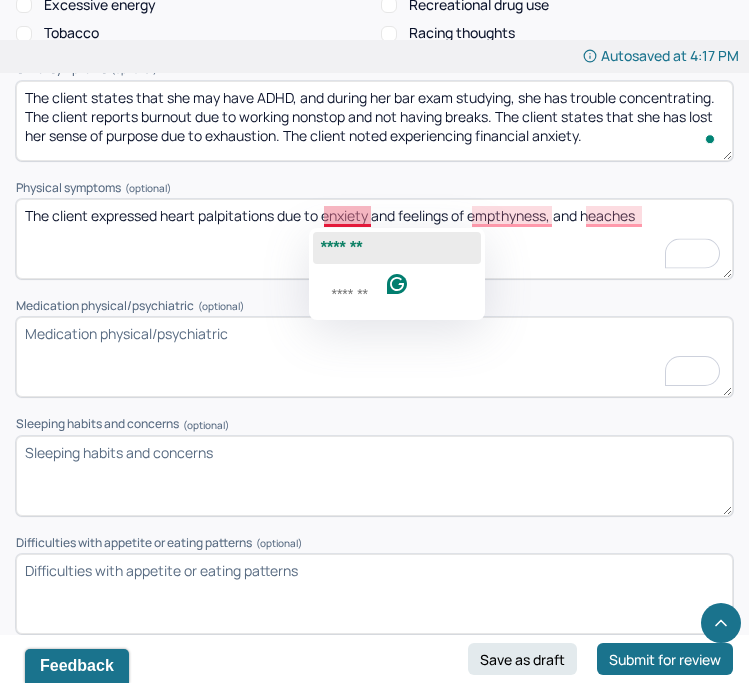 click on "*******" 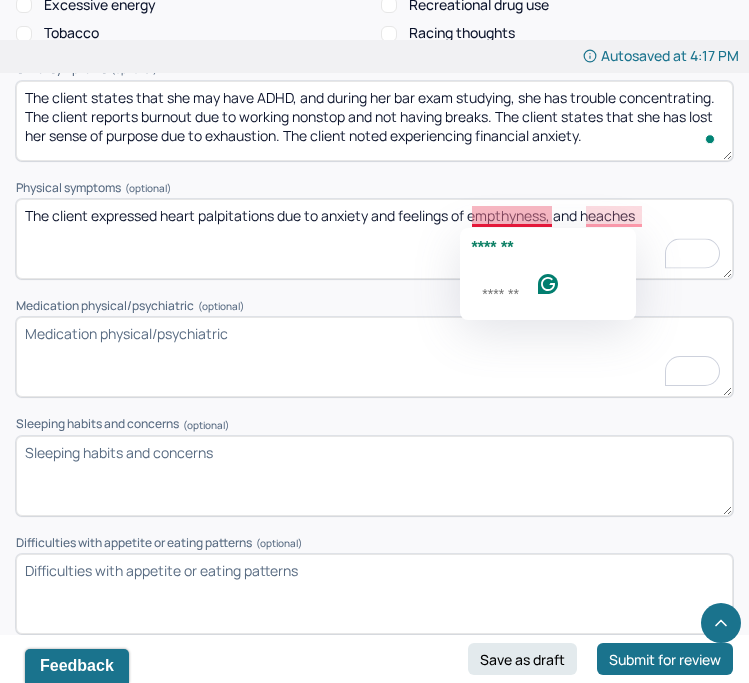 click on "*******" 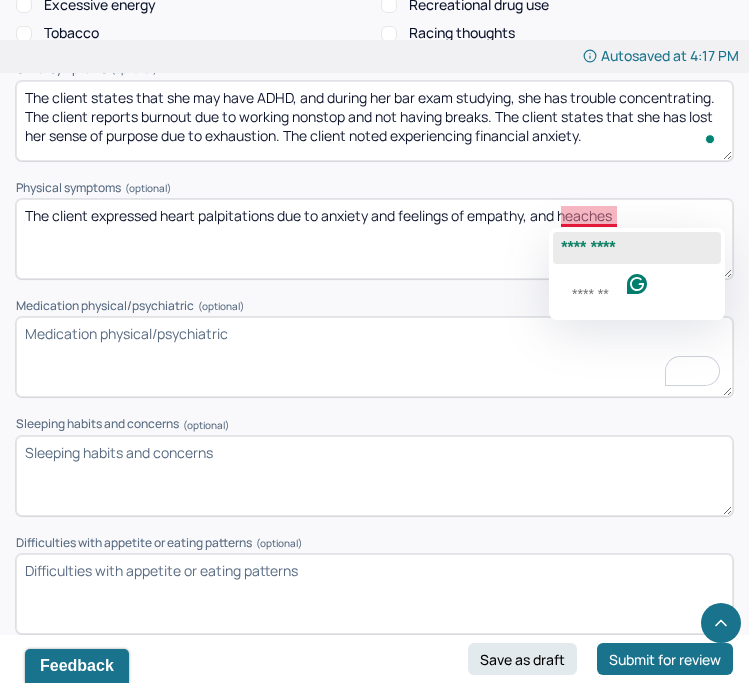 click on "*********" 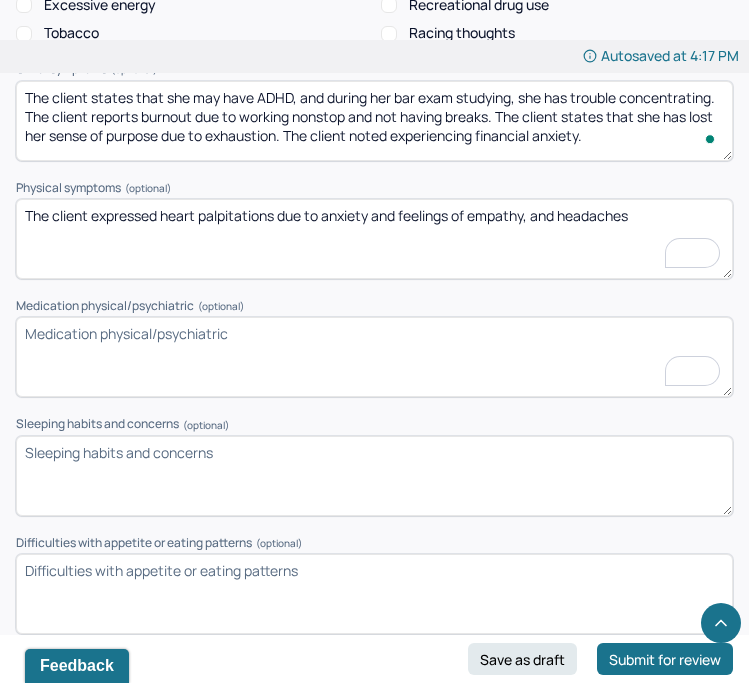 type on "The client expressed heart palpitations due to anxiety and feelings of empathy, and headaches" 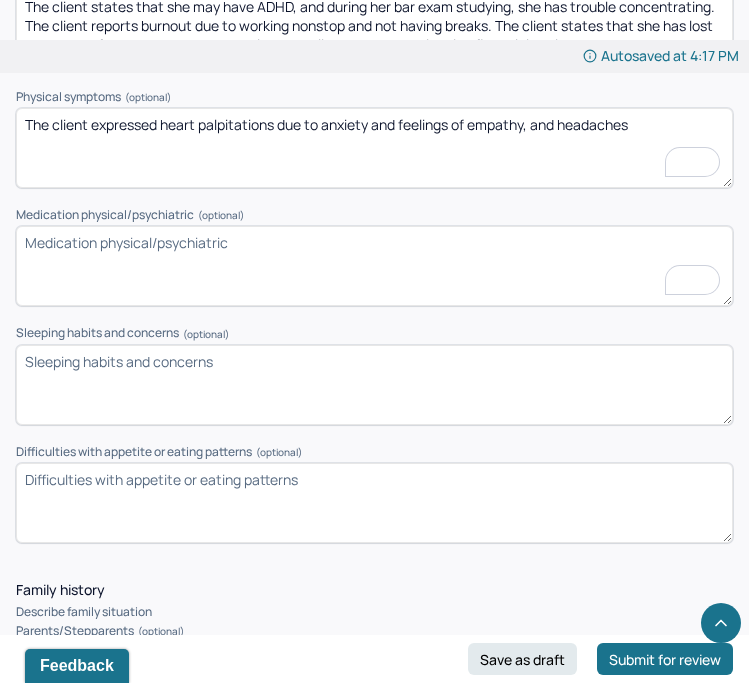 scroll, scrollTop: 3091, scrollLeft: 0, axis: vertical 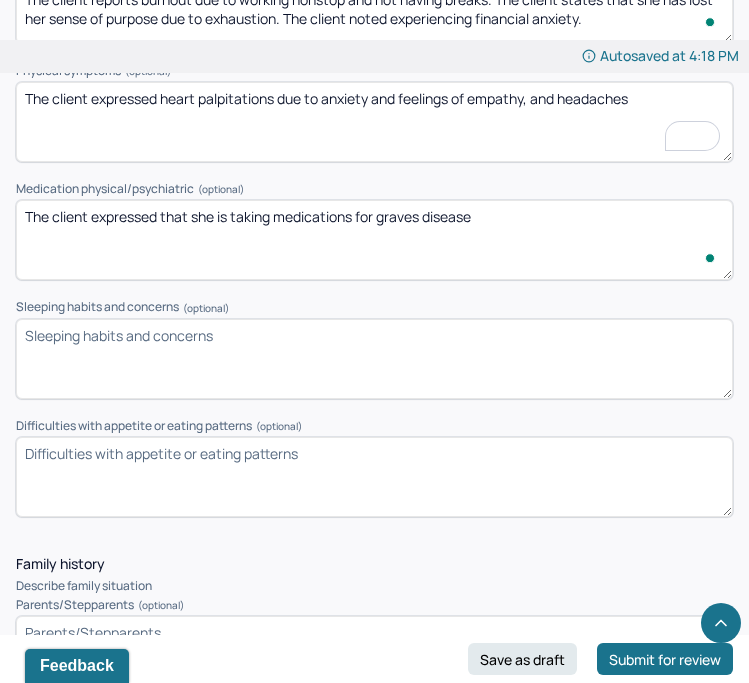 type on "The client expressed that she is taking medications for graves disease" 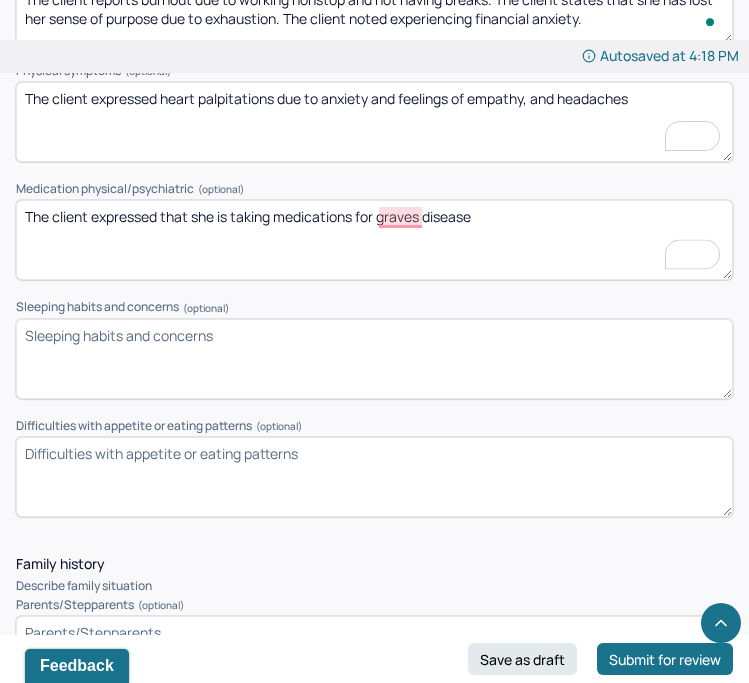 drag, startPoint x: 380, startPoint y: 220, endPoint x: 476, endPoint y: 224, distance: 96.0833 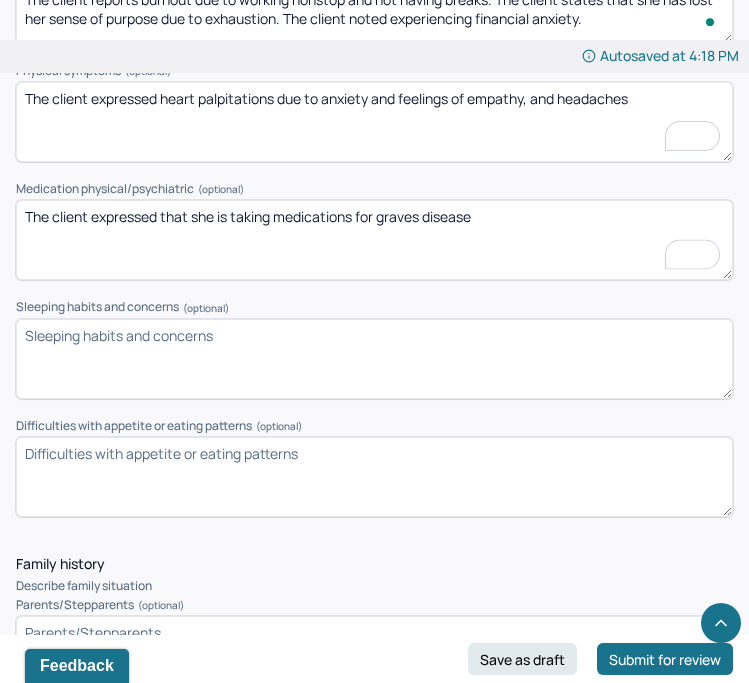 click on "The client expressed that she is taking medications for graves disease" at bounding box center [374, 240] 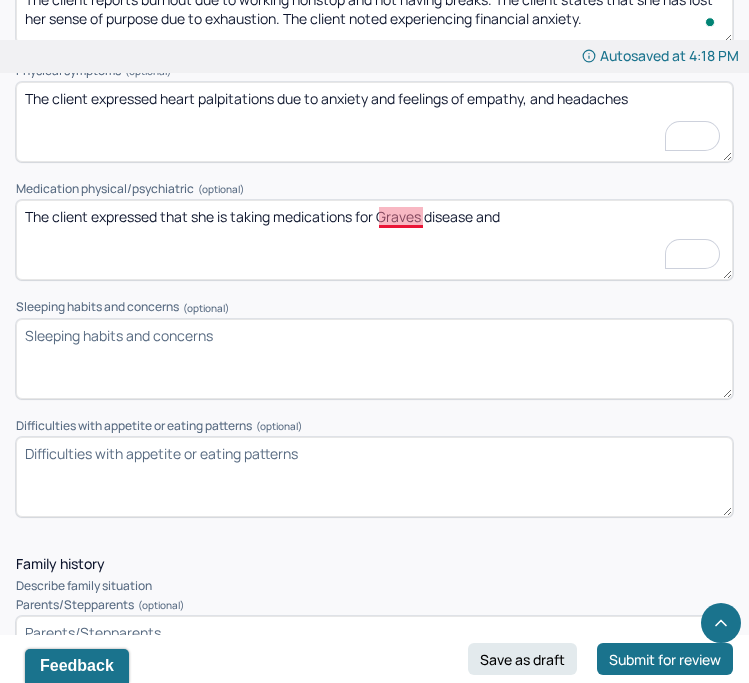 scroll, scrollTop: 3091, scrollLeft: 0, axis: vertical 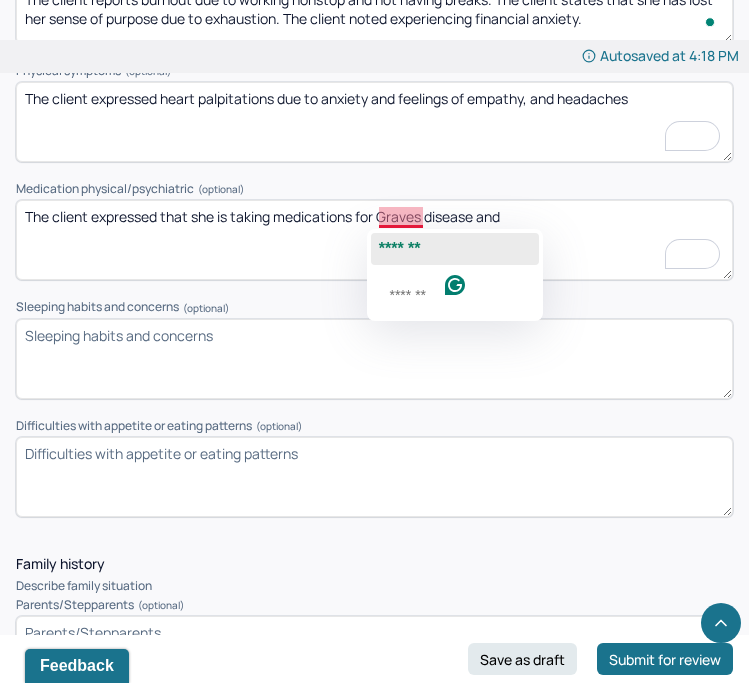 click on "*******" 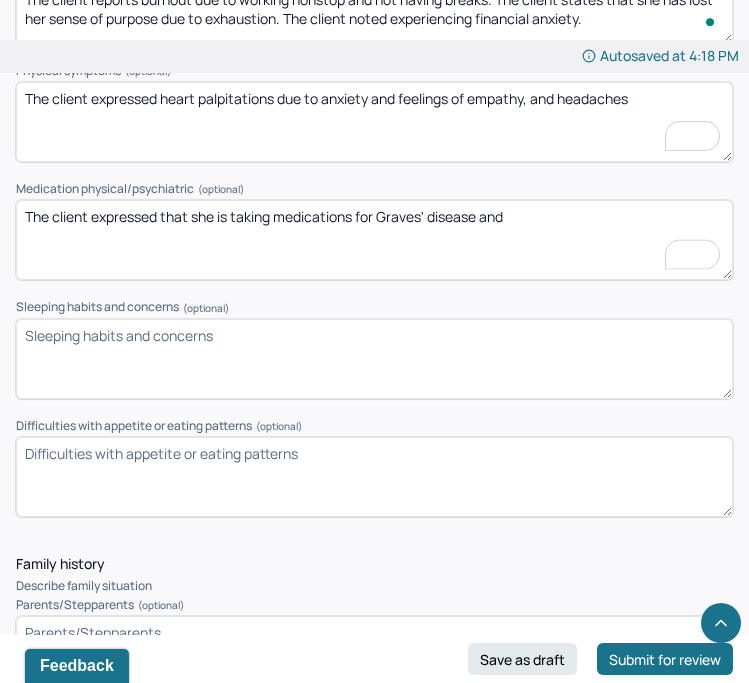 click on "The client expressed that she is taking medications for Graves disease" at bounding box center [374, 240] 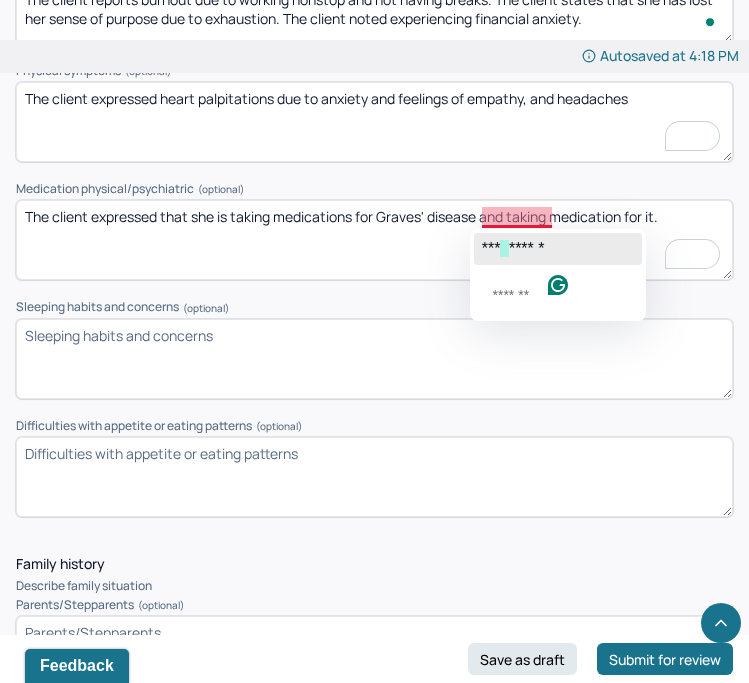 click on "******" 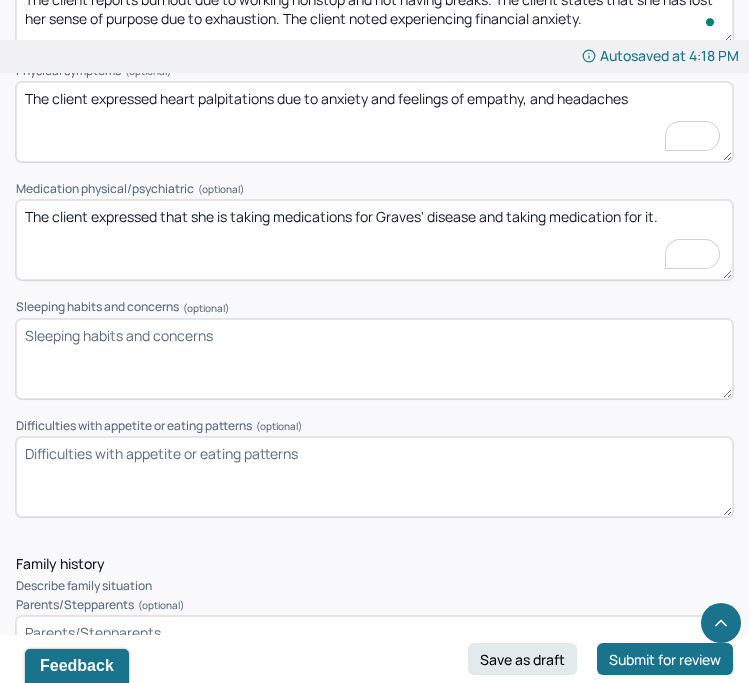 type on "The client expressed that she is taking medications for Graves' disease and taking medication for it." 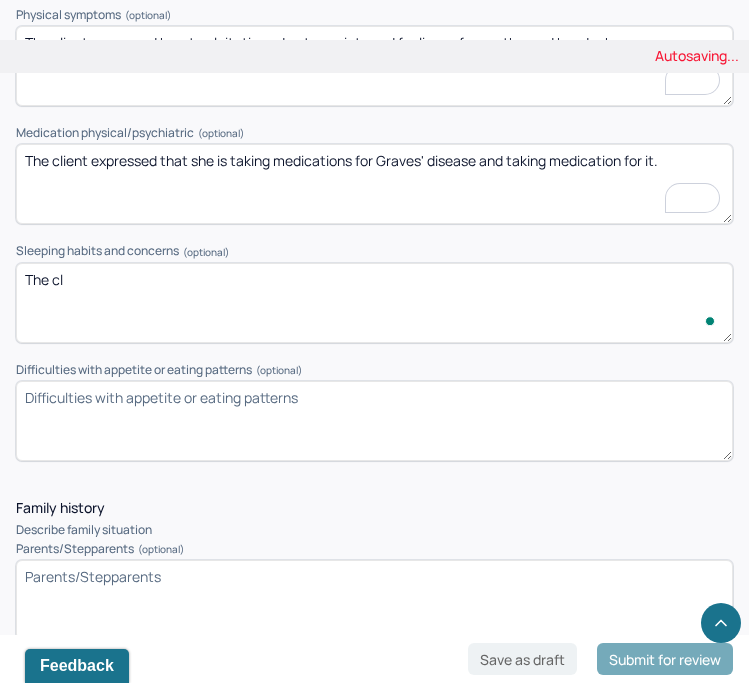 scroll, scrollTop: 3149, scrollLeft: 0, axis: vertical 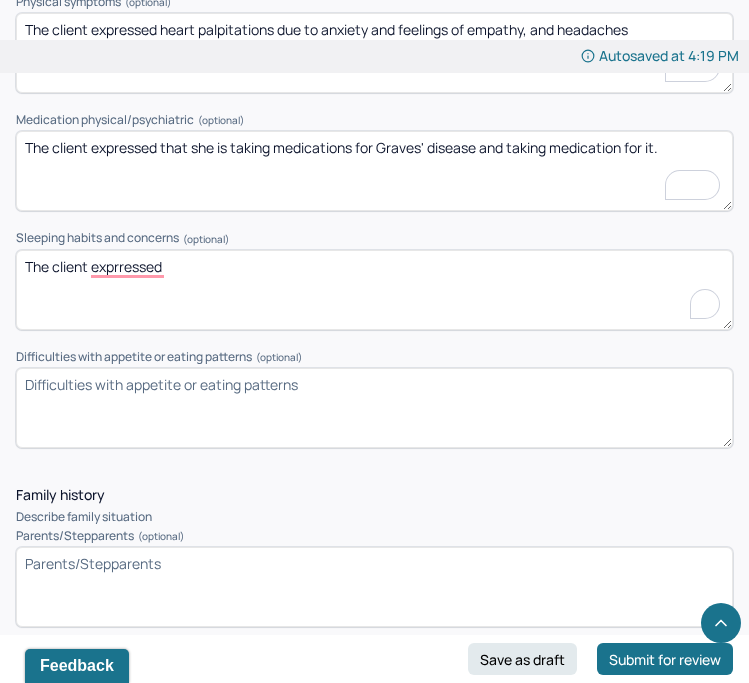 type on "The client exprressed" 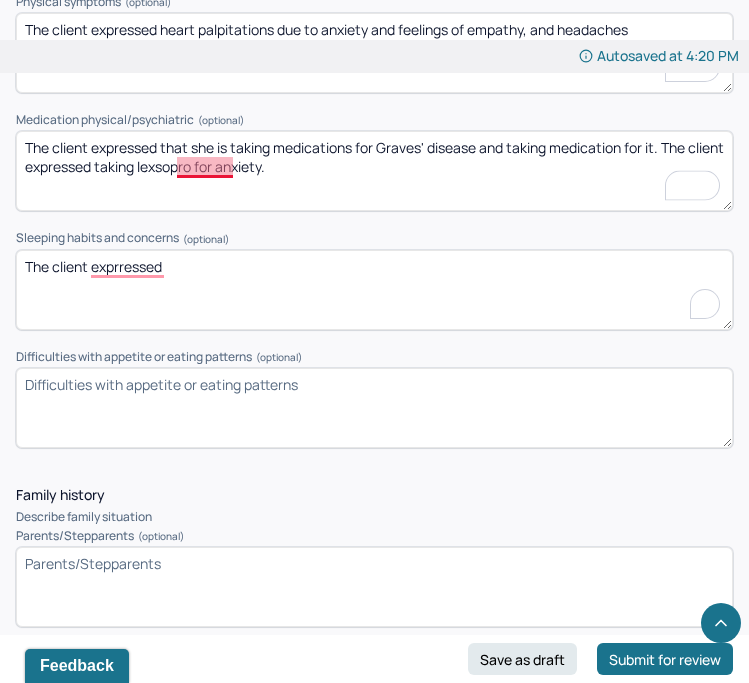 click on "Presenting Concerns What are the problem(s) you are seeking help for? Client presented to session expressing seeking therapy due to low mood and anxiety. Client communicated that she is currently studying to be a lawyer and is wrapped up in anxiety due to studying, difficulty sleeping and difficulty waking up to be productive. Client endorsed currently working in a unhealthy work setting which impacts her self-esteem, ability to have boundaries and anxiety levels. Client expressed experiencing a sense of eternal dread and not having many things to look forward to in life but denied any active suicidal ideations. Client articulated that she tends to be stubborn and resistant to using tools implemented in therapy. Client appears motivated and hopes to develop boundaries and tools to assert herself, cope with anxiety levels, and explore childhood trauma. Symptoms Anxiety Anxiety frequency Daily Anxiety details * racing thoughts, overthinking, rumination and difficulty sleeping. Panic attacks Depression Daily *" at bounding box center [374, -236] 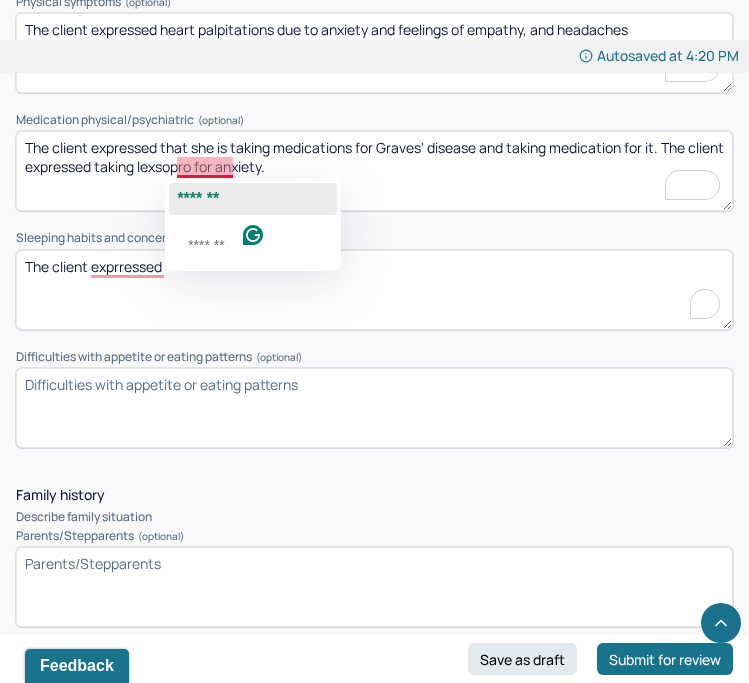 click on "*******" 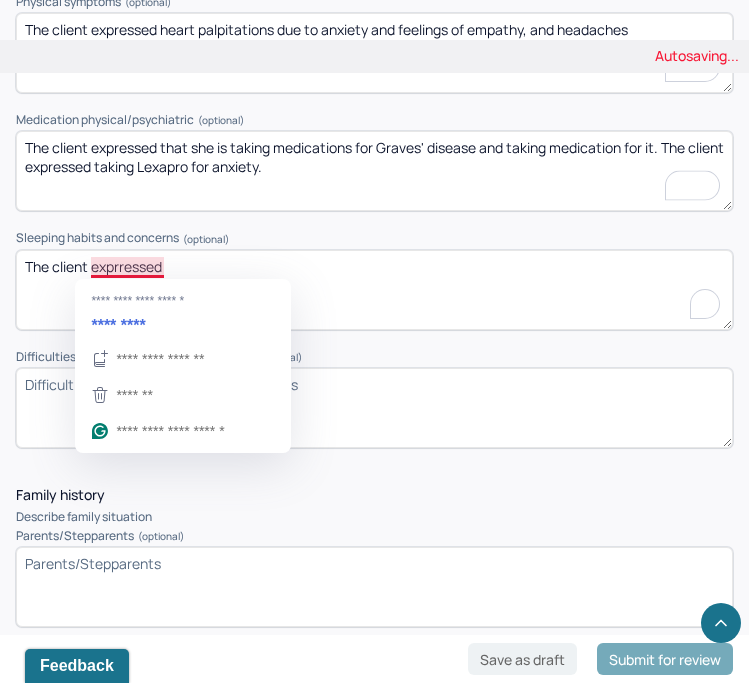 type on "The client expressed that she is taking medications for Graves' disease and taking medication for it. The client expressed taking Lexapro for anxiety." 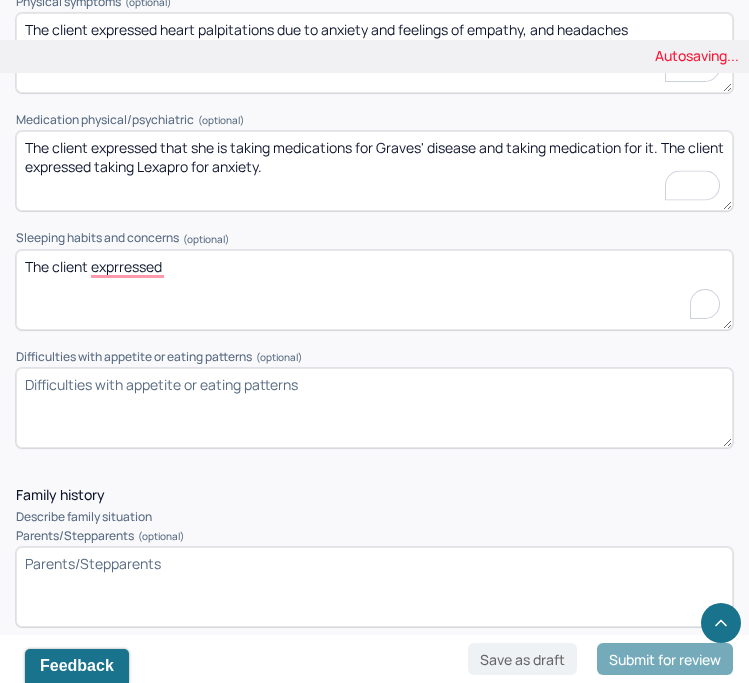 click on "The client exprressed" at bounding box center (374, 290) 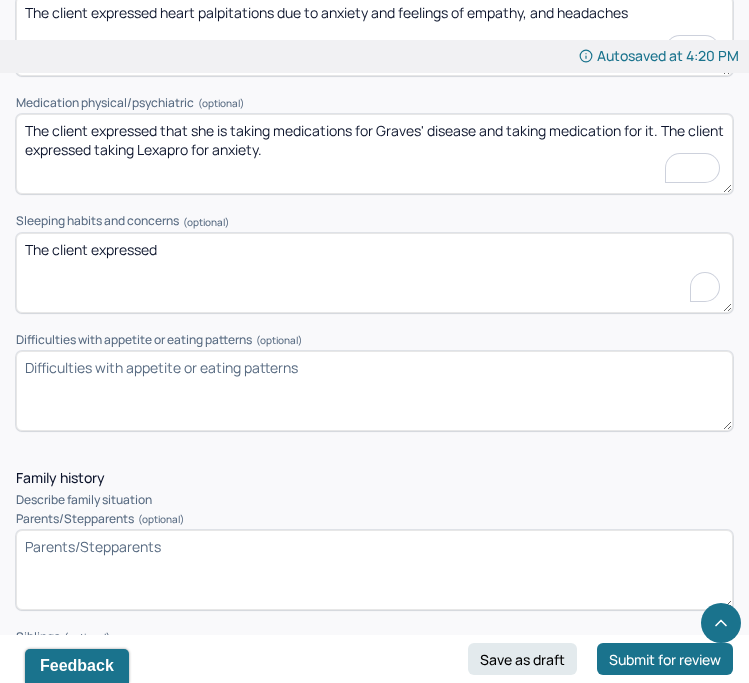 scroll, scrollTop: 3179, scrollLeft: 0, axis: vertical 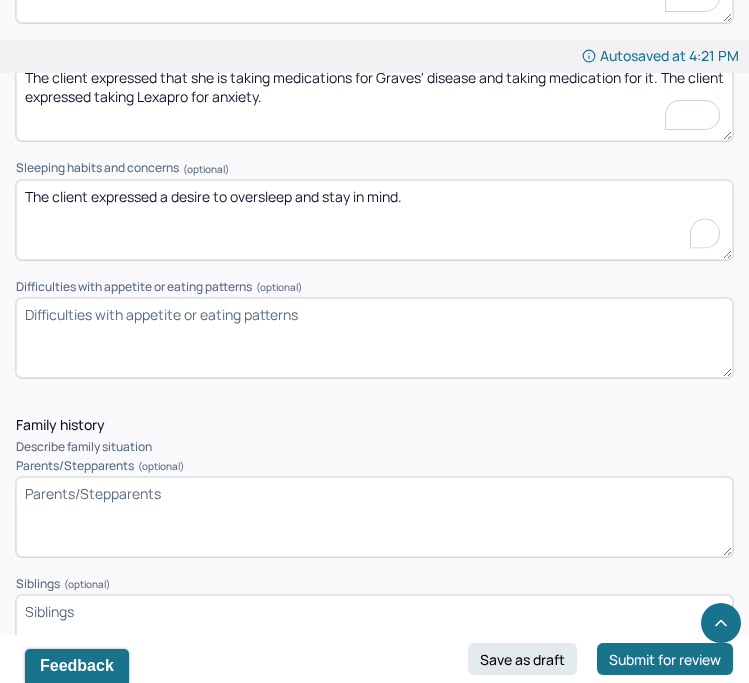 click on "The client expressed oversleeping and a desire to stay in mind." at bounding box center [374, 220] 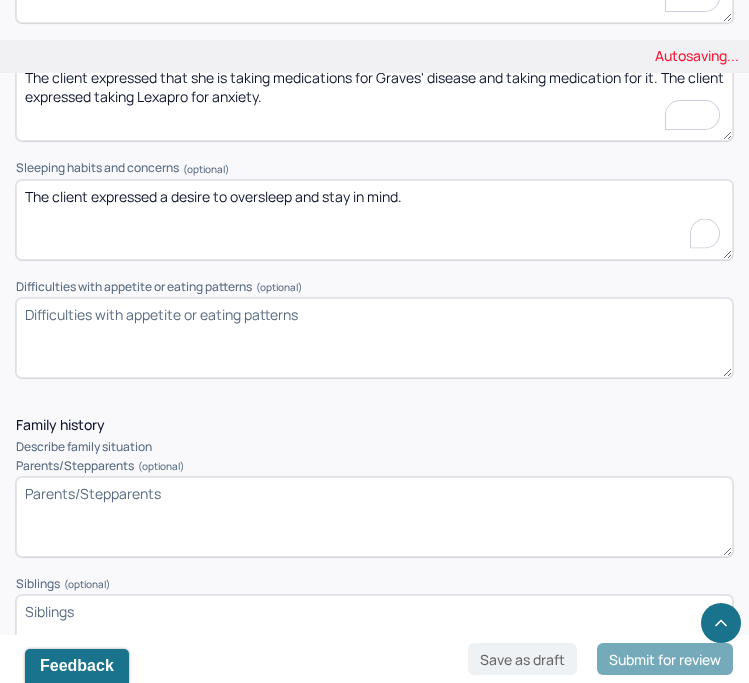 click on "The client expressed oversleeping and a desire to stay in mind." at bounding box center [374, 220] 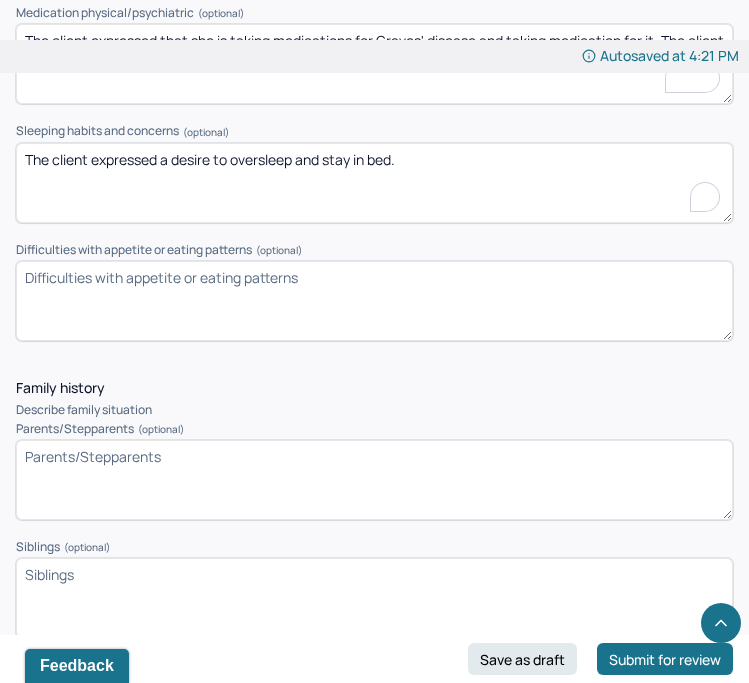 scroll, scrollTop: 3301, scrollLeft: 0, axis: vertical 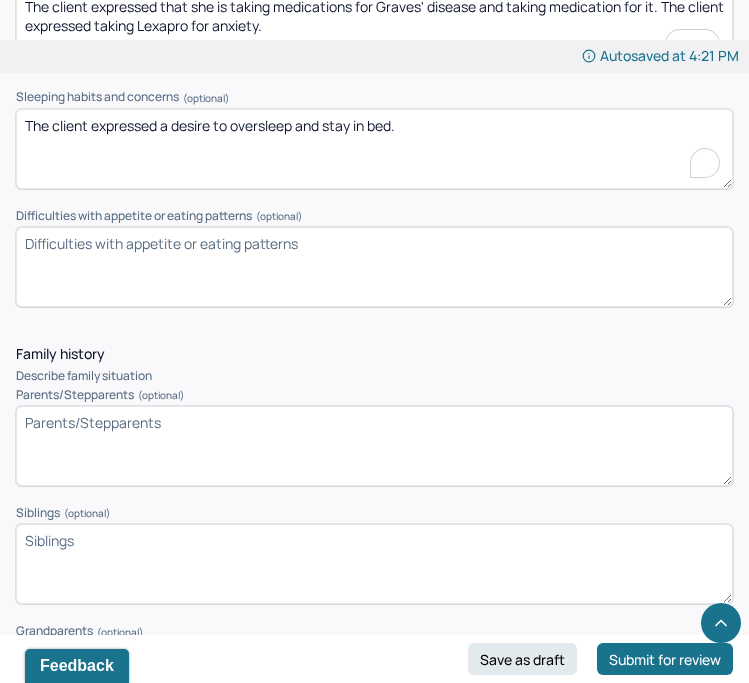 click on "Difficulties with appetite or eating patterns (optional)" at bounding box center (374, 267) 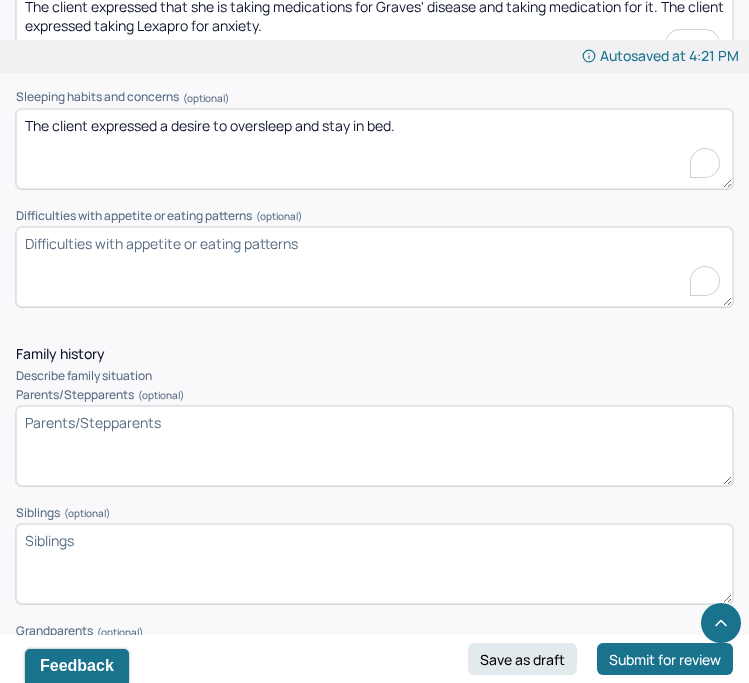click on "The client expressed a desire to oversleep and stay in bed." at bounding box center [374, 149] 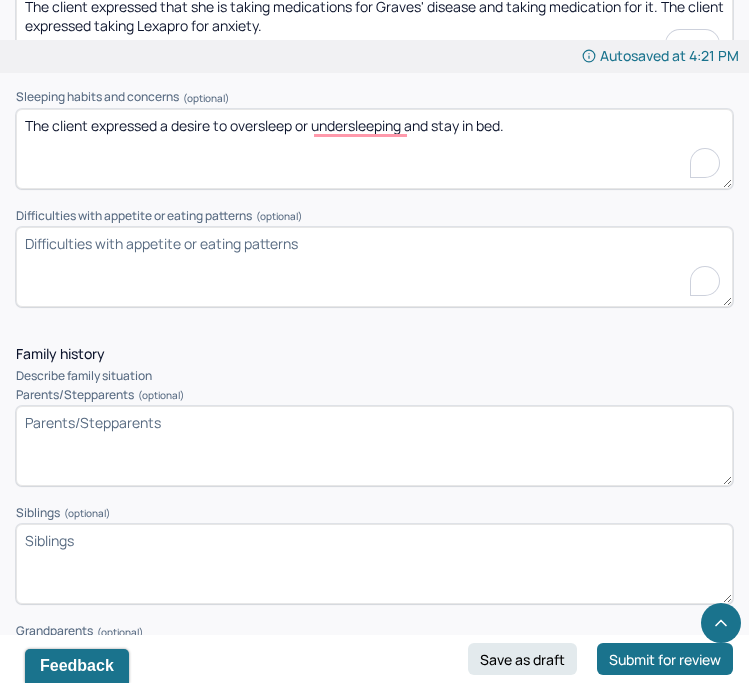 click on "The client expressed a desire to oversleep or undersleeping and stay in bed." at bounding box center [374, 149] 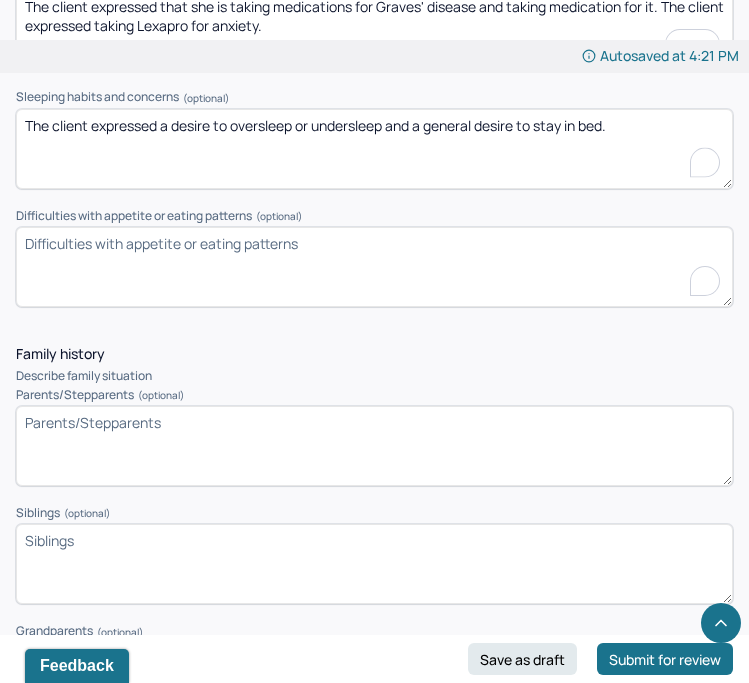 type on "The client expressed a desire to oversleep or undersleep and a general desire to stay in bed." 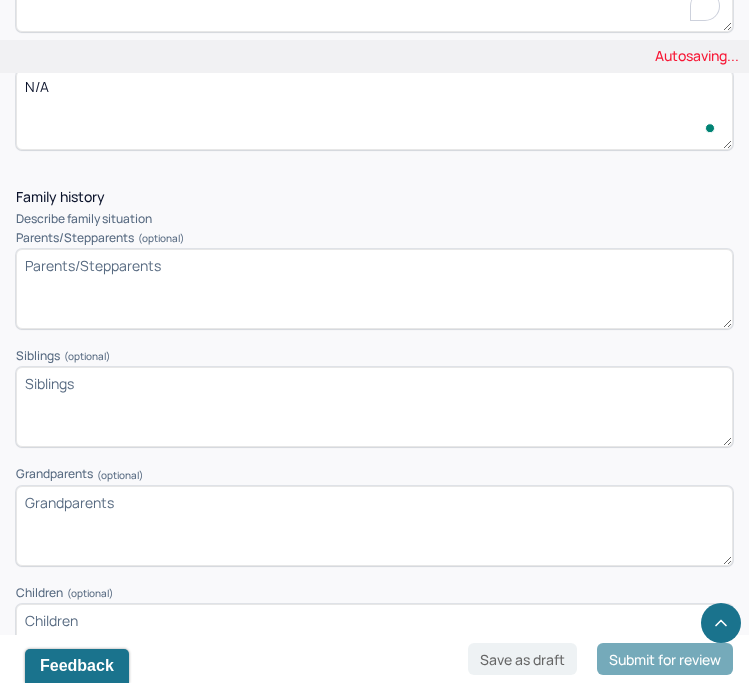 scroll, scrollTop: 3471, scrollLeft: 0, axis: vertical 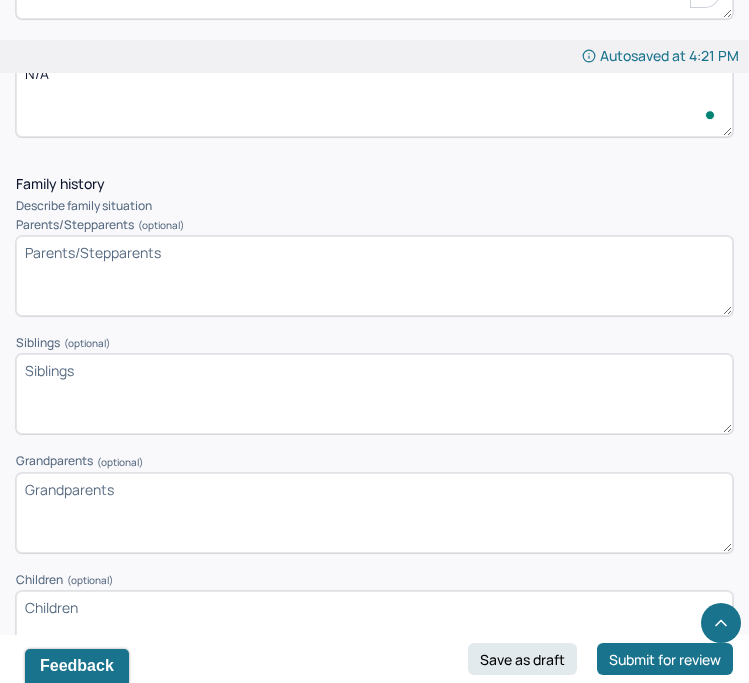 type on "N/A" 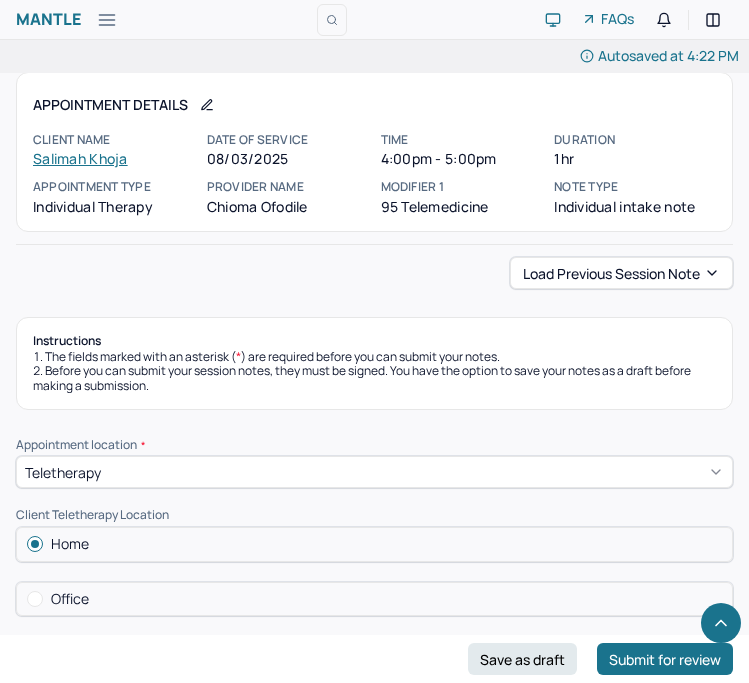 scroll, scrollTop: 3471, scrollLeft: 0, axis: vertical 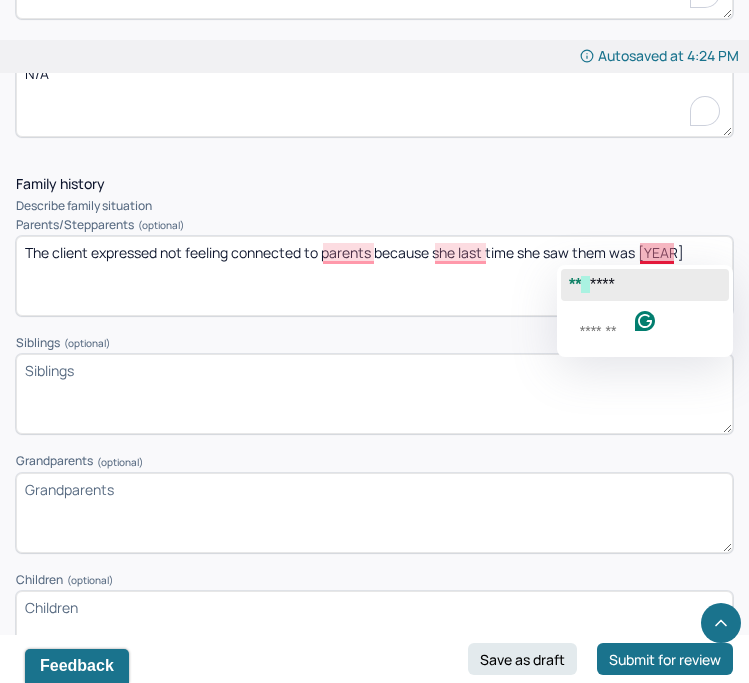 click on "****" 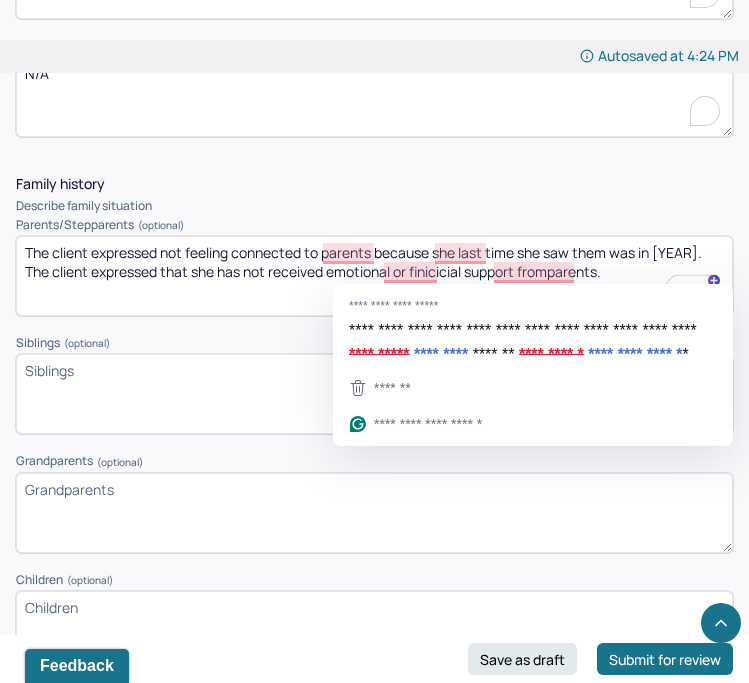 click on "The client expressed not feeling connected to parents because she last time she saw them was in 2006. The client expressed that she has not received emotional or finicicial support fromparents." at bounding box center [374, 276] 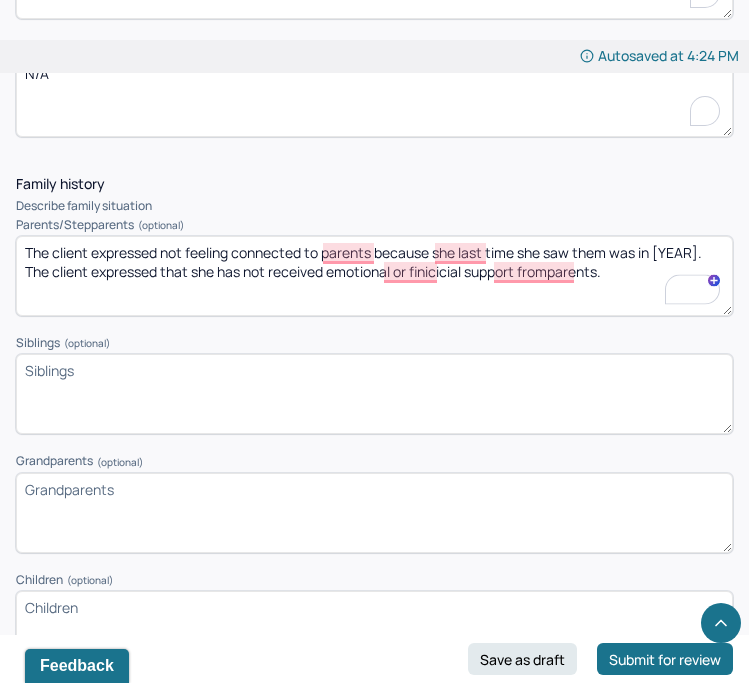 type on "The client expressed not feeling connected to parents because she last time she saw them was in 2006. The client expressed that she has not received emotional or financial support from her parents." 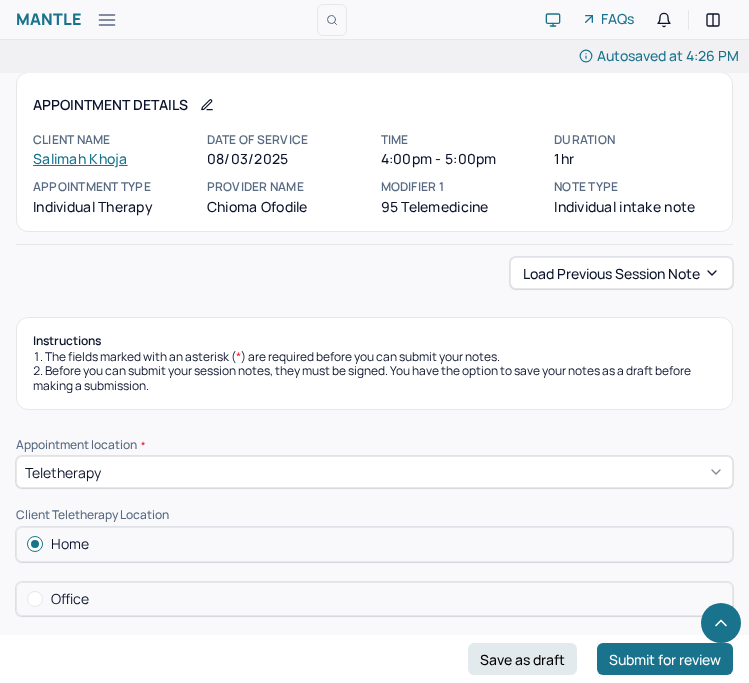 select on "7" 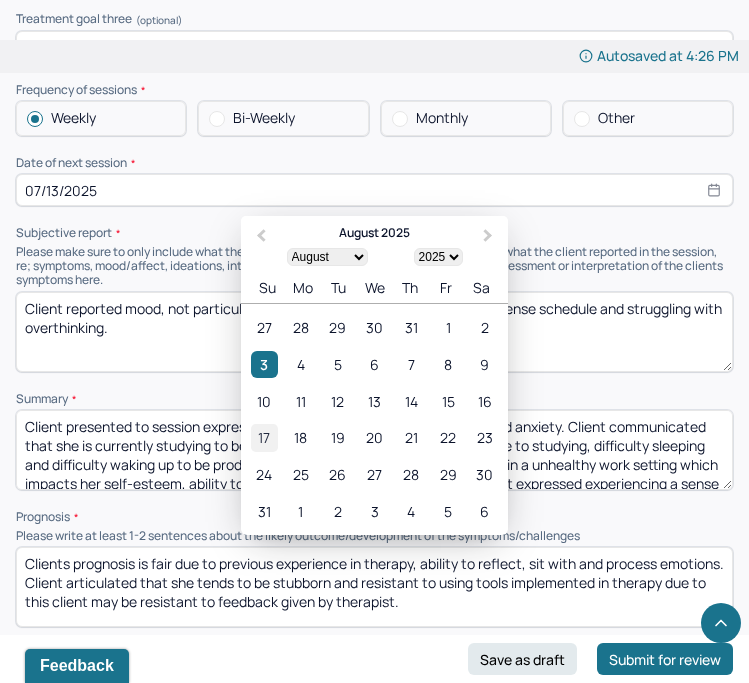 scroll, scrollTop: 8742, scrollLeft: 0, axis: vertical 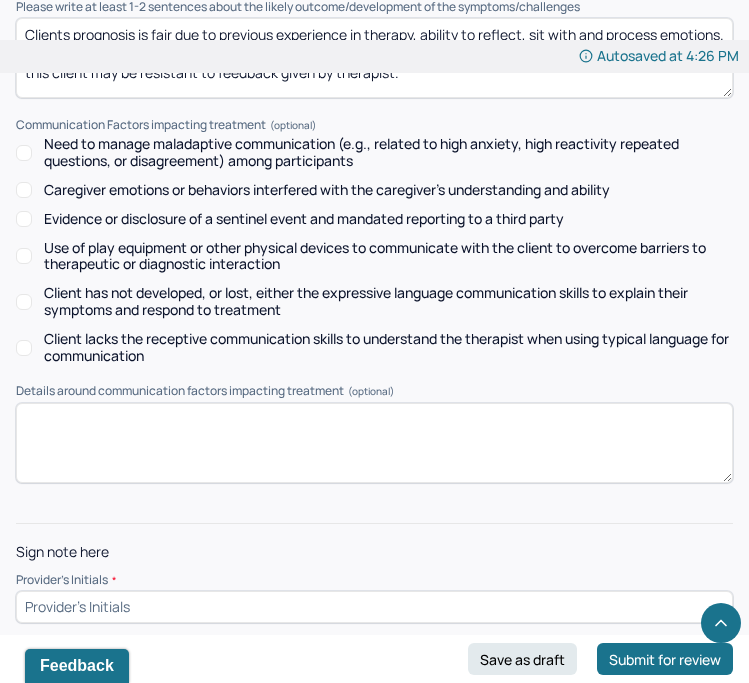click at bounding box center (374, 607) 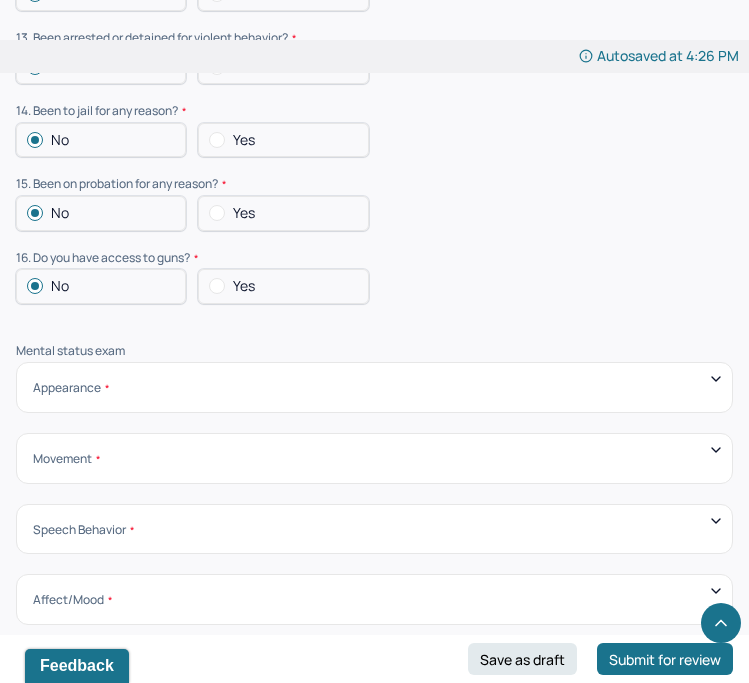 scroll, scrollTop: 7246, scrollLeft: 0, axis: vertical 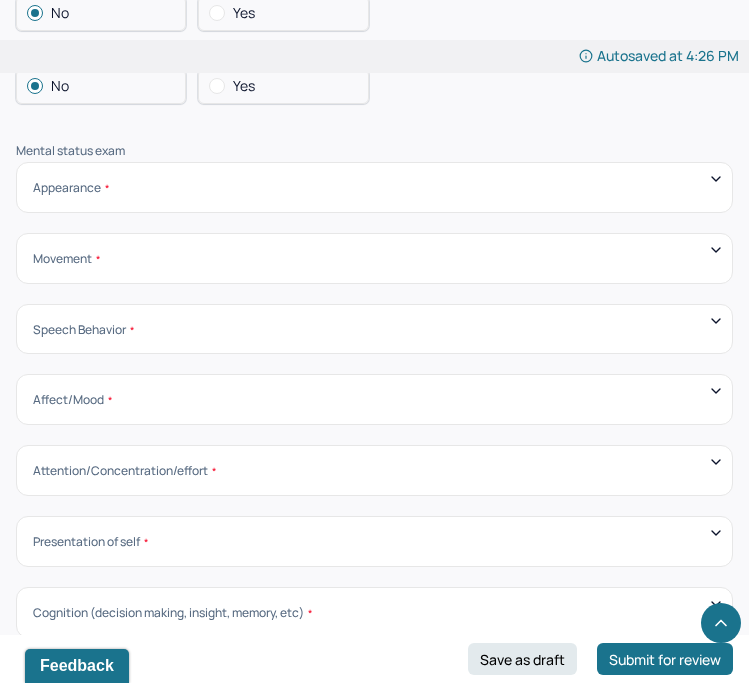 click on "Appearance" at bounding box center (374, 187) 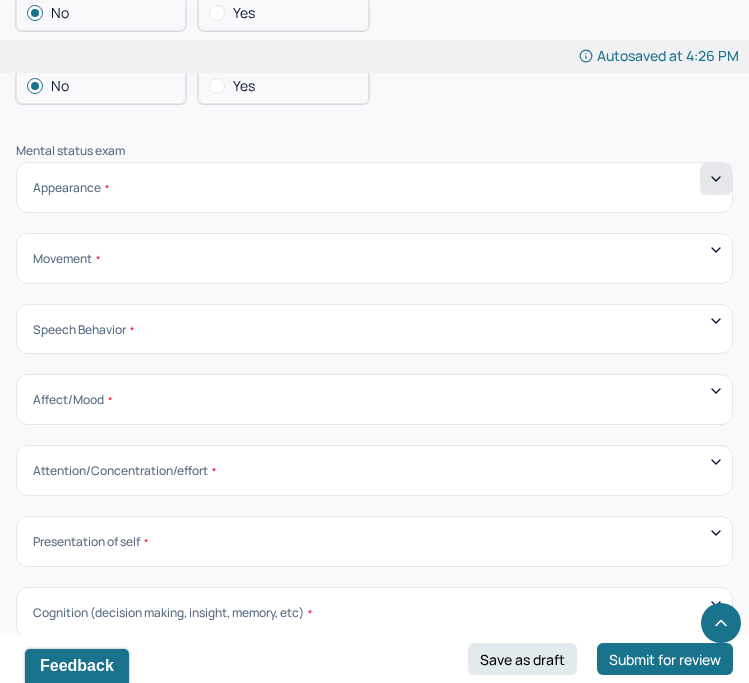 click 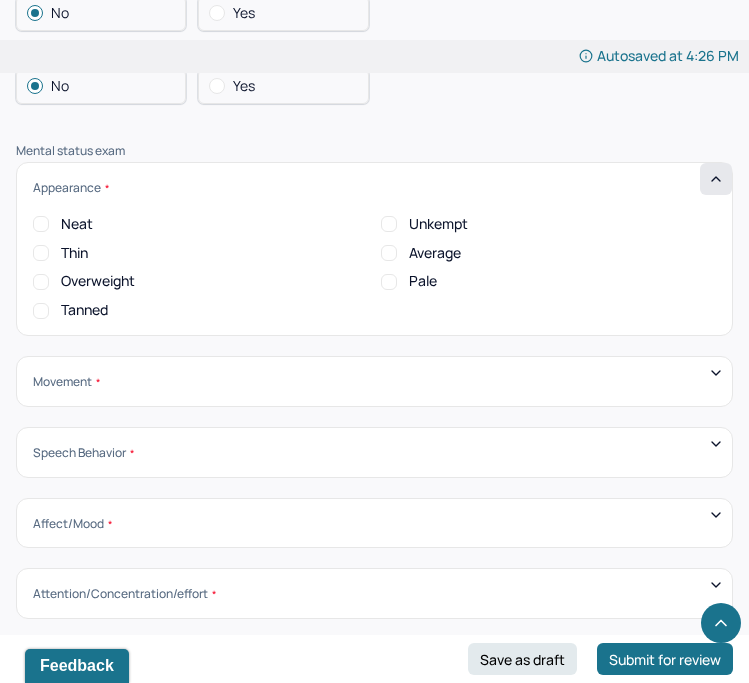 click on "Average" at bounding box center (389, 253) 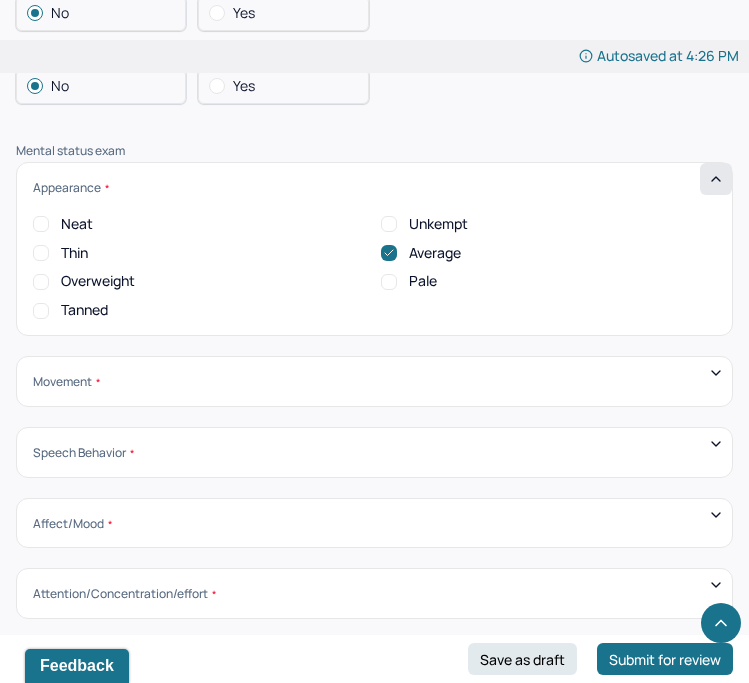 click on "Movement" at bounding box center (374, 381) 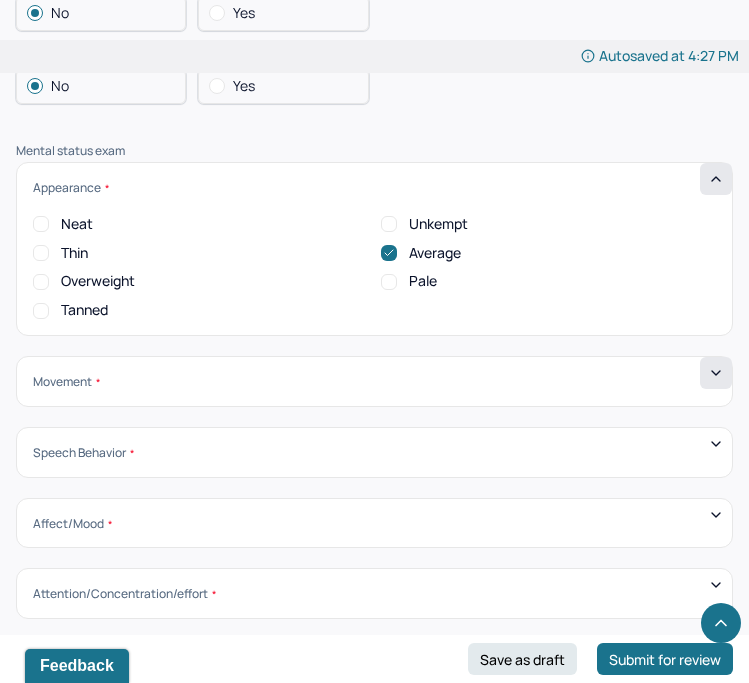 click 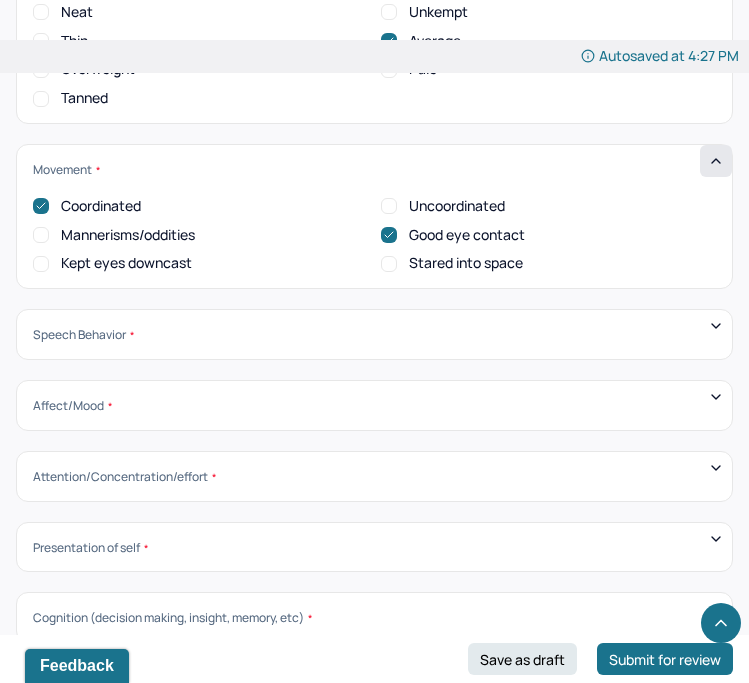 scroll, scrollTop: 7474, scrollLeft: 0, axis: vertical 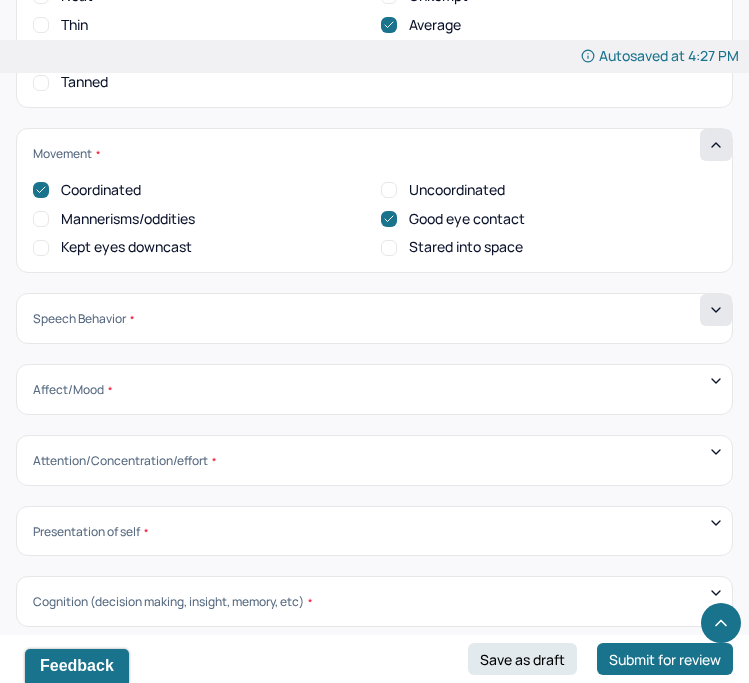 click 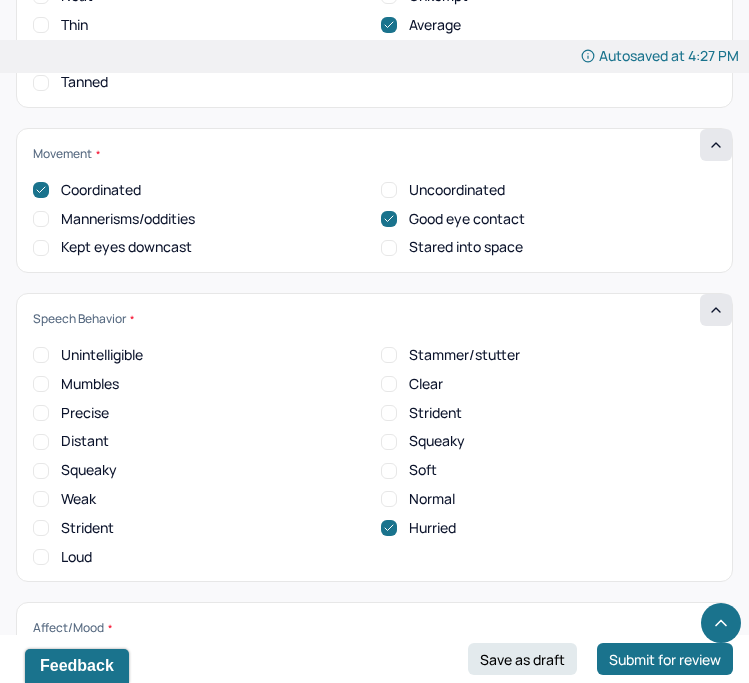 scroll, scrollTop: 1, scrollLeft: 0, axis: vertical 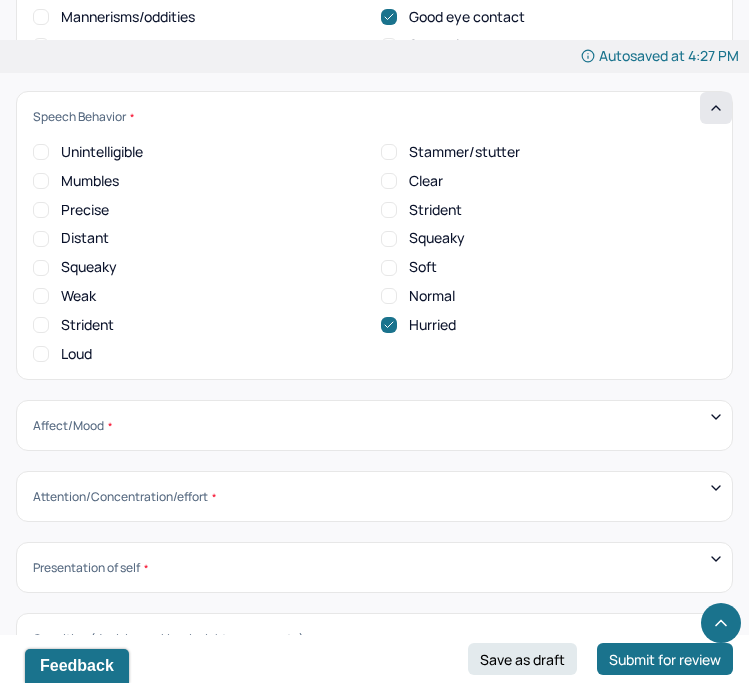 click on "Affect/Mood Blunted Constricted Normal Broad Inappropriate Indifferent to problems Congruent Irritated Hostile Flushing Dizziness Can't sit still Panicked Fearful Wretched Melancholy Sad Hopeless Bored Sorrow Grief Flight of ideas Manic Hypomanic Ashamed Embarrassed Apologetic Calm Guilty Flat" at bounding box center [374, 425] 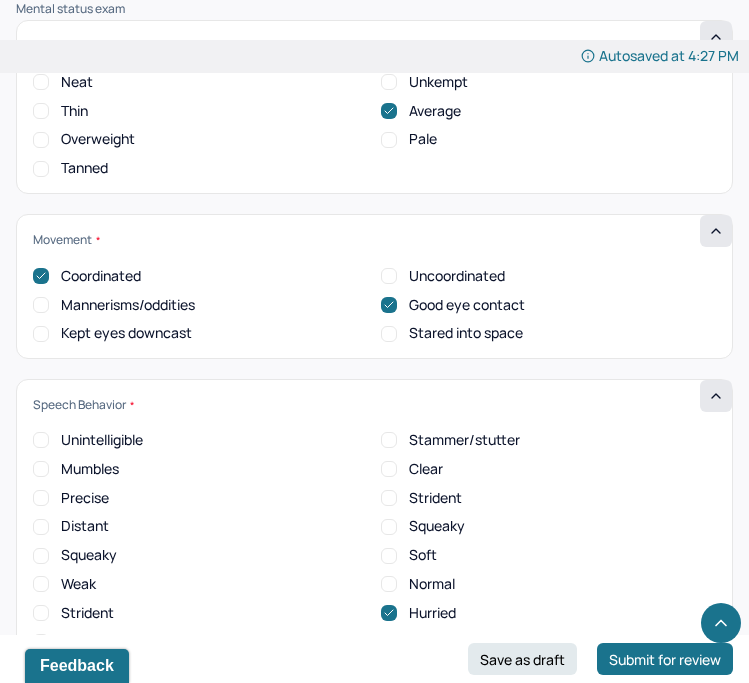scroll, scrollTop: 7327, scrollLeft: 0, axis: vertical 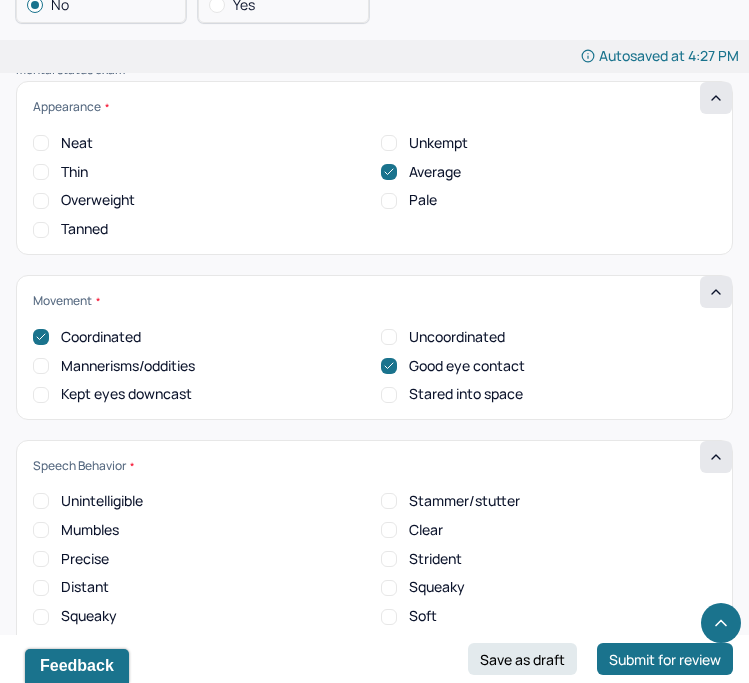 click on "Neat" at bounding box center [41, 143] 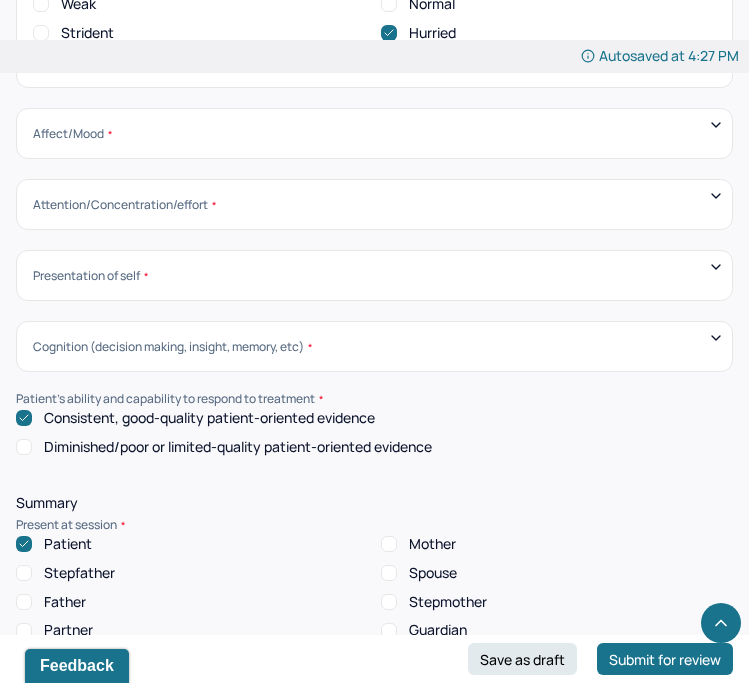 scroll, scrollTop: 7966, scrollLeft: 0, axis: vertical 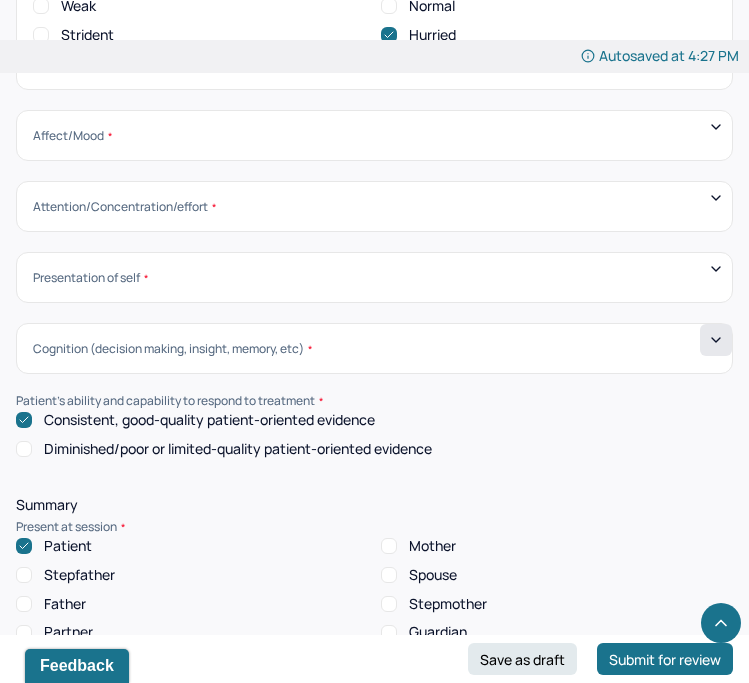 click 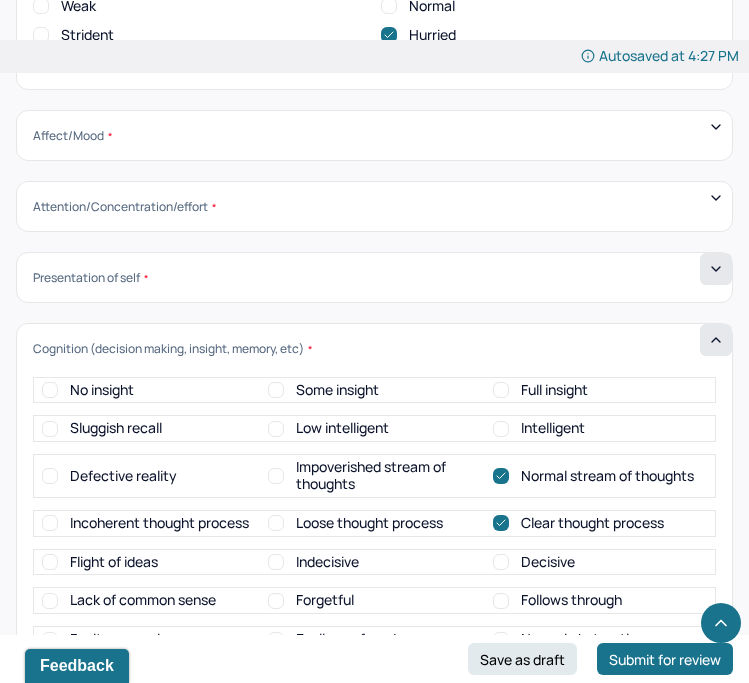 click 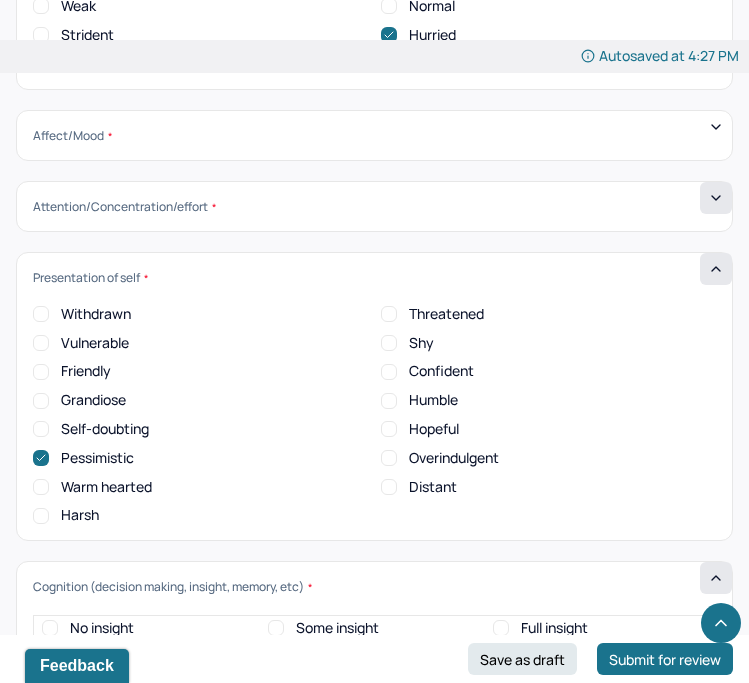 click 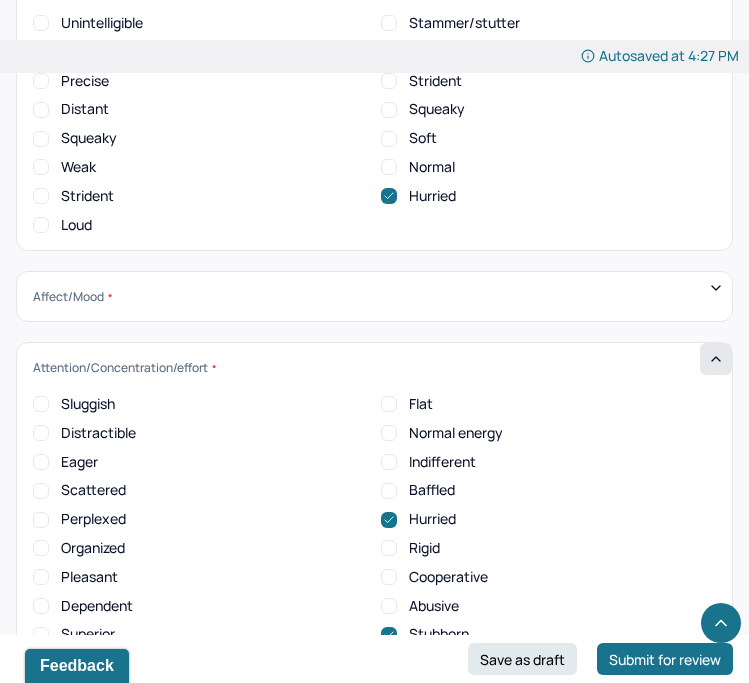 scroll, scrollTop: 7789, scrollLeft: 0, axis: vertical 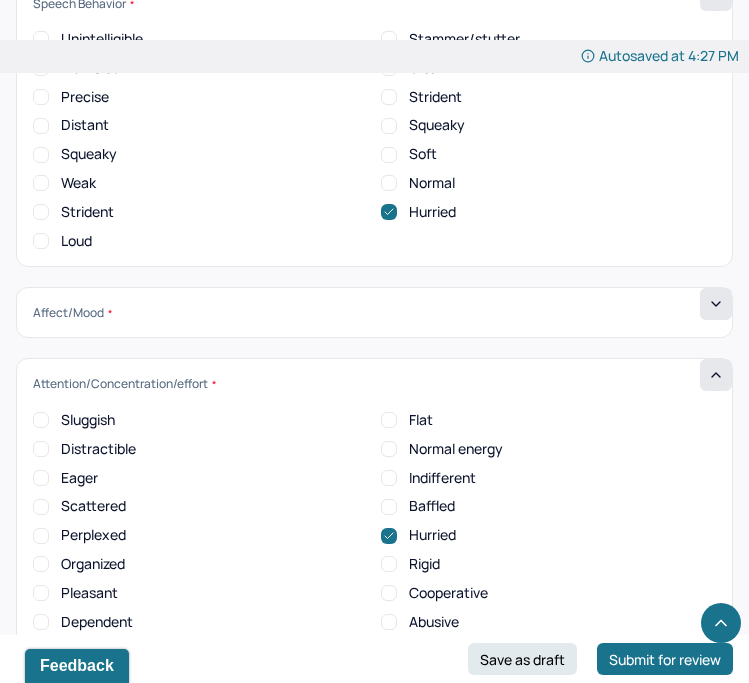 click 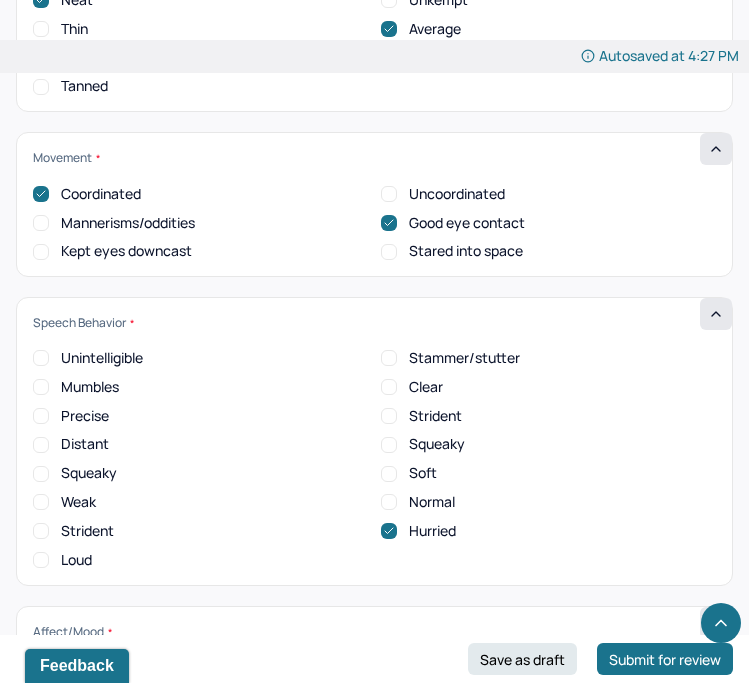 scroll, scrollTop: 7469, scrollLeft: 0, axis: vertical 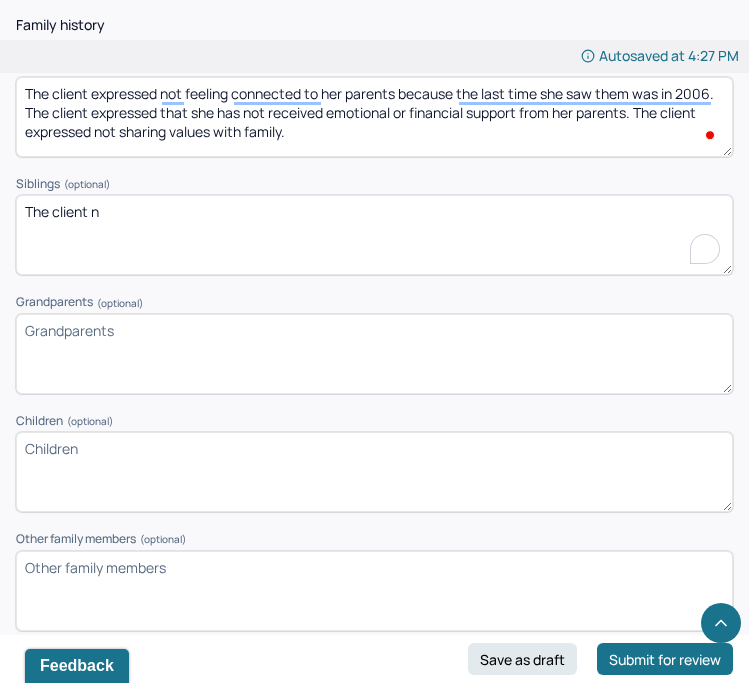 click on "The client n" at bounding box center [374, 235] 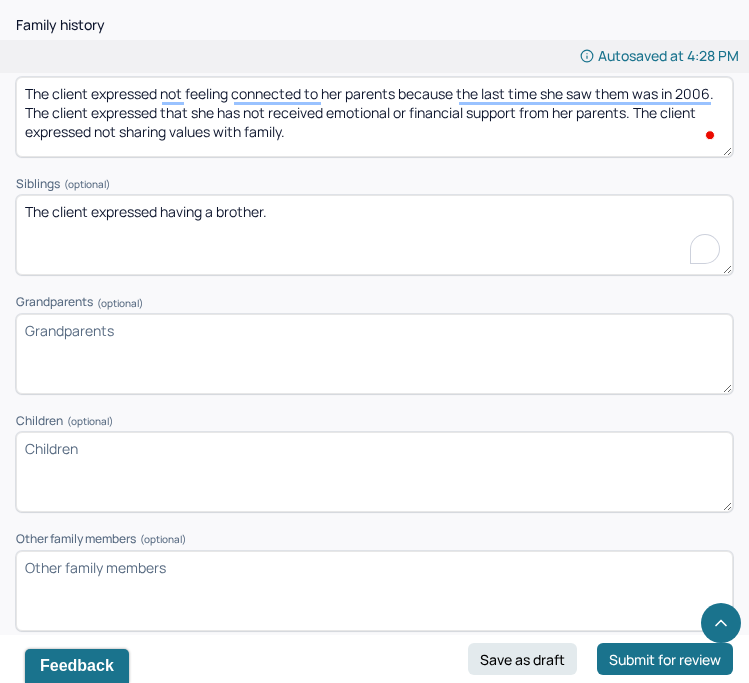 type on "The client expressed having a brother." 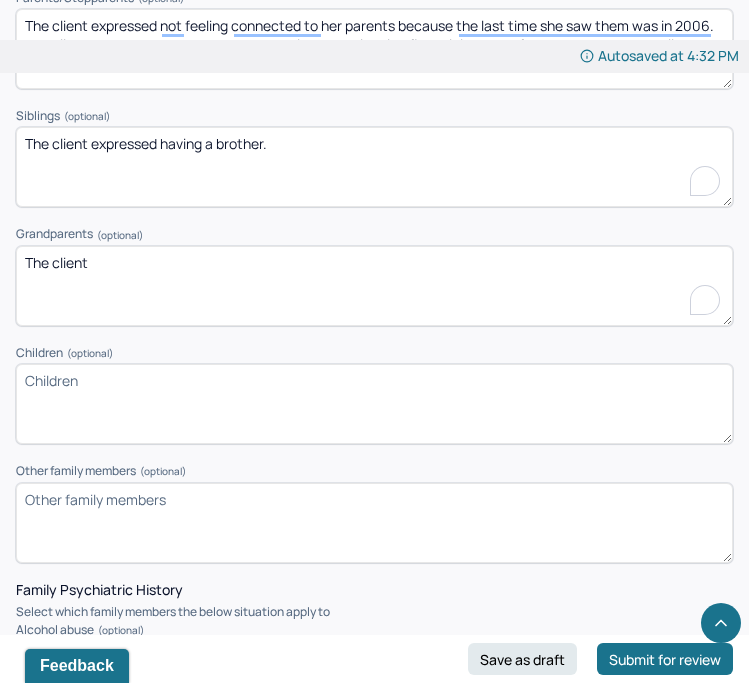 scroll, scrollTop: 3715, scrollLeft: 0, axis: vertical 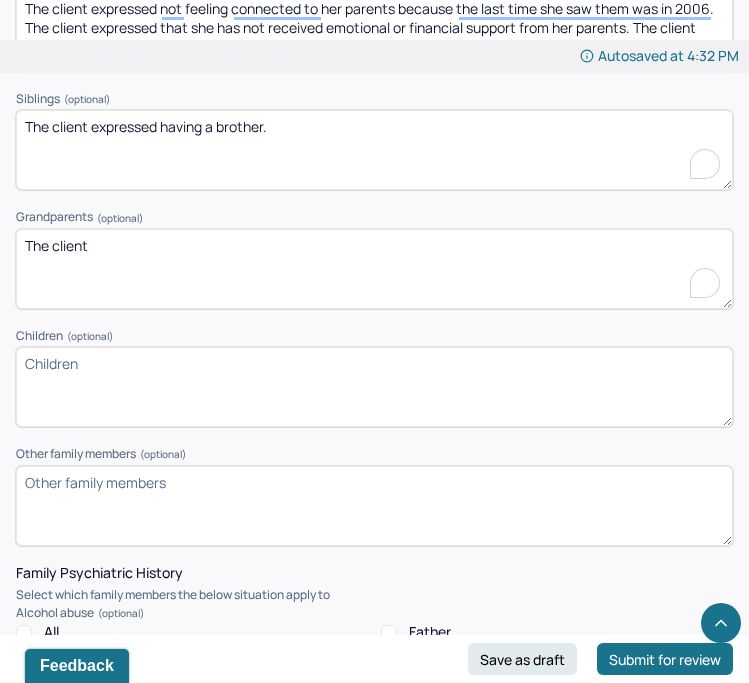 type on "The client" 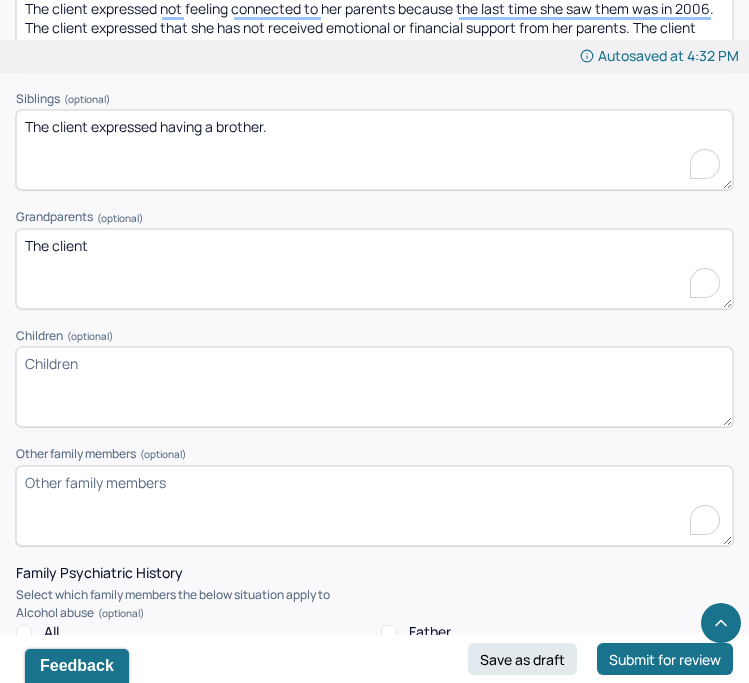 click on "Other family members (optional)" at bounding box center (374, 506) 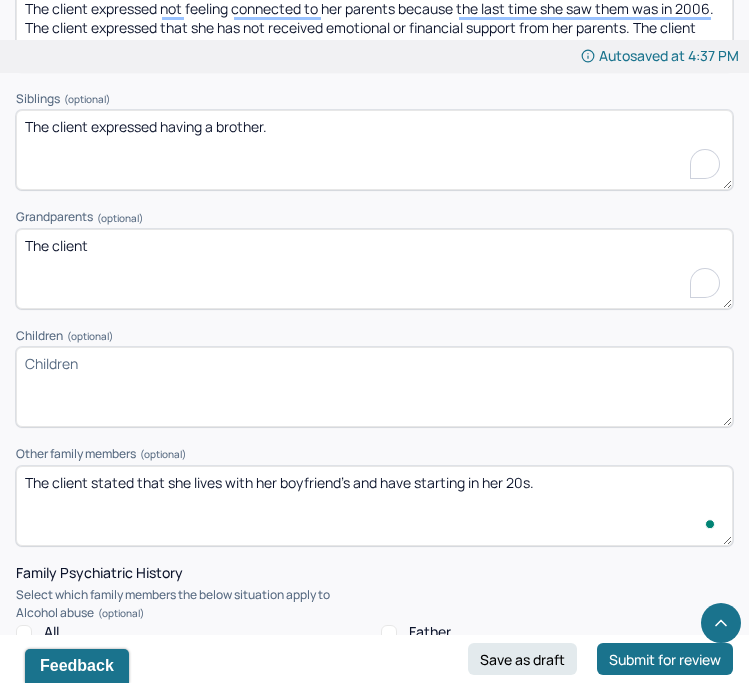 type on "The client stated that she lives with her boyfriend's and have starting in her 20s." 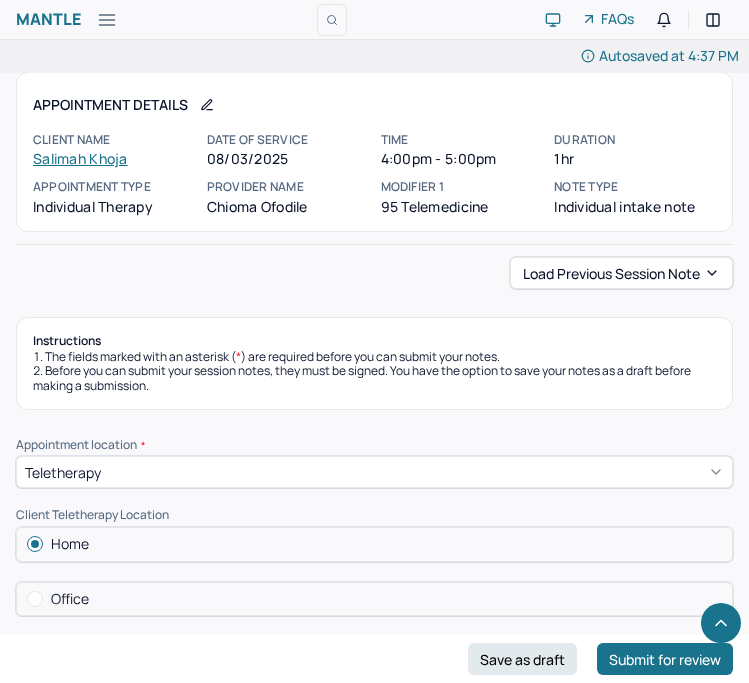 scroll, scrollTop: 3715, scrollLeft: 0, axis: vertical 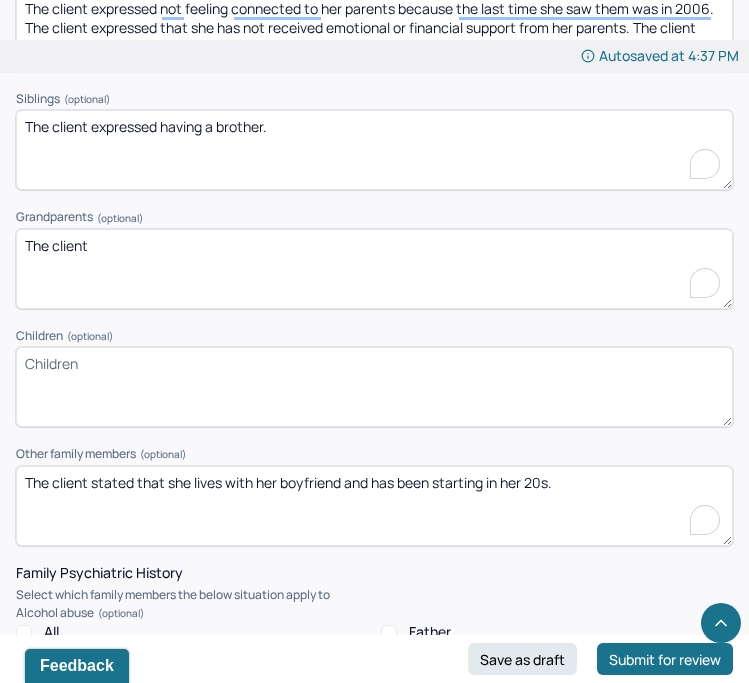 click on "The client" at bounding box center (374, 269) 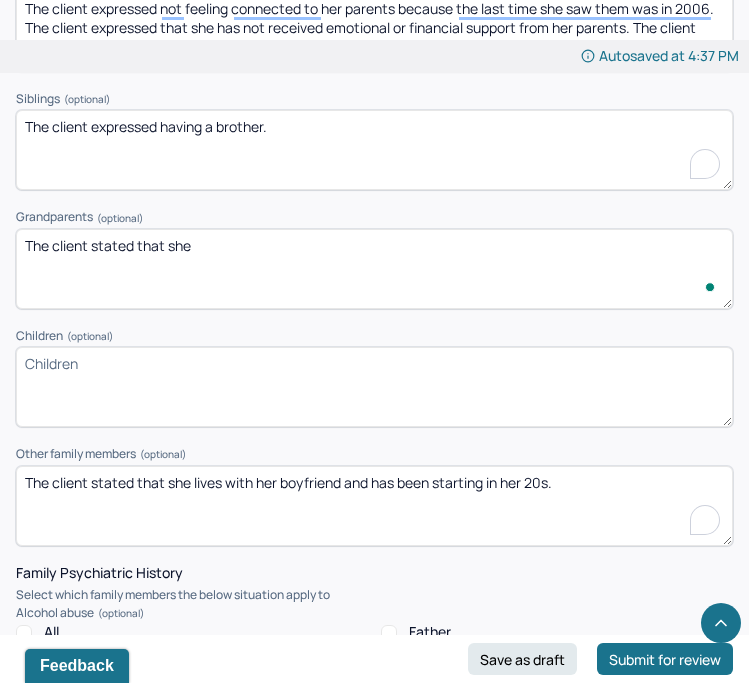 type on "The client stated that she" 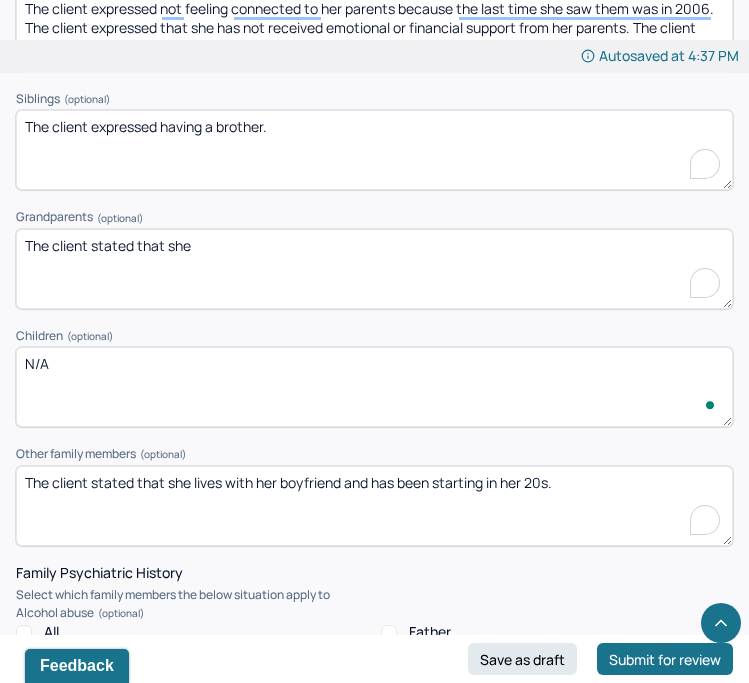 type on "N/A" 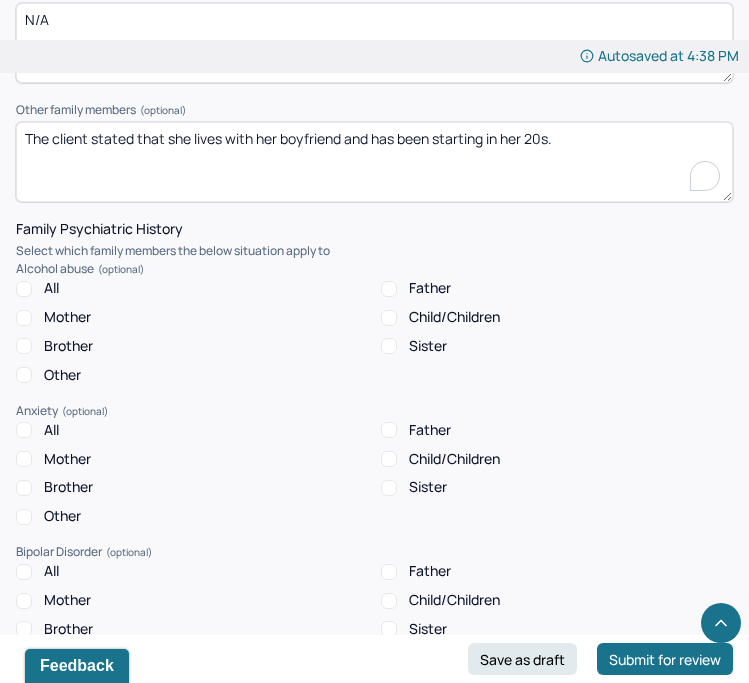 scroll, scrollTop: 4107, scrollLeft: 0, axis: vertical 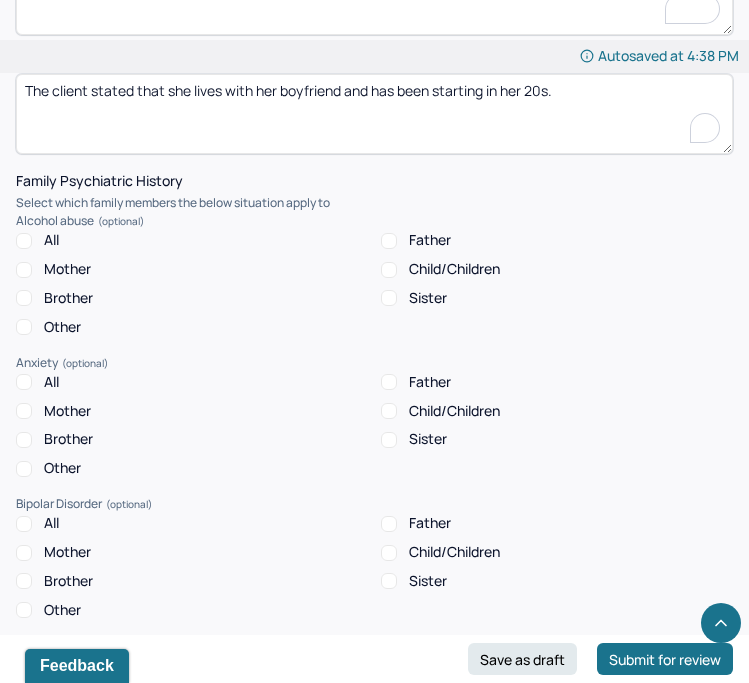 type on "N/A" 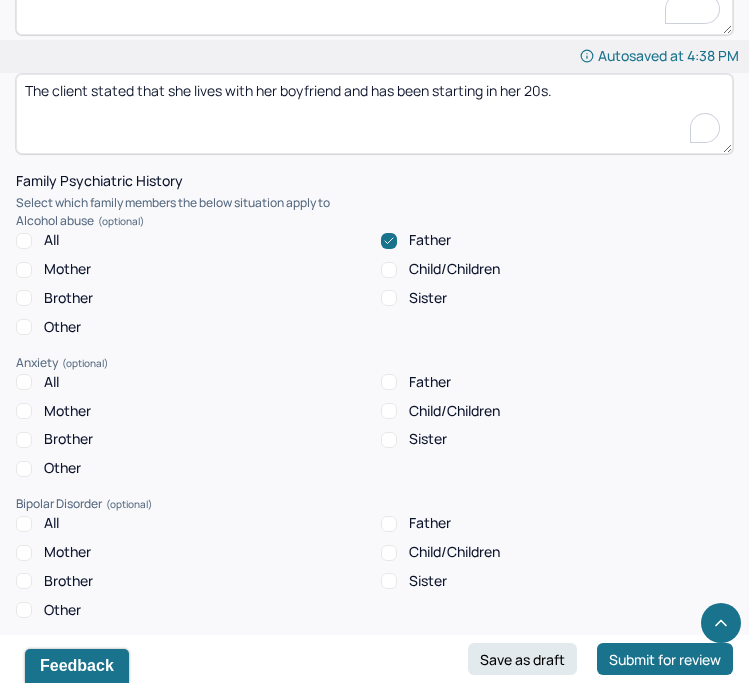 scroll, scrollTop: 4160, scrollLeft: 0, axis: vertical 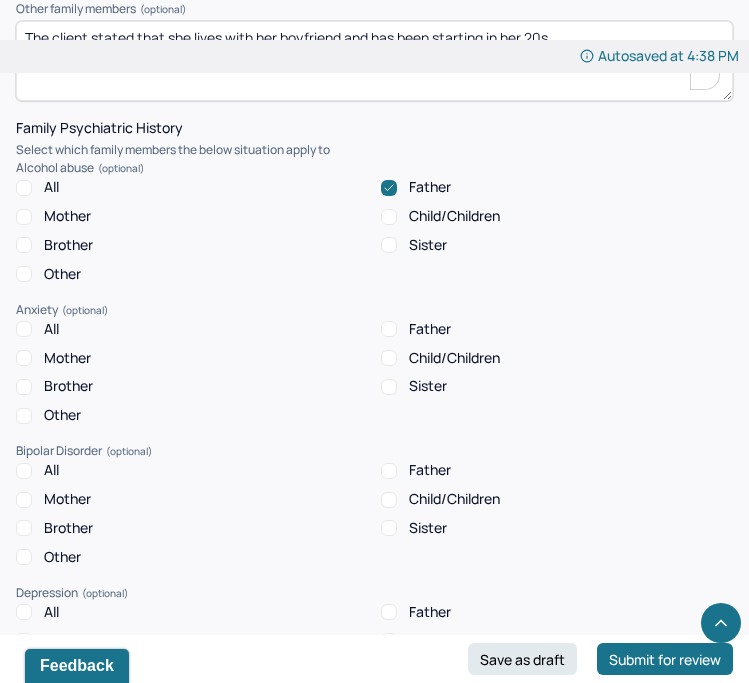 click on "Father" at bounding box center [389, 329] 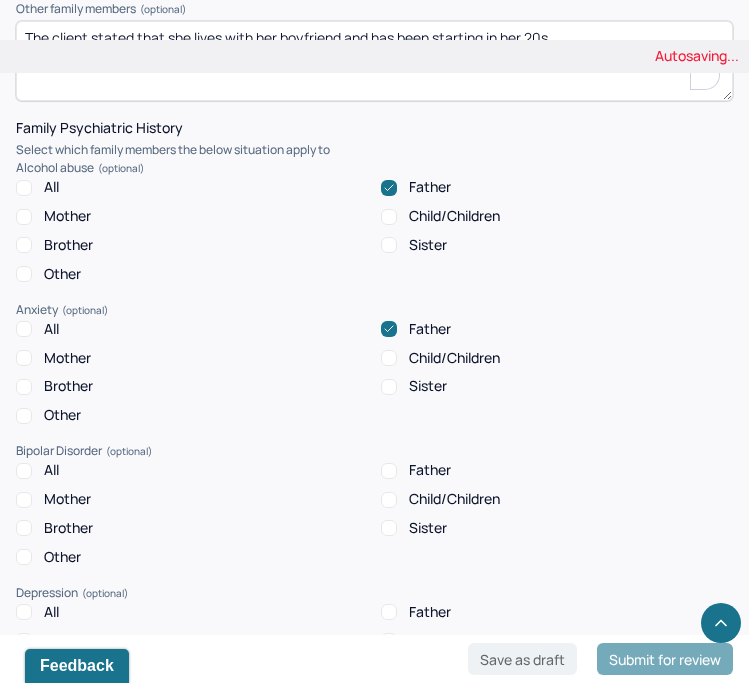 click 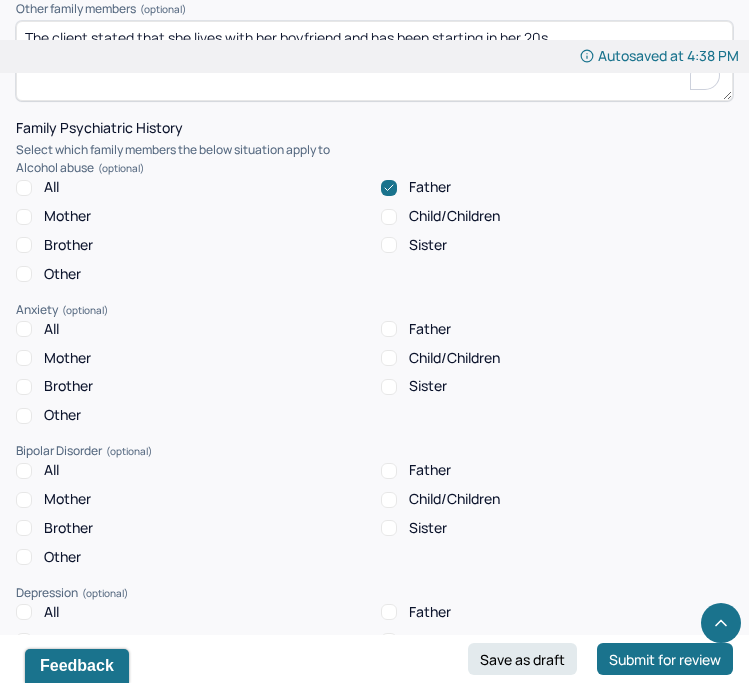 click on "All" at bounding box center (24, 329) 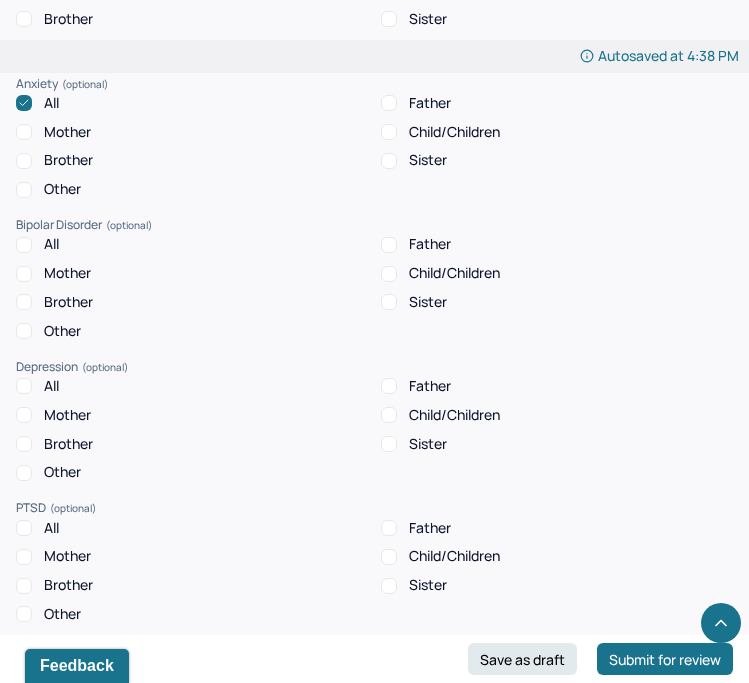 scroll, scrollTop: 4399, scrollLeft: 0, axis: vertical 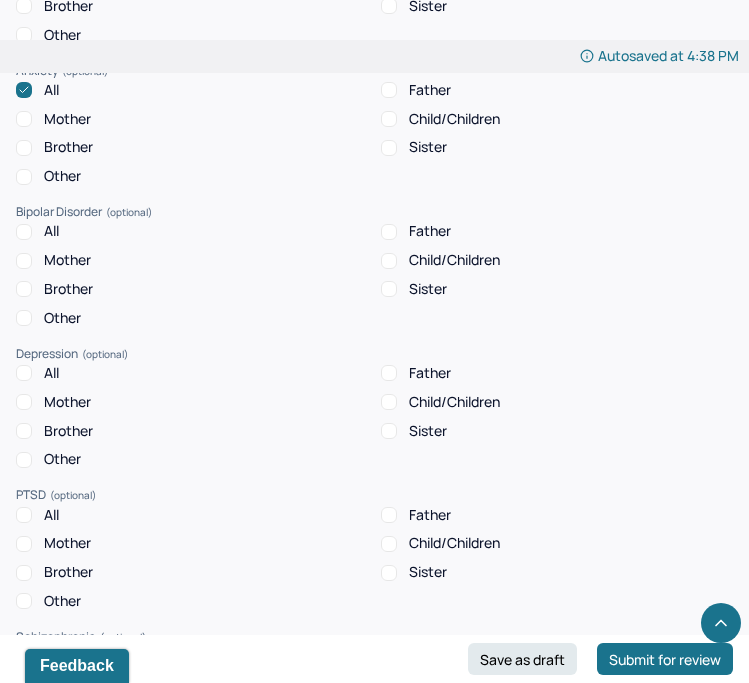 click on "All" at bounding box center (24, 373) 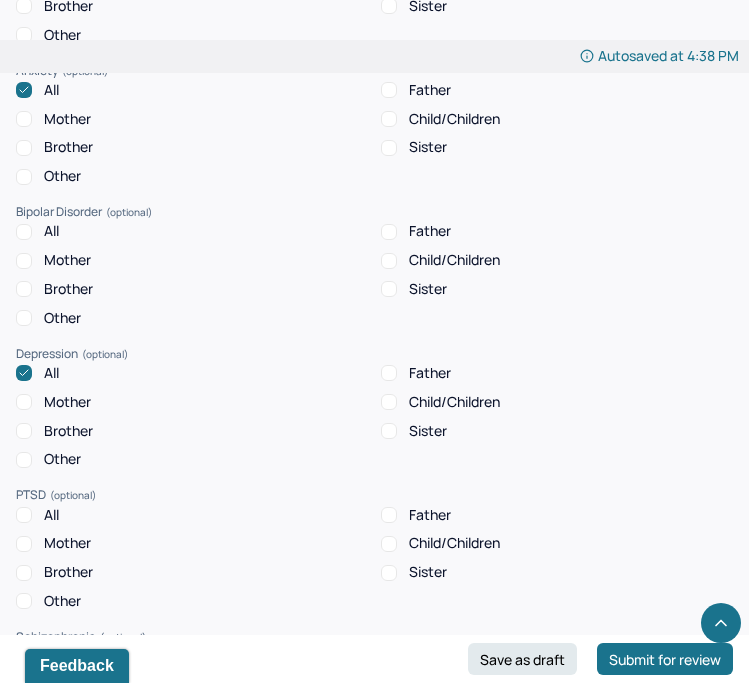 scroll, scrollTop: 4565, scrollLeft: 0, axis: vertical 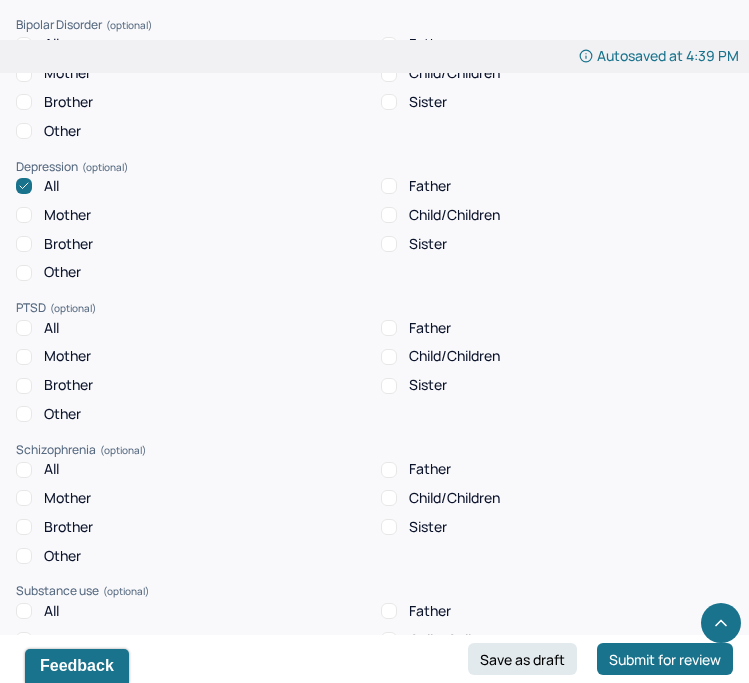 click on "All" at bounding box center (24, 328) 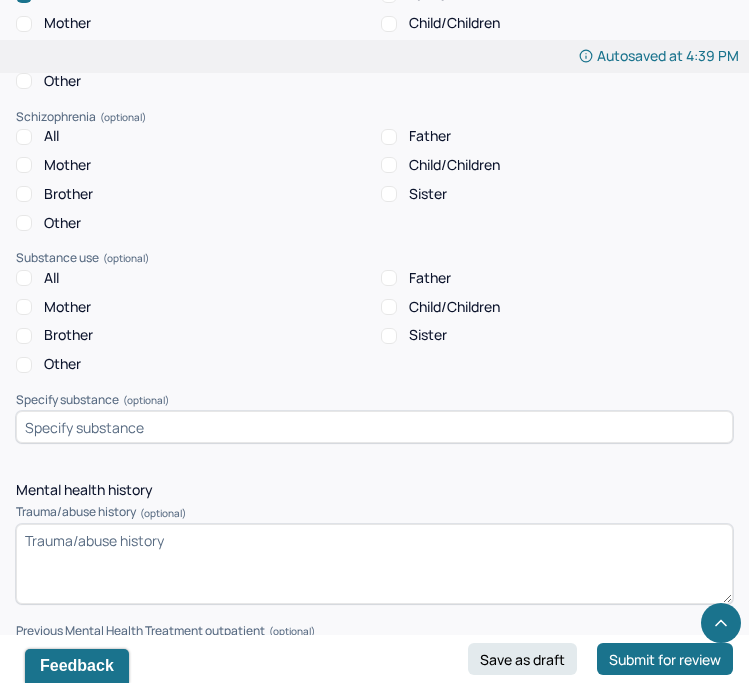 scroll, scrollTop: 4922, scrollLeft: 0, axis: vertical 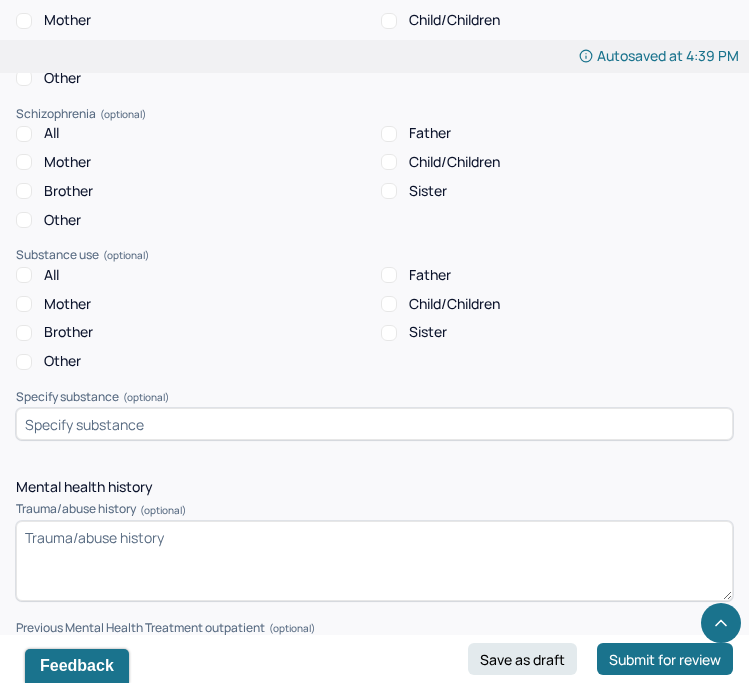 click at bounding box center [374, 424] 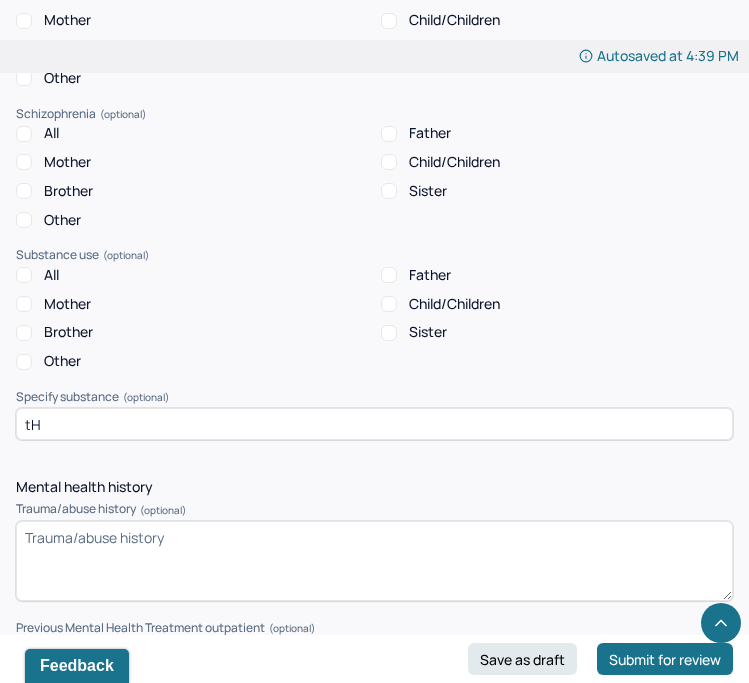 type on "t" 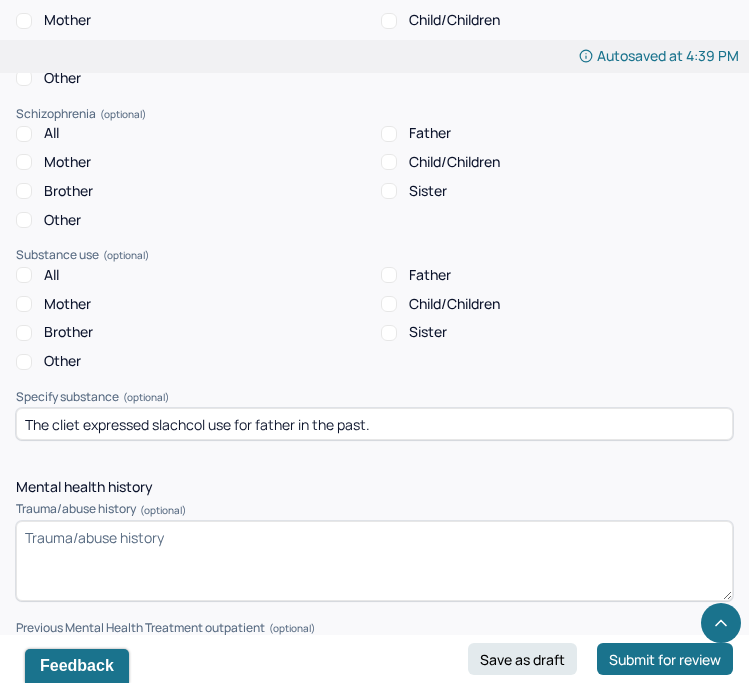 click on "The cliet expressed slachcol use for father in the past." at bounding box center (374, 424) 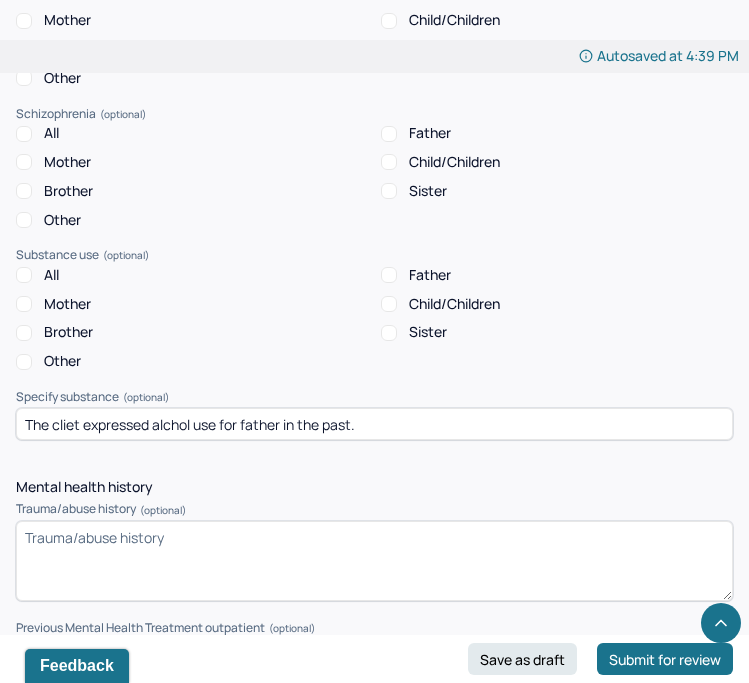 click on "The cliet expressed alchol use for father in the past." at bounding box center [374, 424] 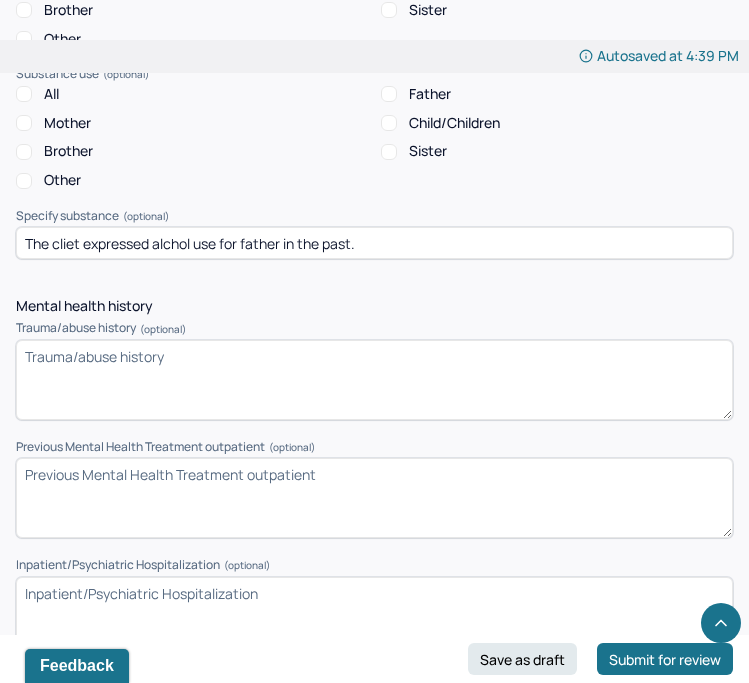 scroll, scrollTop: 5102, scrollLeft: 0, axis: vertical 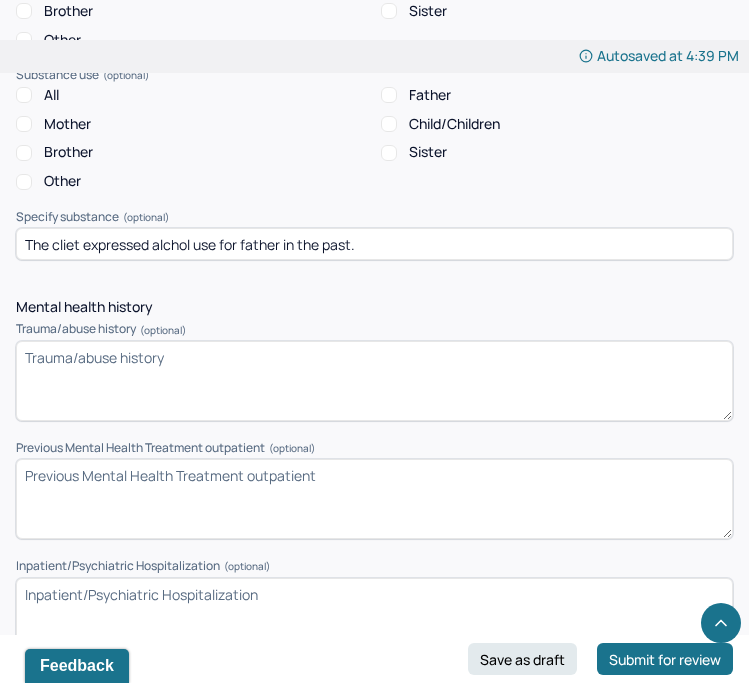 type on "The cliet expressed alchol use for father in the past." 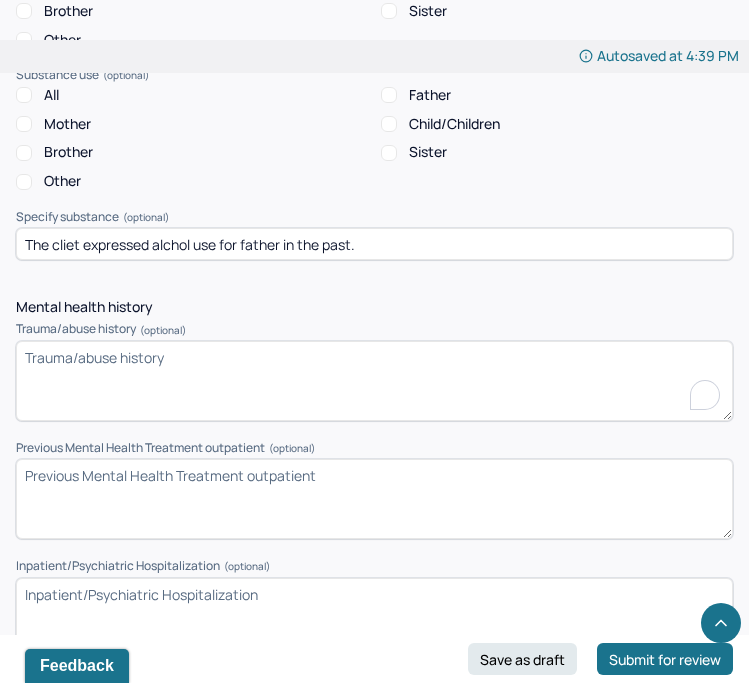 scroll, scrollTop: 5196, scrollLeft: 0, axis: vertical 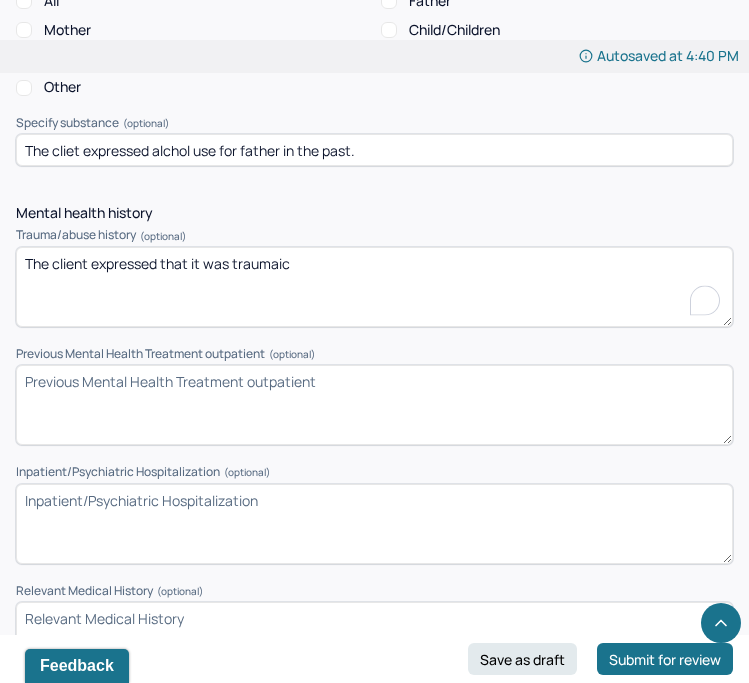 type on "The client expressed that it was traumaic" 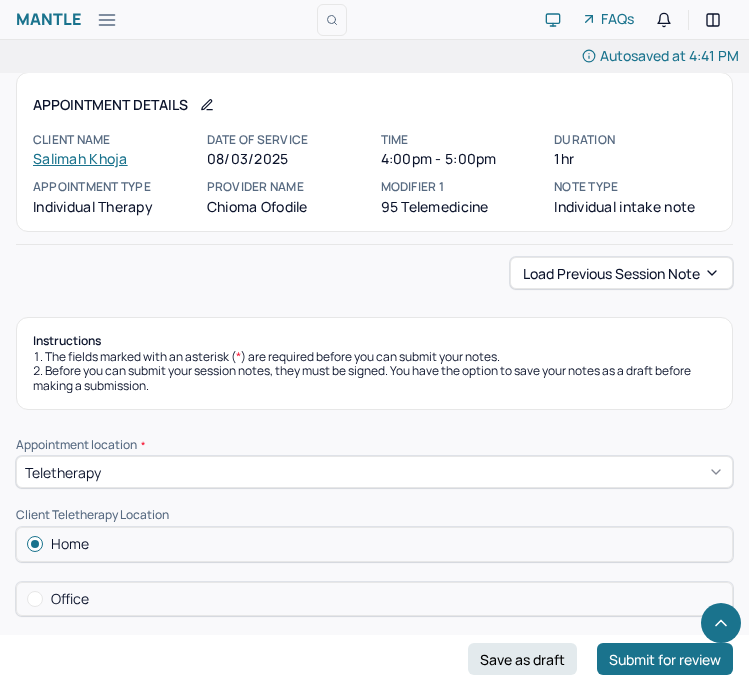 scroll, scrollTop: 5563, scrollLeft: 0, axis: vertical 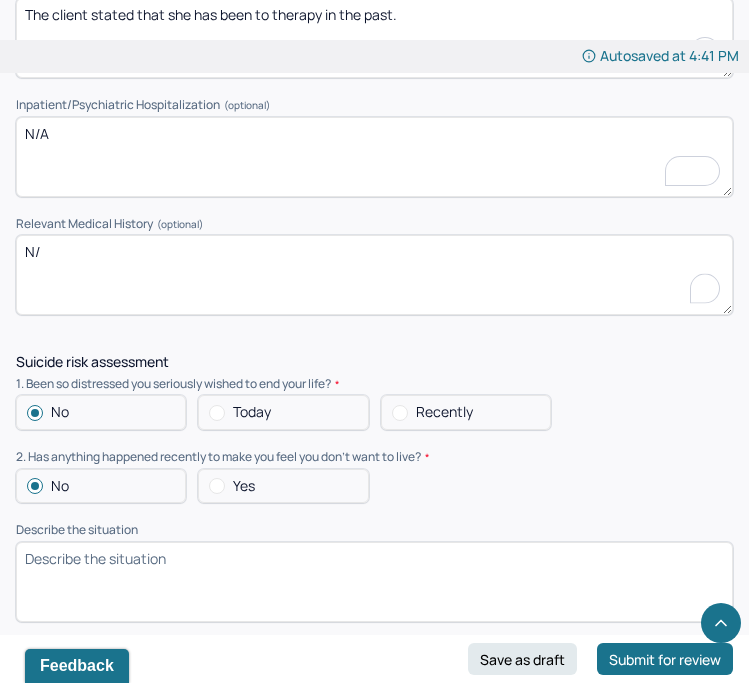 type on "N" 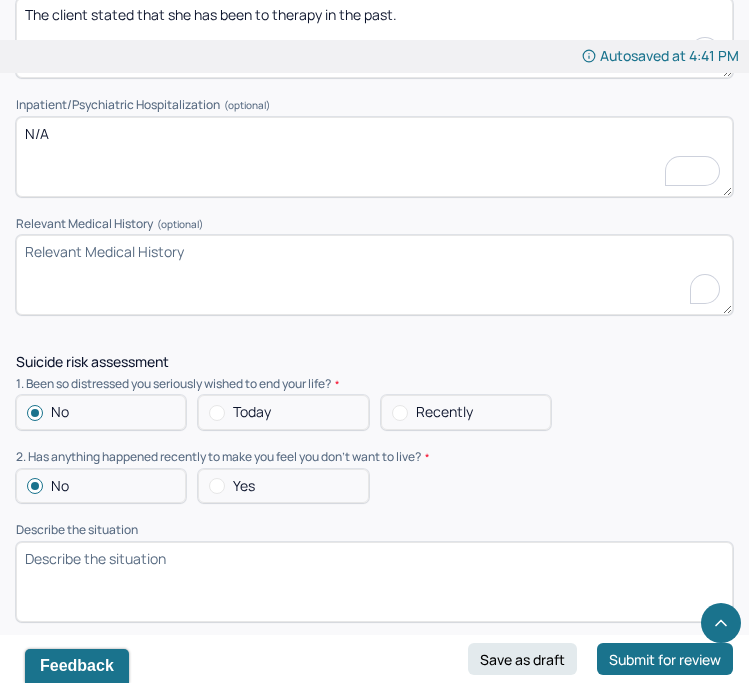 type on "T" 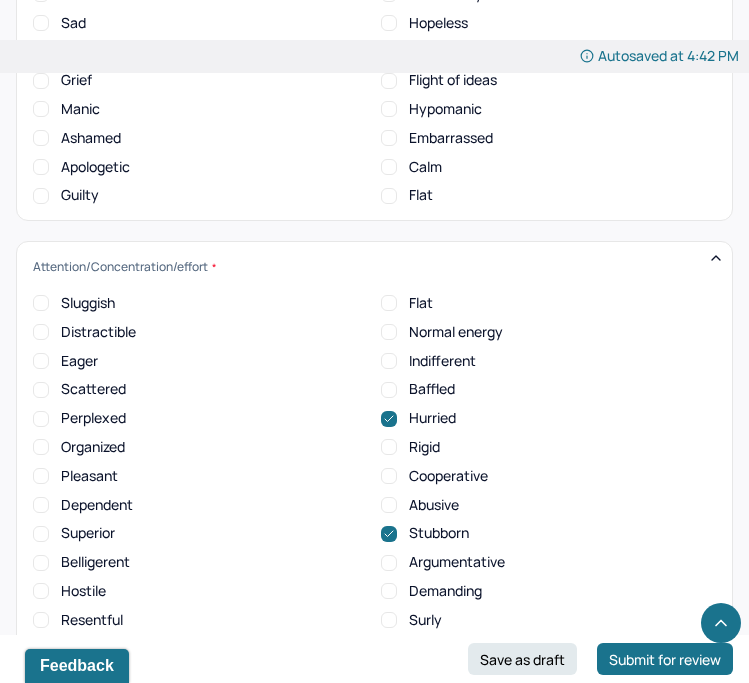 scroll, scrollTop: 8350, scrollLeft: 0, axis: vertical 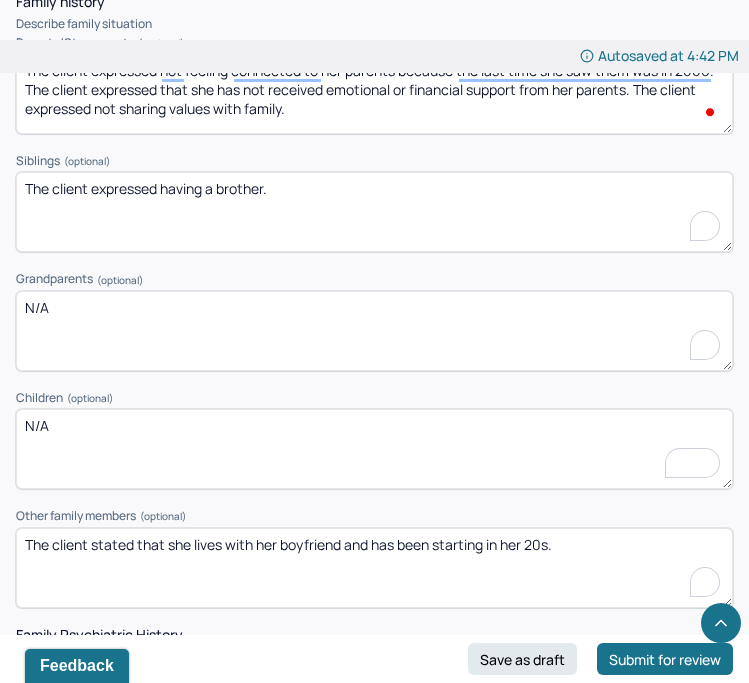 type on "N/A" 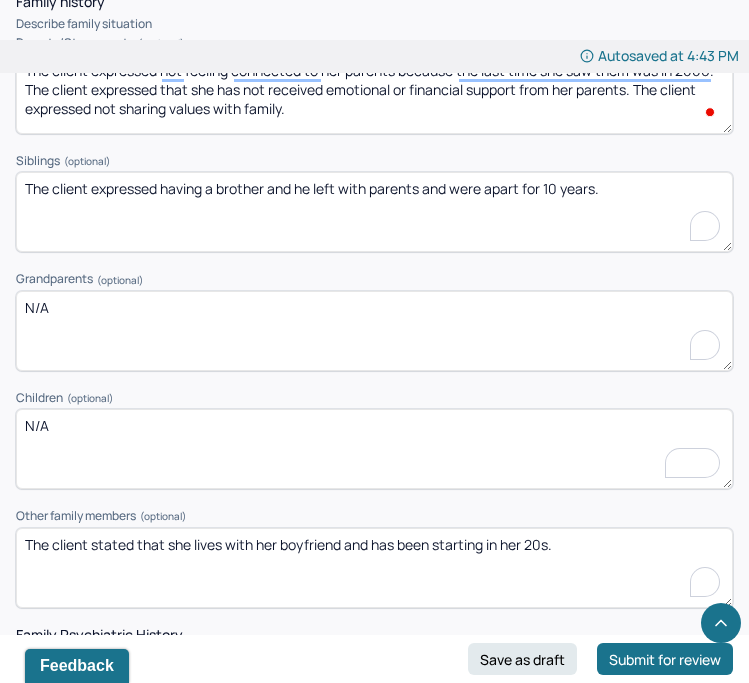 type on "The client expressed having a brother and he left with parents and were apart for 10 years." 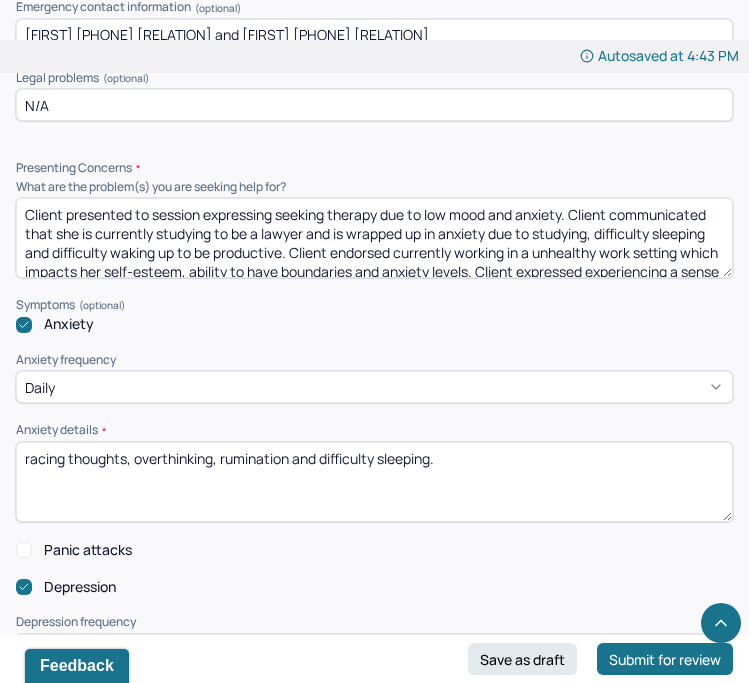 scroll, scrollTop: 2184, scrollLeft: 0, axis: vertical 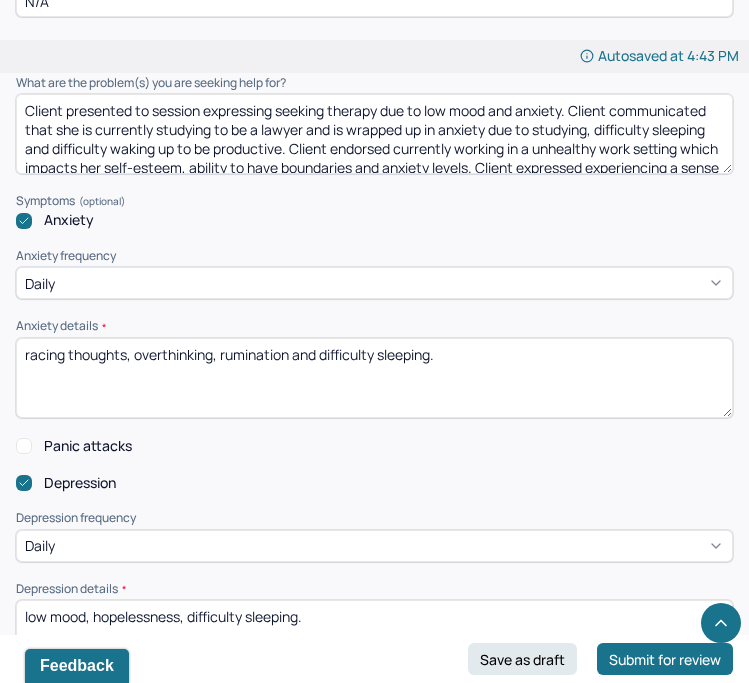 click on "racing thoughts, overthinking, rumination and difficulty sleeping." at bounding box center (374, 378) 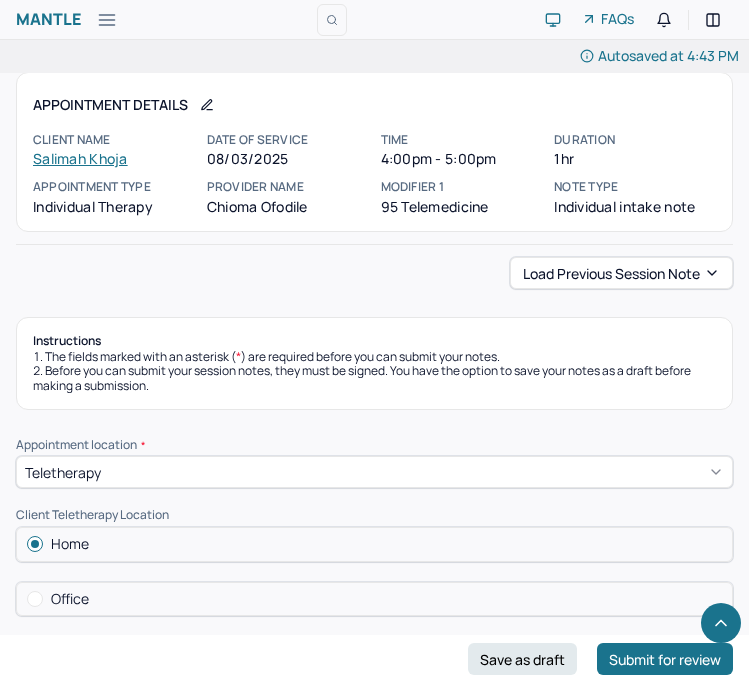 scroll, scrollTop: 10103, scrollLeft: 0, axis: vertical 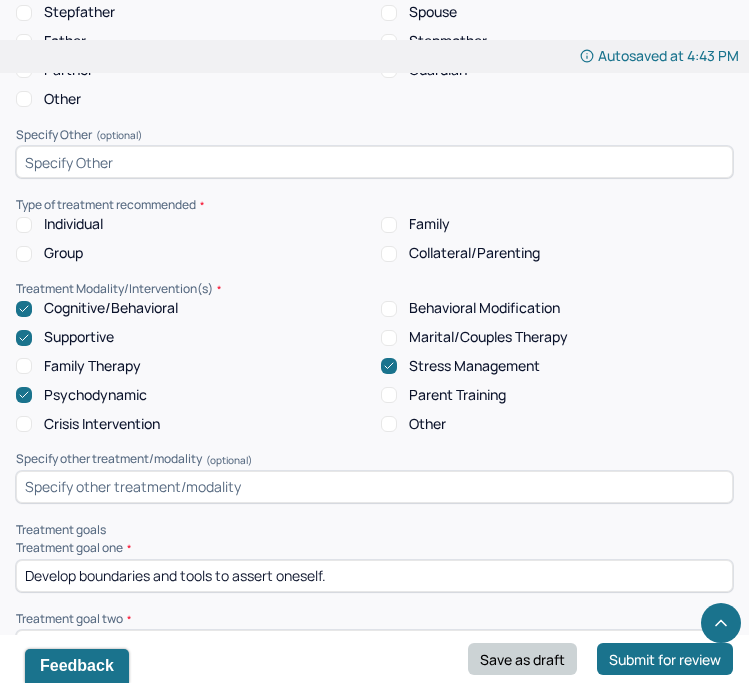 click on "Save as draft" at bounding box center (522, 659) 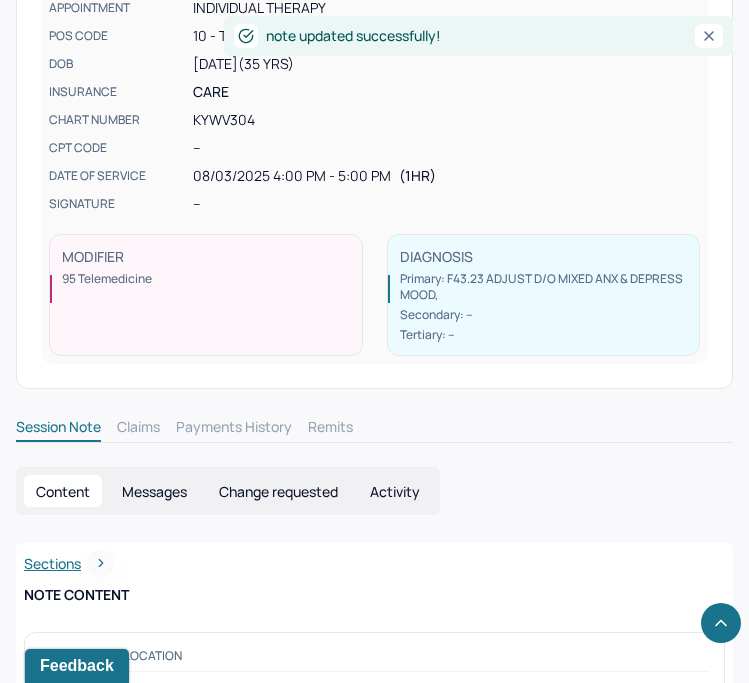 scroll, scrollTop: 10014, scrollLeft: 0, axis: vertical 